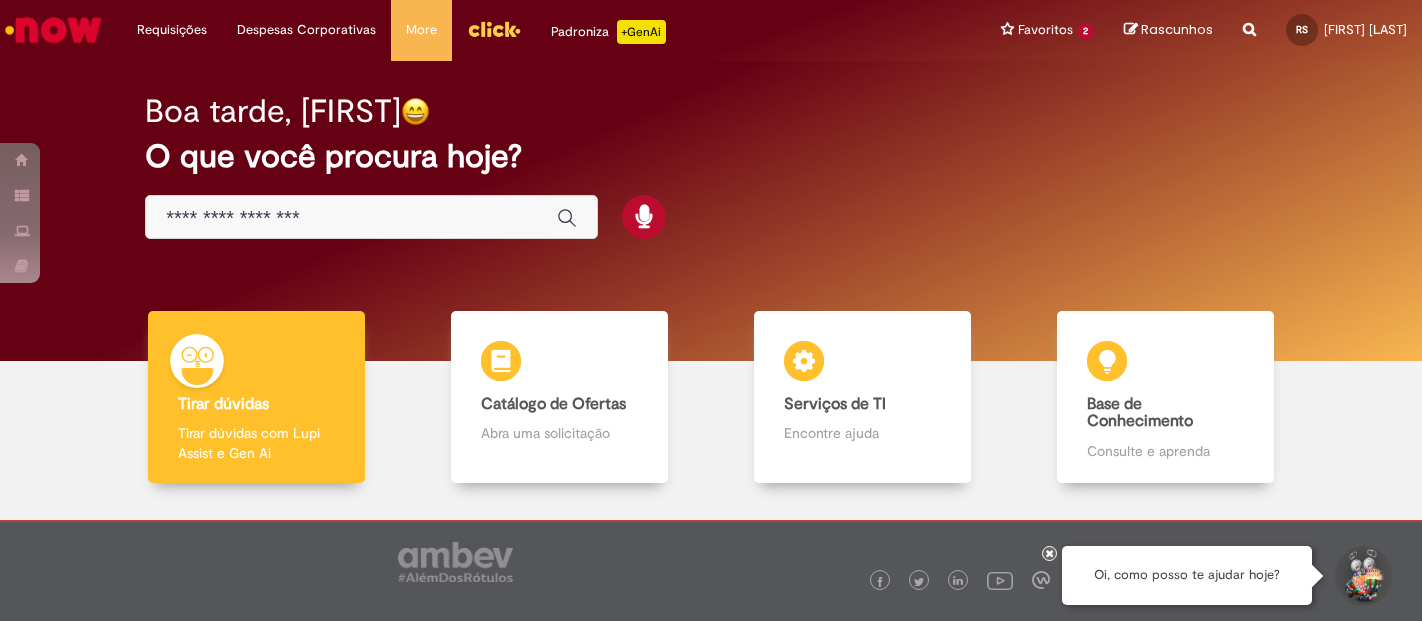 scroll, scrollTop: 0, scrollLeft: 0, axis: both 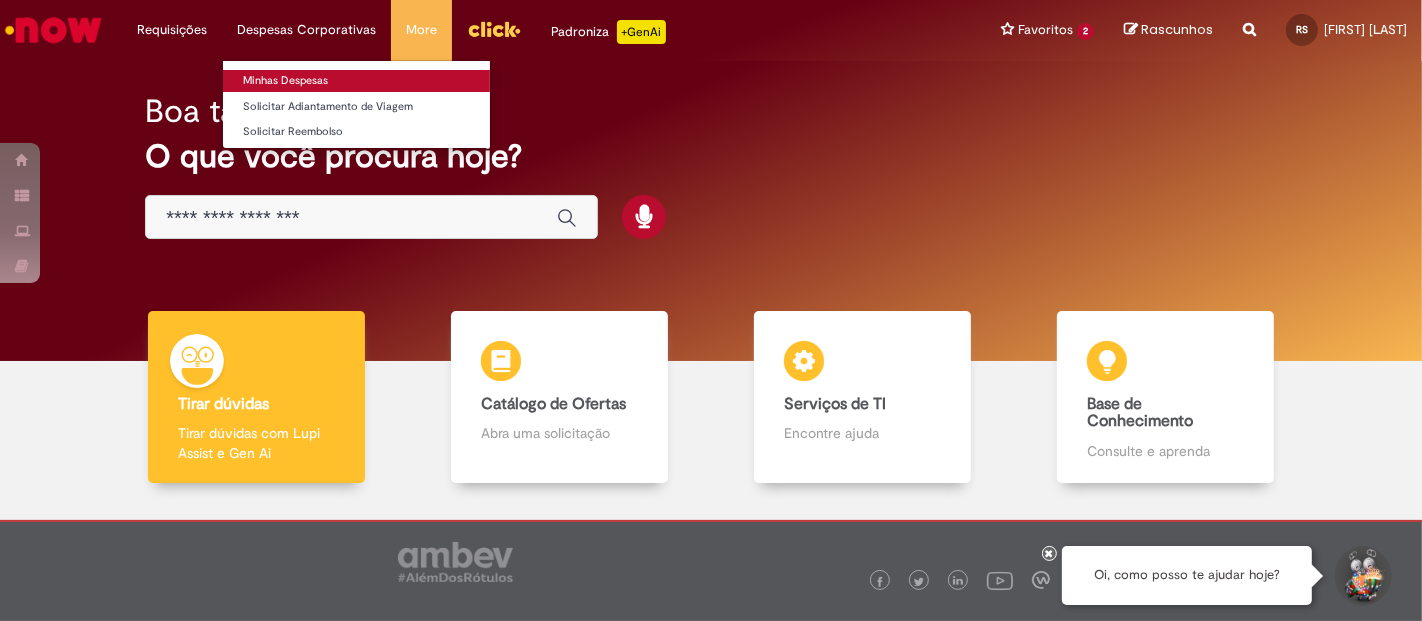 click on "Minhas Despesas" at bounding box center [356, 81] 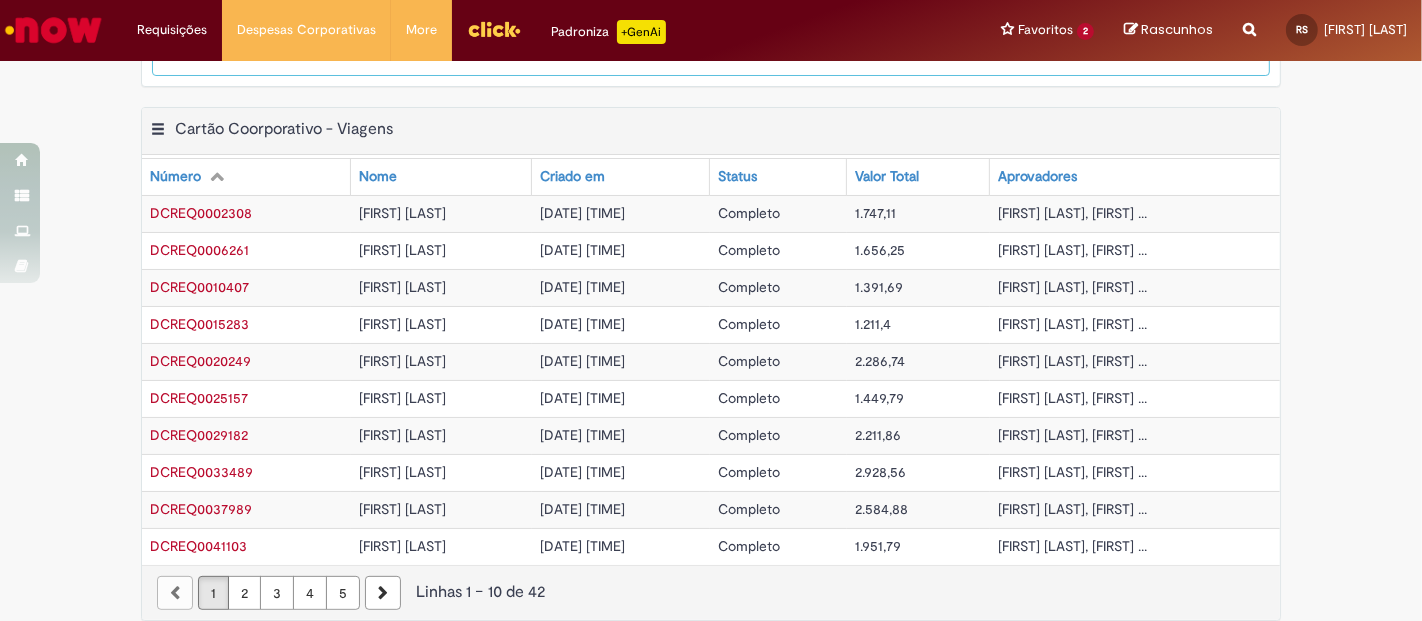 scroll, scrollTop: 459, scrollLeft: 0, axis: vertical 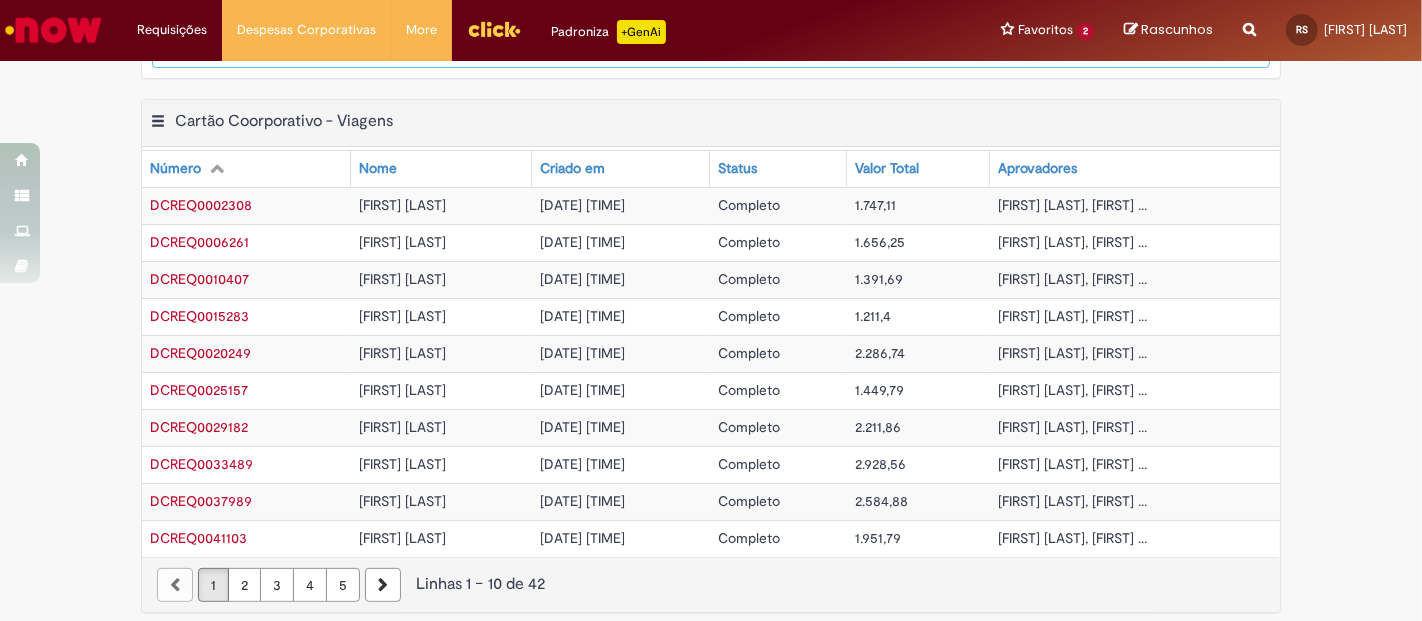 click on "5" at bounding box center (343, 585) 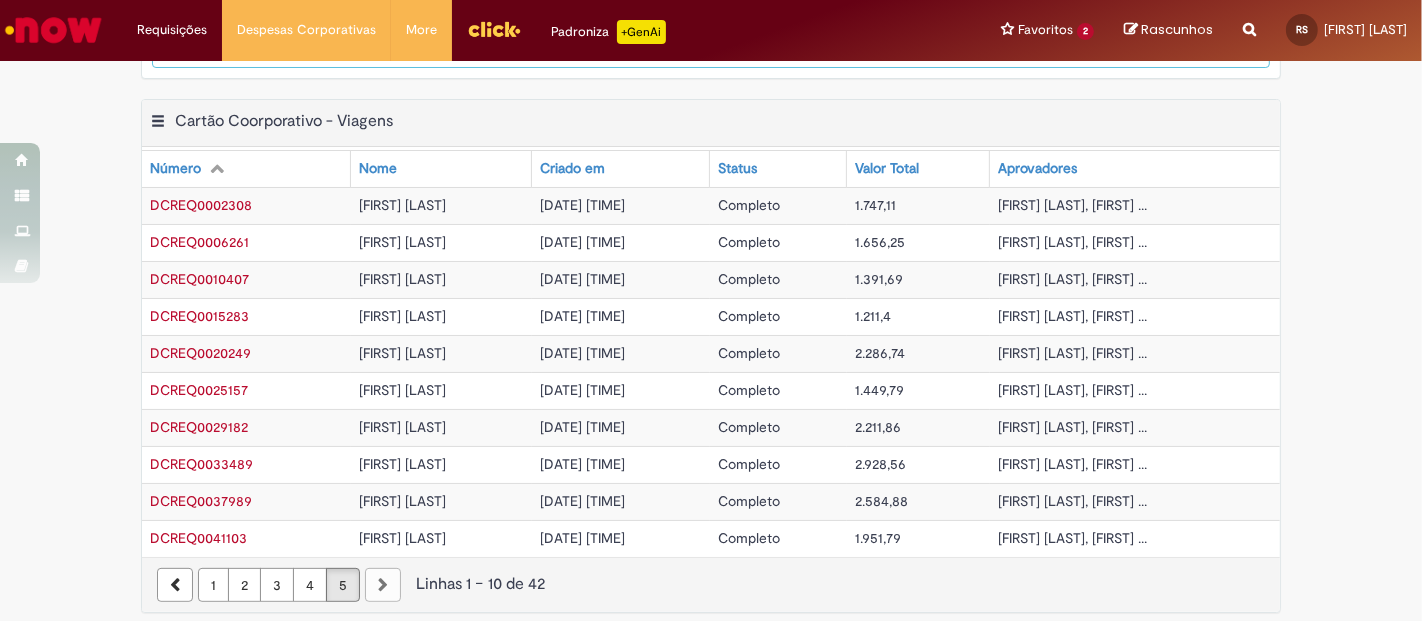 scroll, scrollTop: 165, scrollLeft: 0, axis: vertical 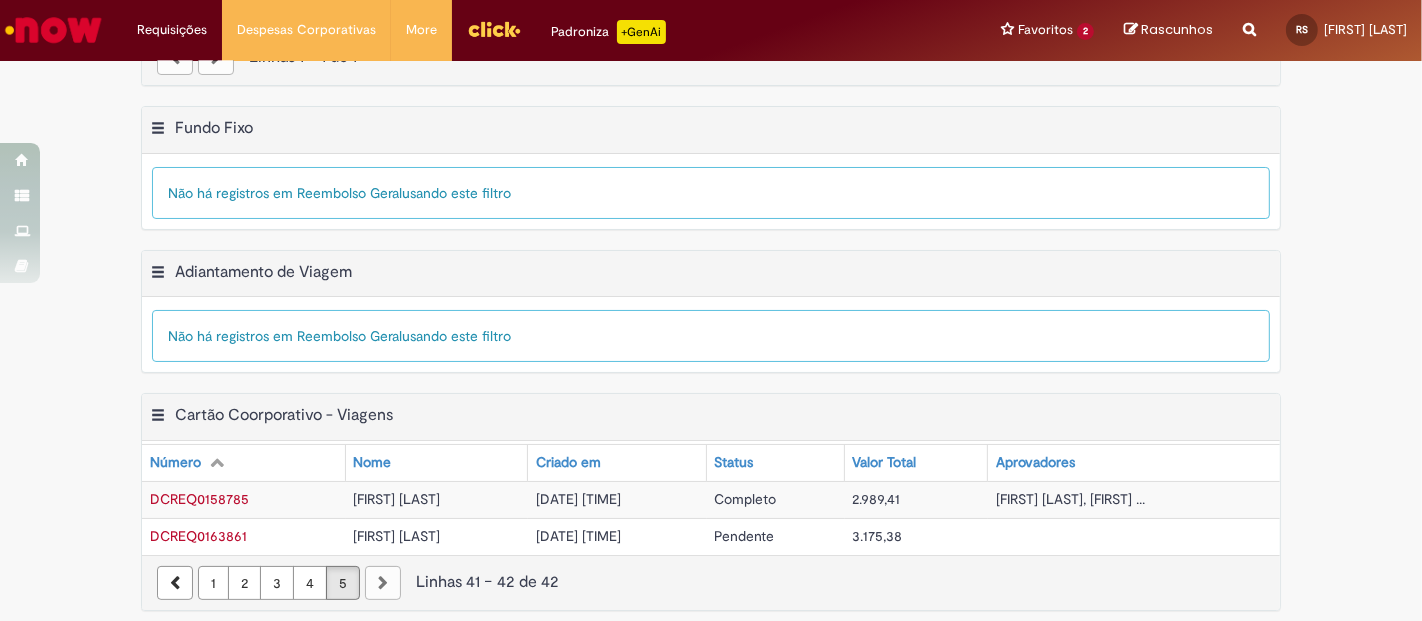 click on "DCREQ0163861" at bounding box center (198, 536) 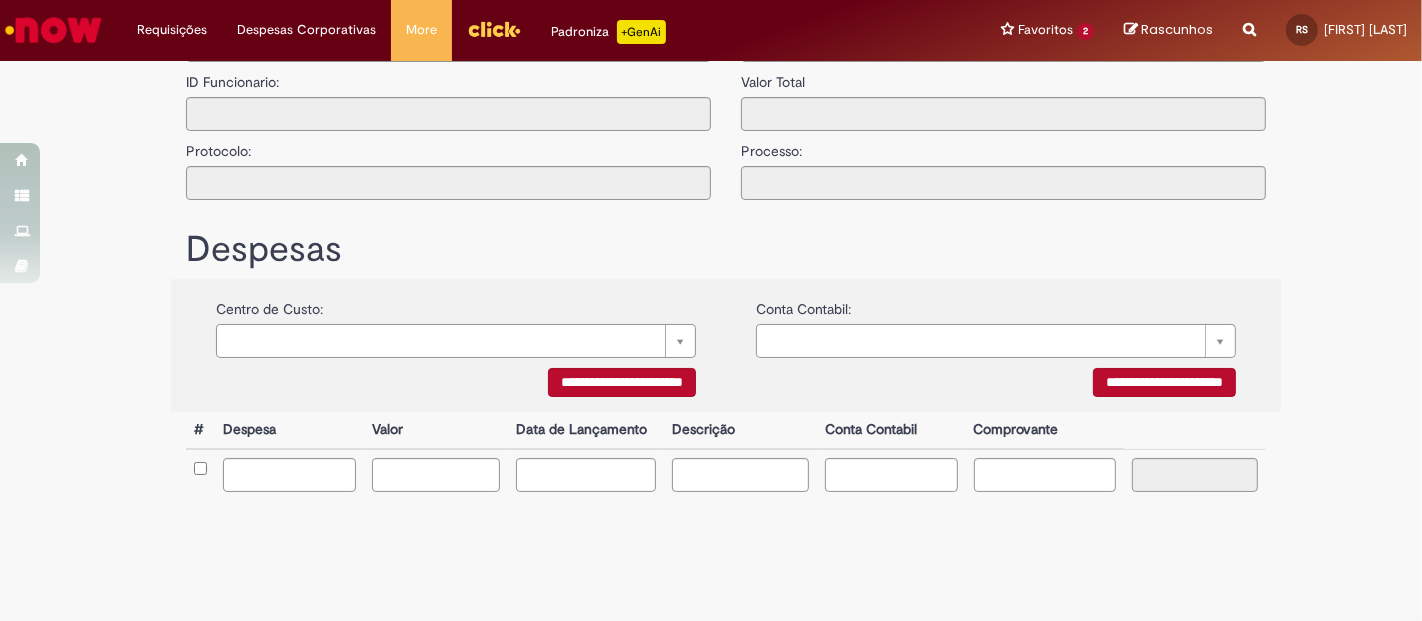 type on "**********" 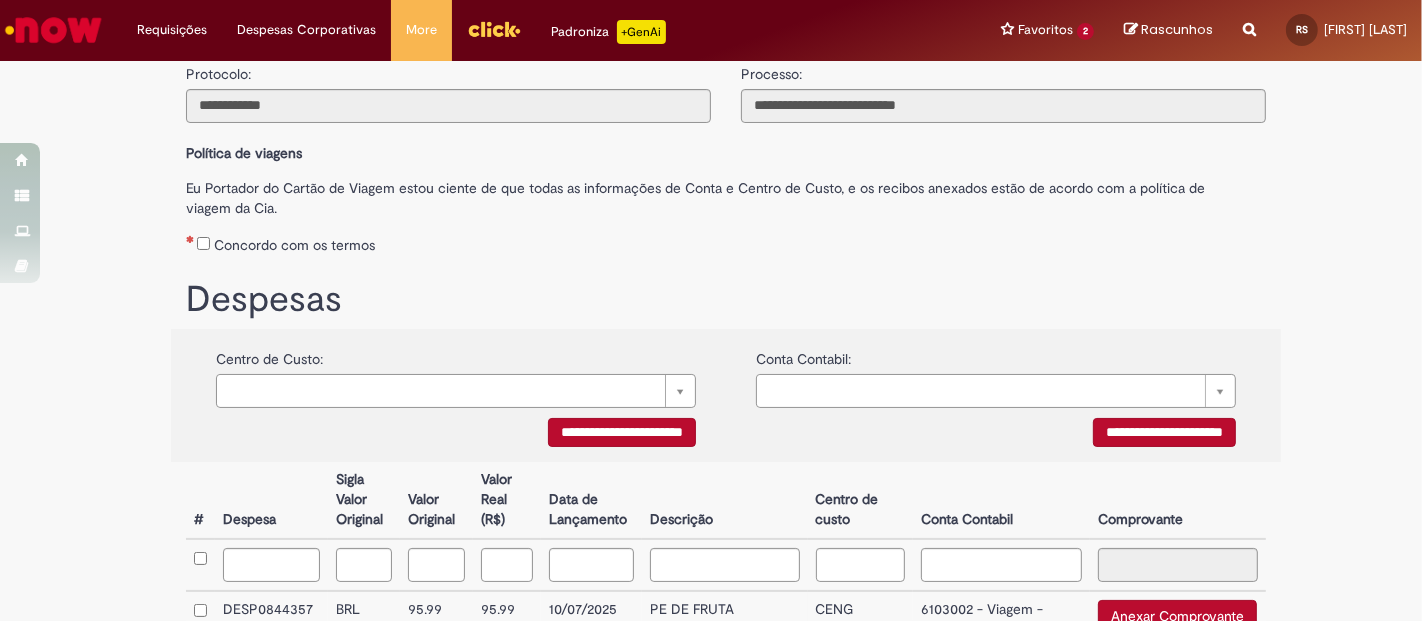 scroll, scrollTop: 0, scrollLeft: 0, axis: both 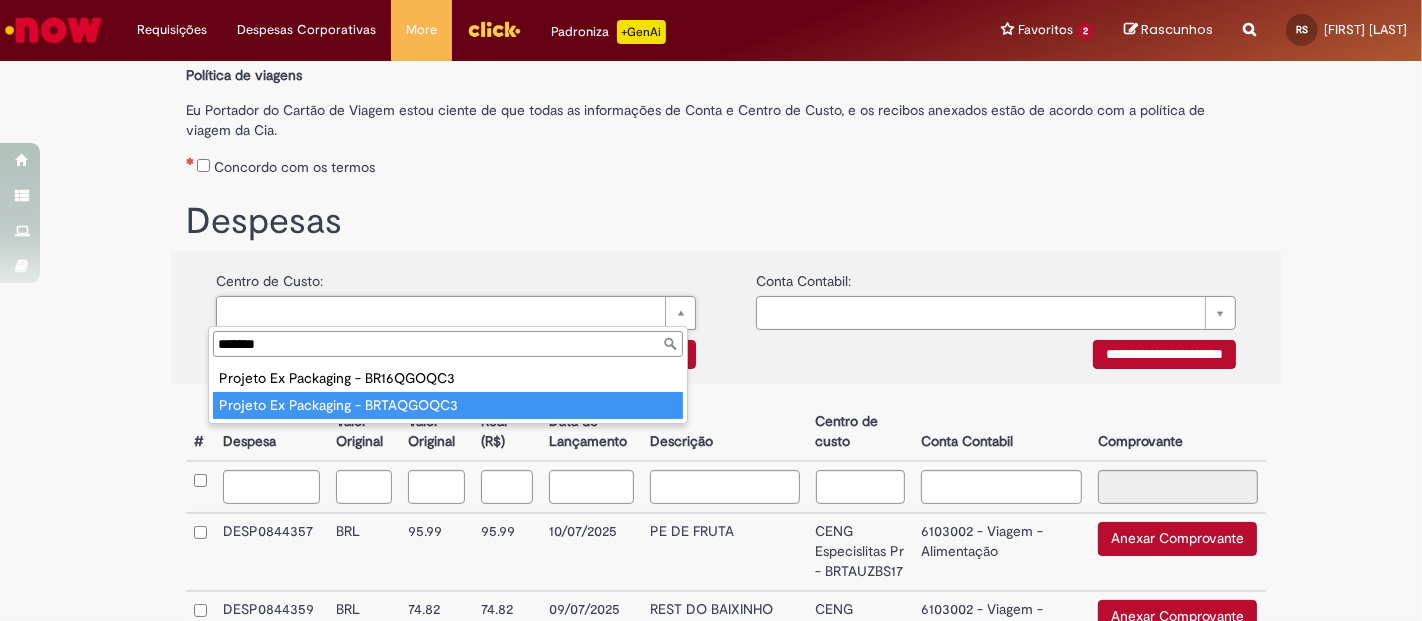 type on "*******" 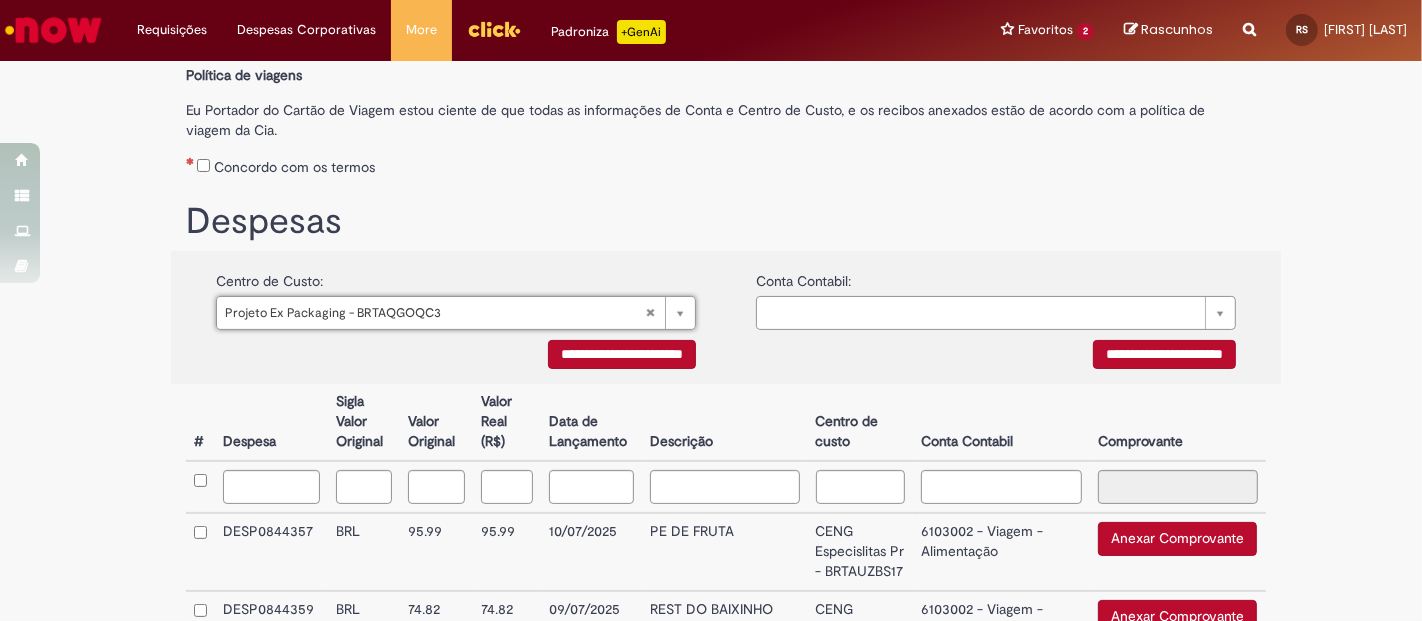 click on "**********" at bounding box center (622, 354) 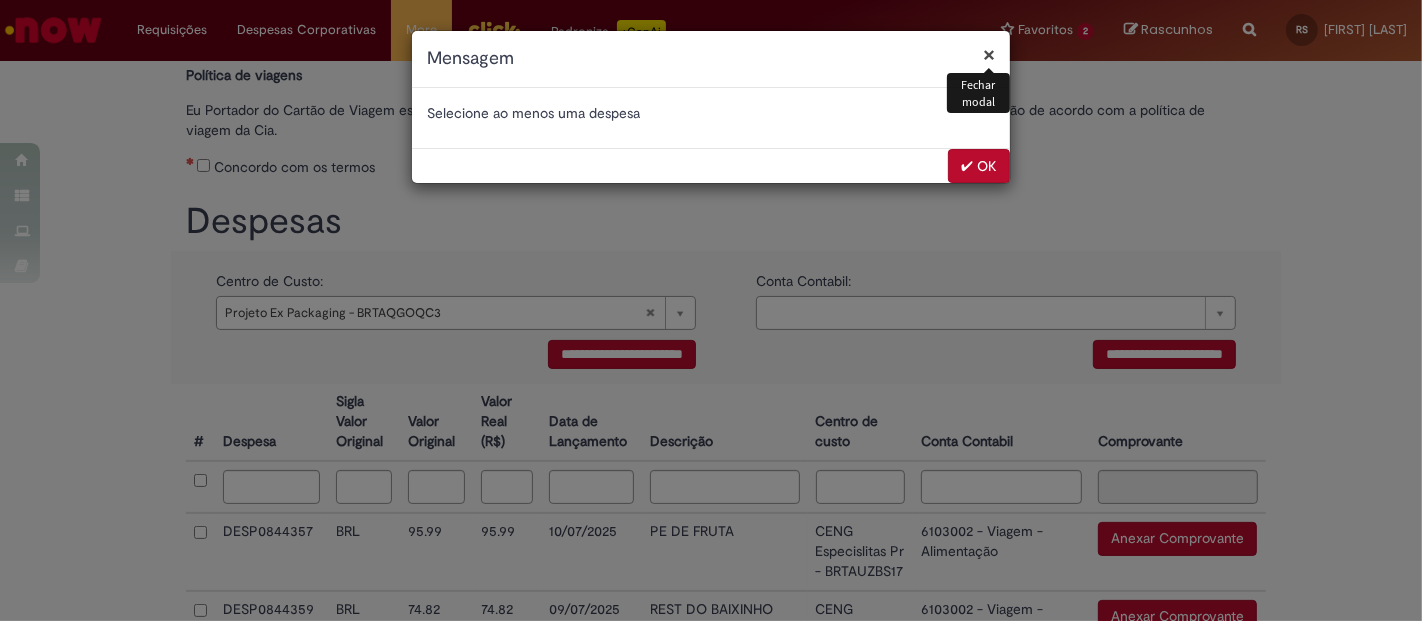 click on "✔ OK" at bounding box center [979, 166] 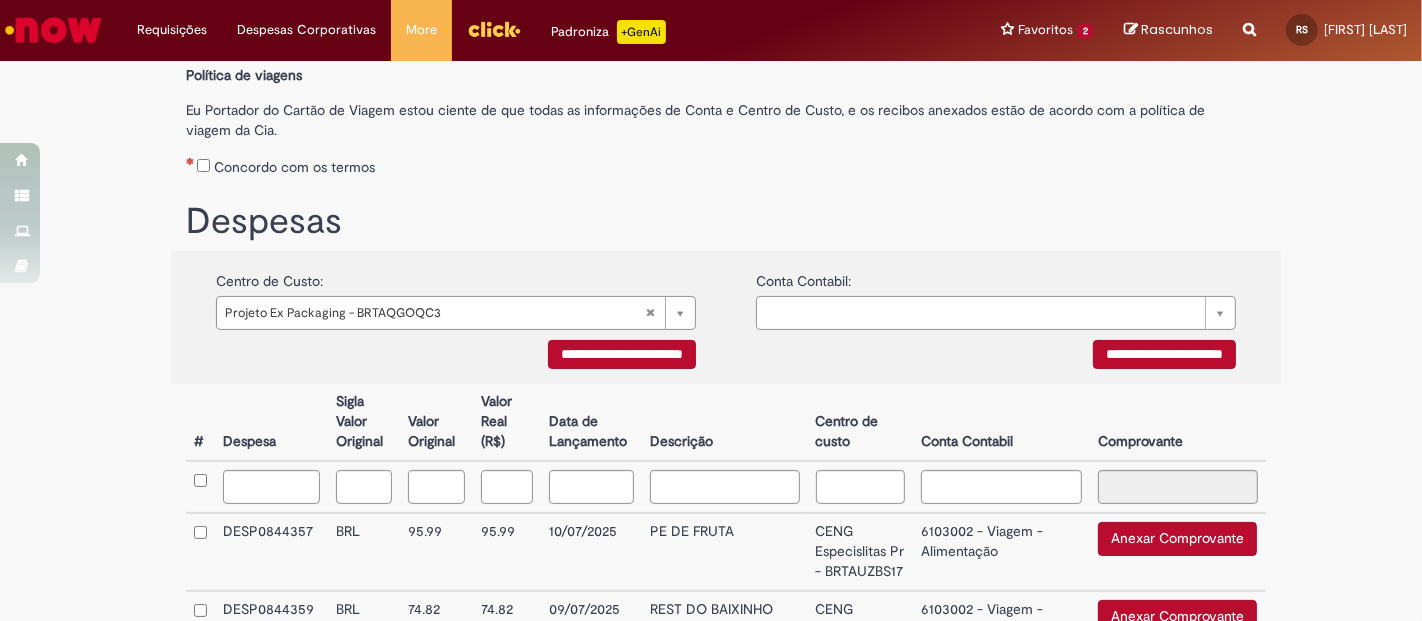 click on "**********" at bounding box center [622, 354] 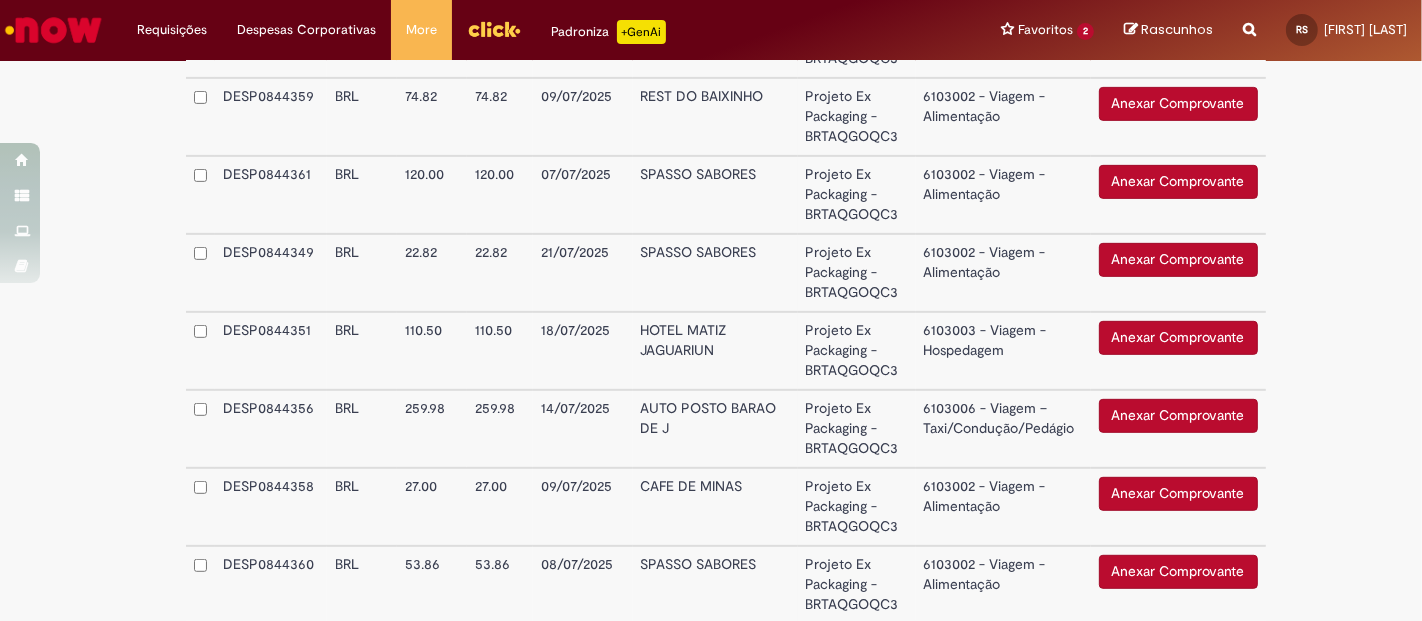 scroll, scrollTop: 765, scrollLeft: 0, axis: vertical 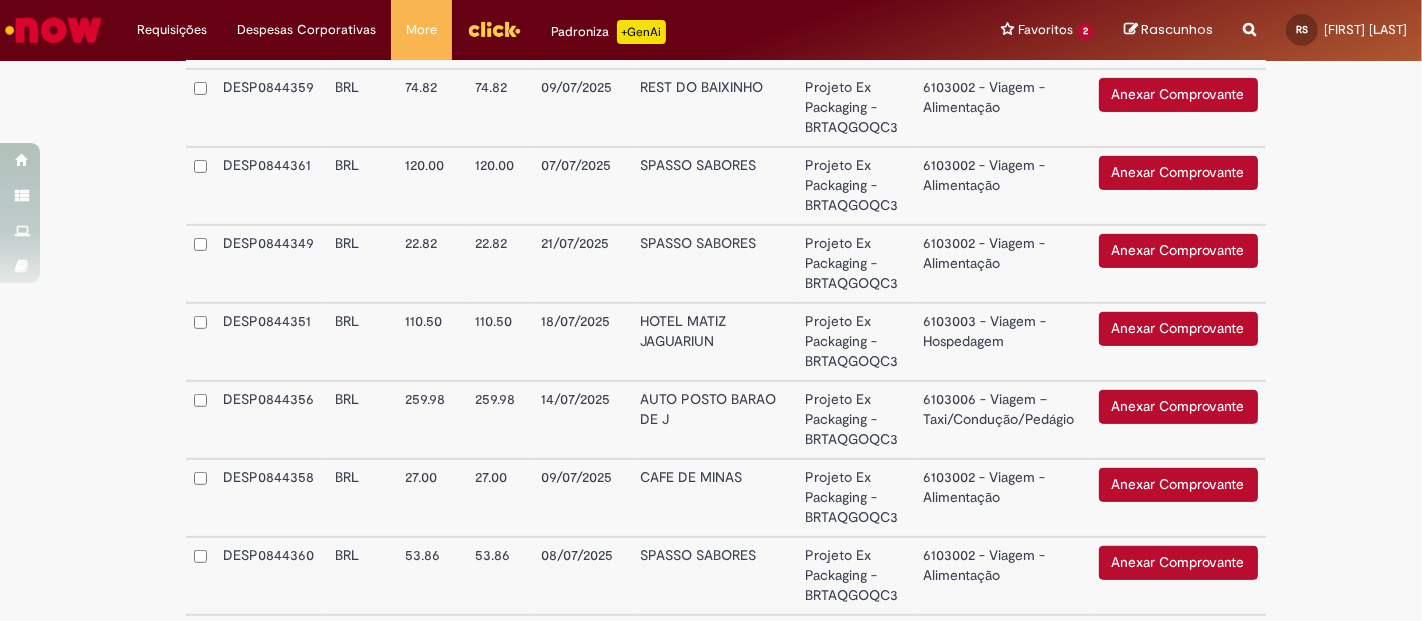 click on "Anexar Comprovante" at bounding box center (1178, 407) 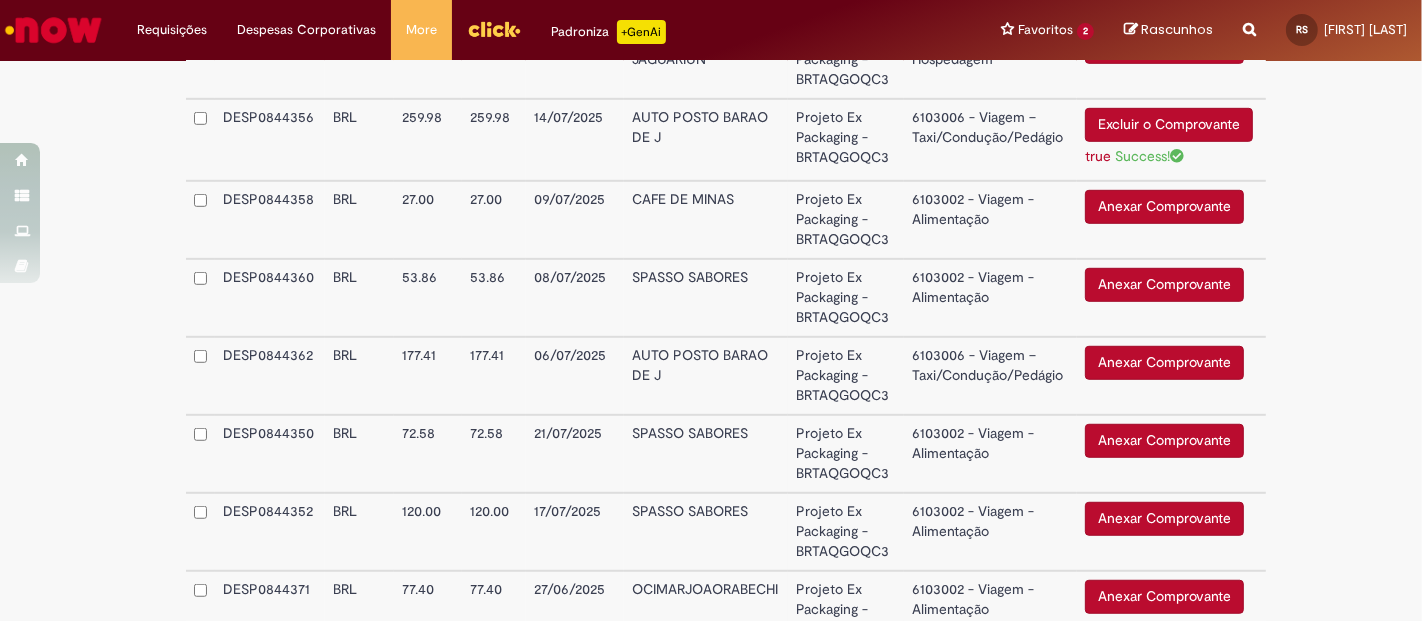 scroll, scrollTop: 1051, scrollLeft: 0, axis: vertical 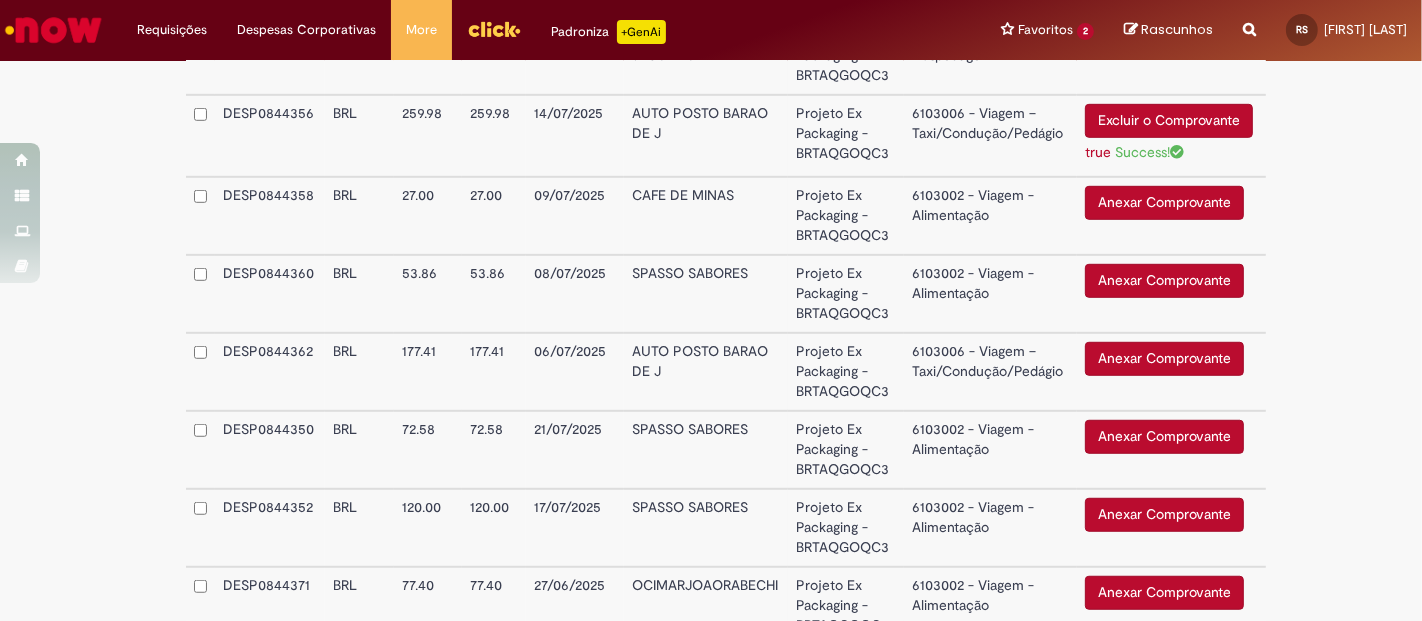 click on "Anexar Comprovante" at bounding box center (1164, 359) 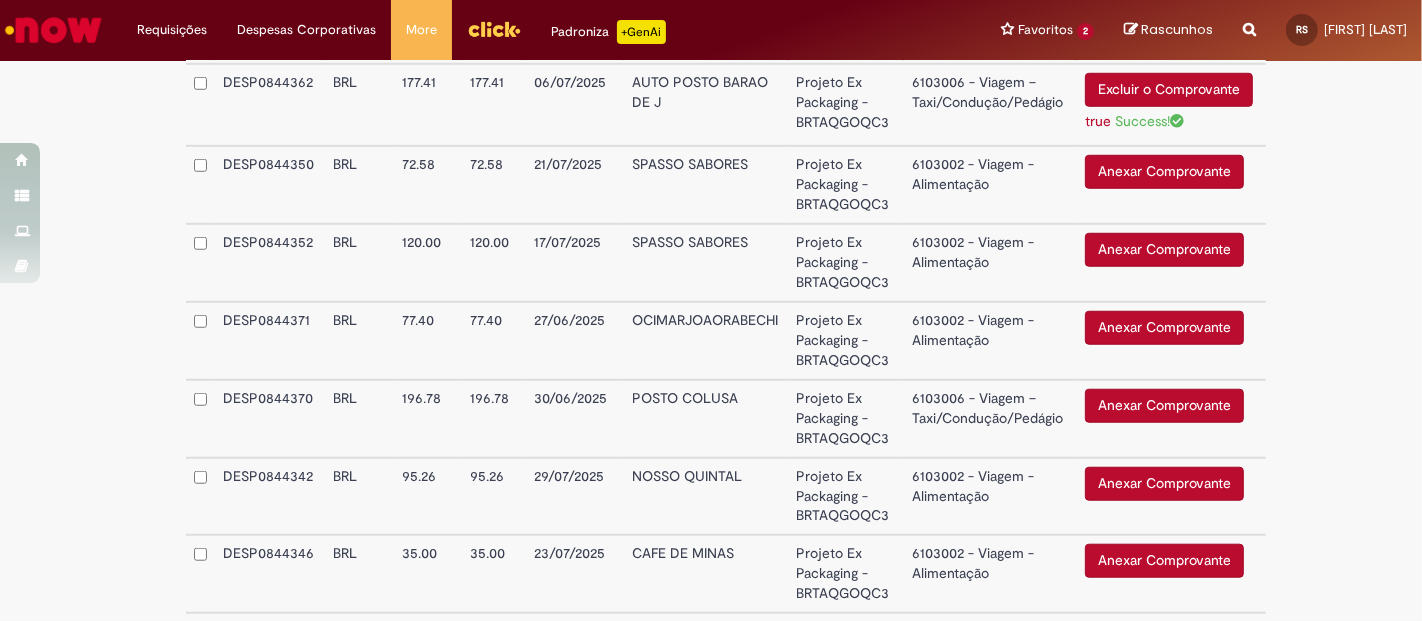 scroll, scrollTop: 1325, scrollLeft: 0, axis: vertical 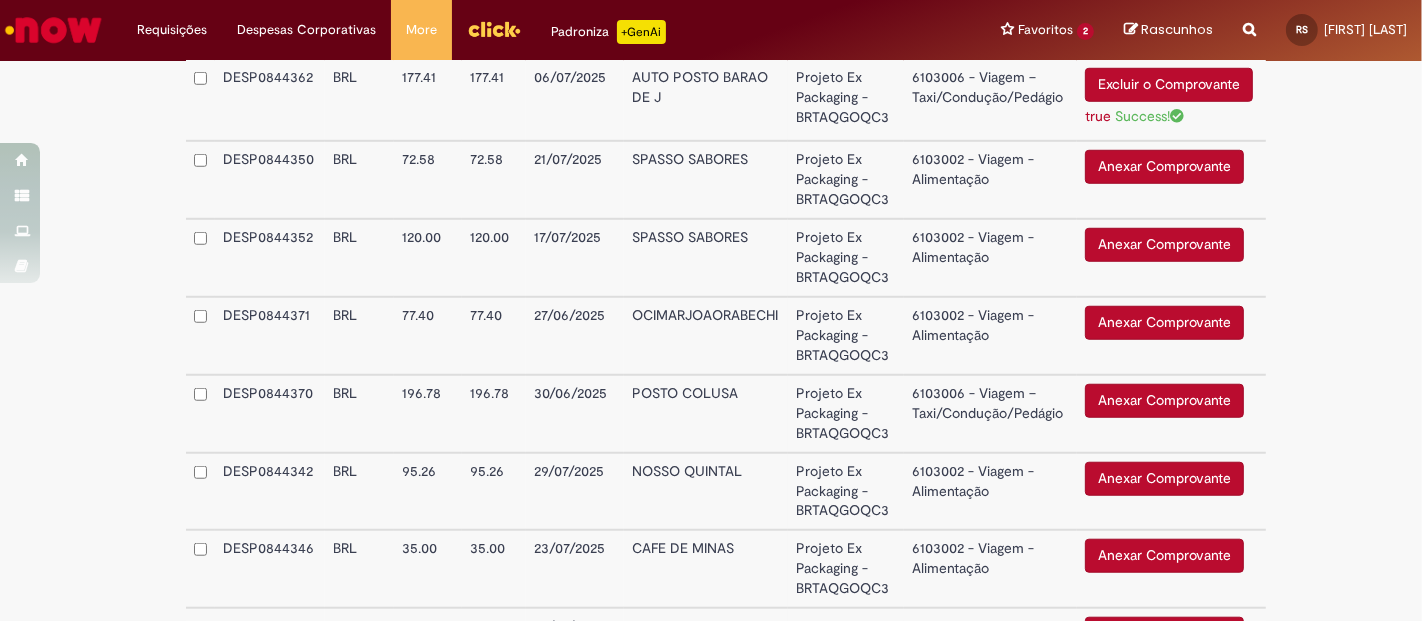 click on "Anexar Comprovante" at bounding box center [1164, 401] 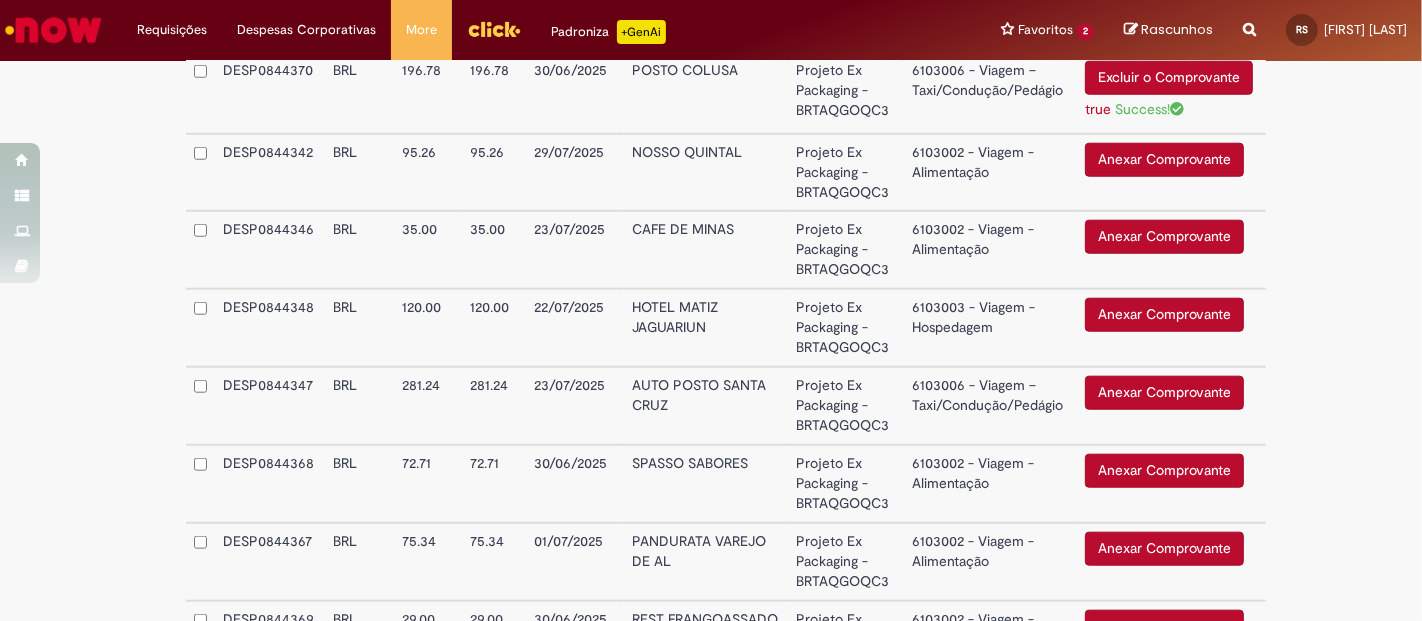 scroll, scrollTop: 1662, scrollLeft: 0, axis: vertical 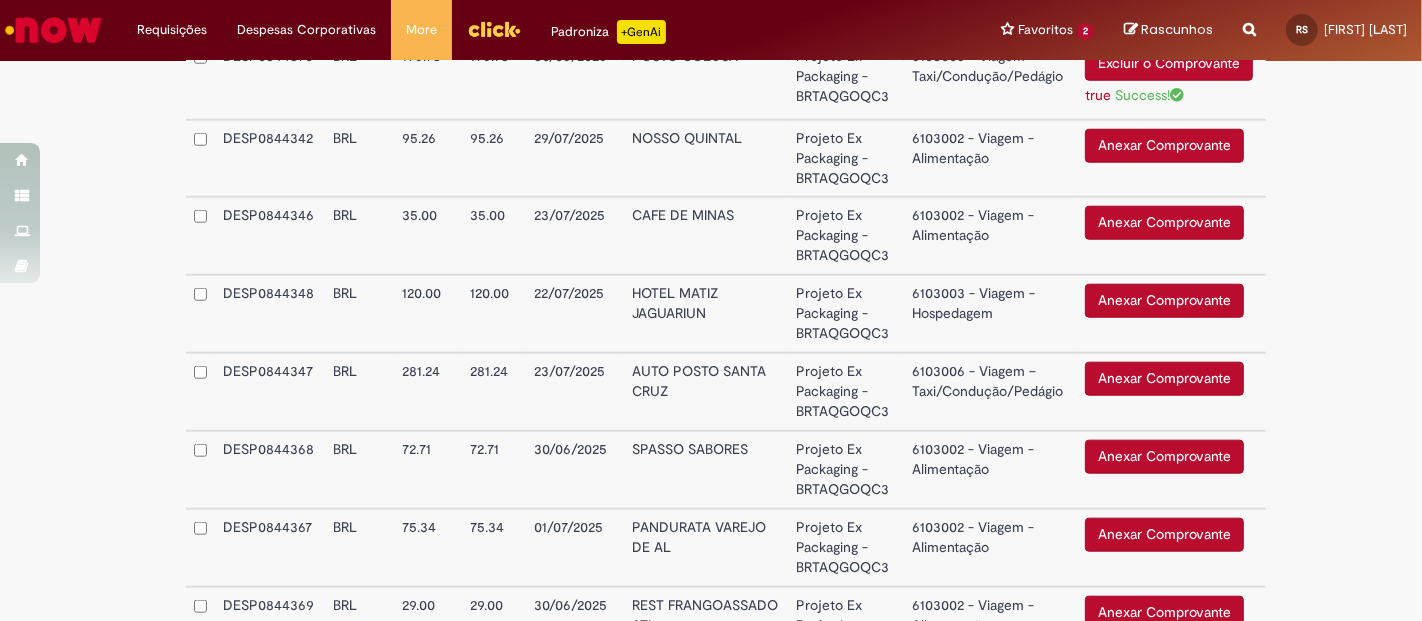 click on "Anexar Comprovante" at bounding box center (1164, 379) 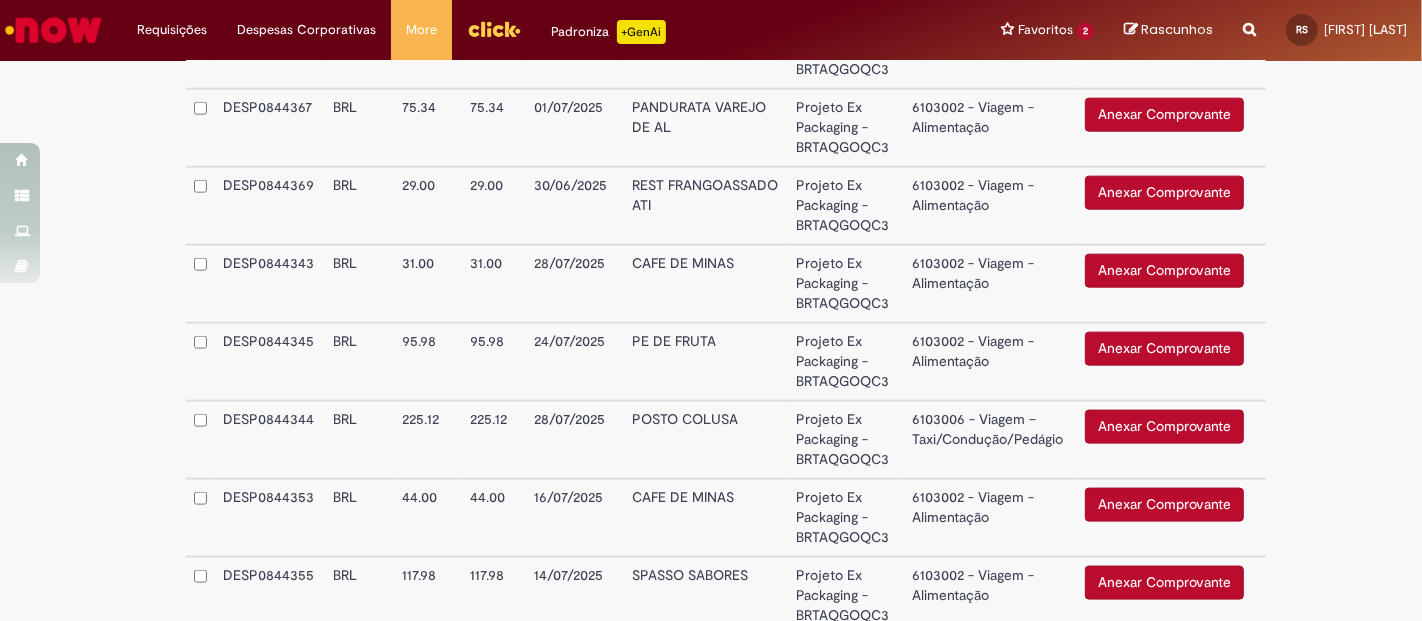 scroll, scrollTop: 2114, scrollLeft: 0, axis: vertical 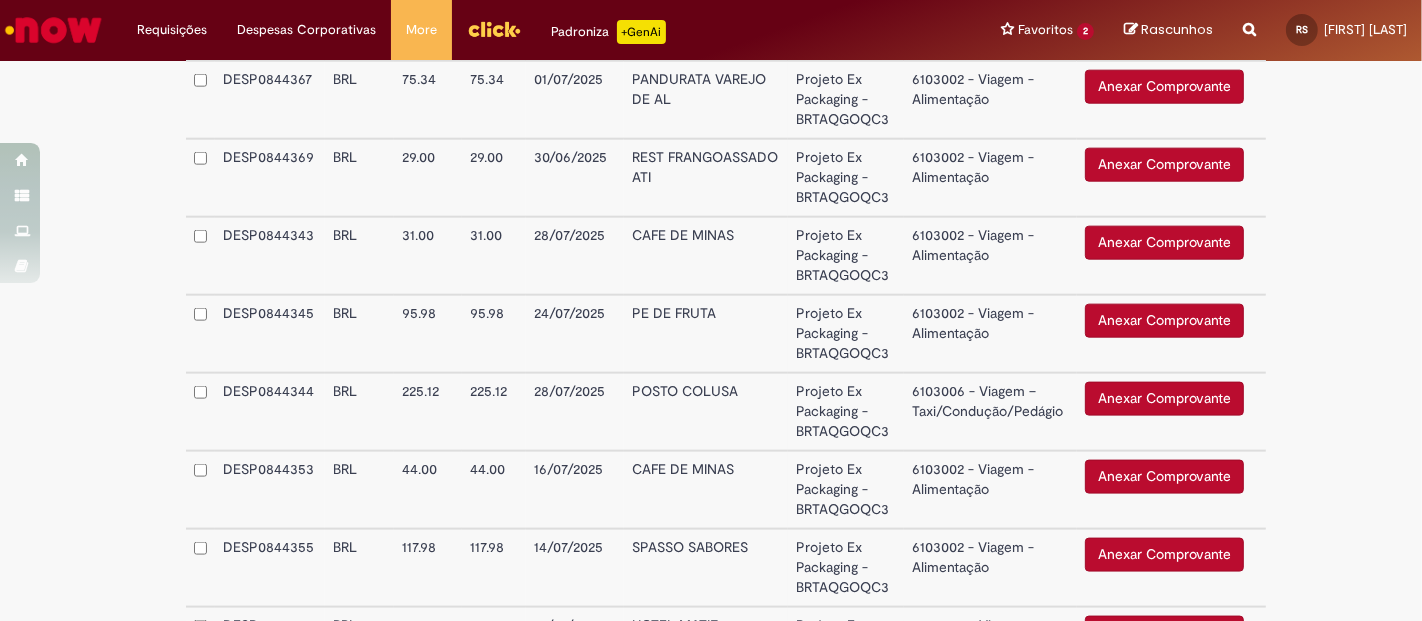 click on "Anexar Comprovante" at bounding box center (1164, 399) 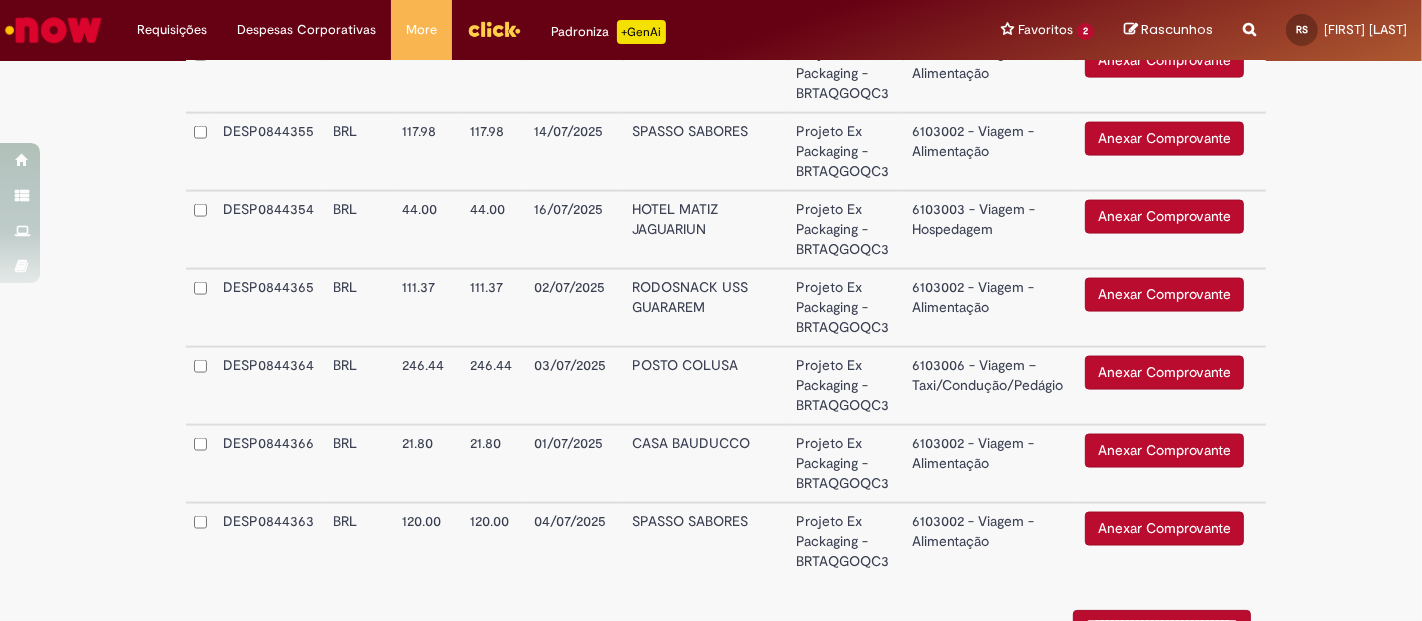 scroll, scrollTop: 2551, scrollLeft: 0, axis: vertical 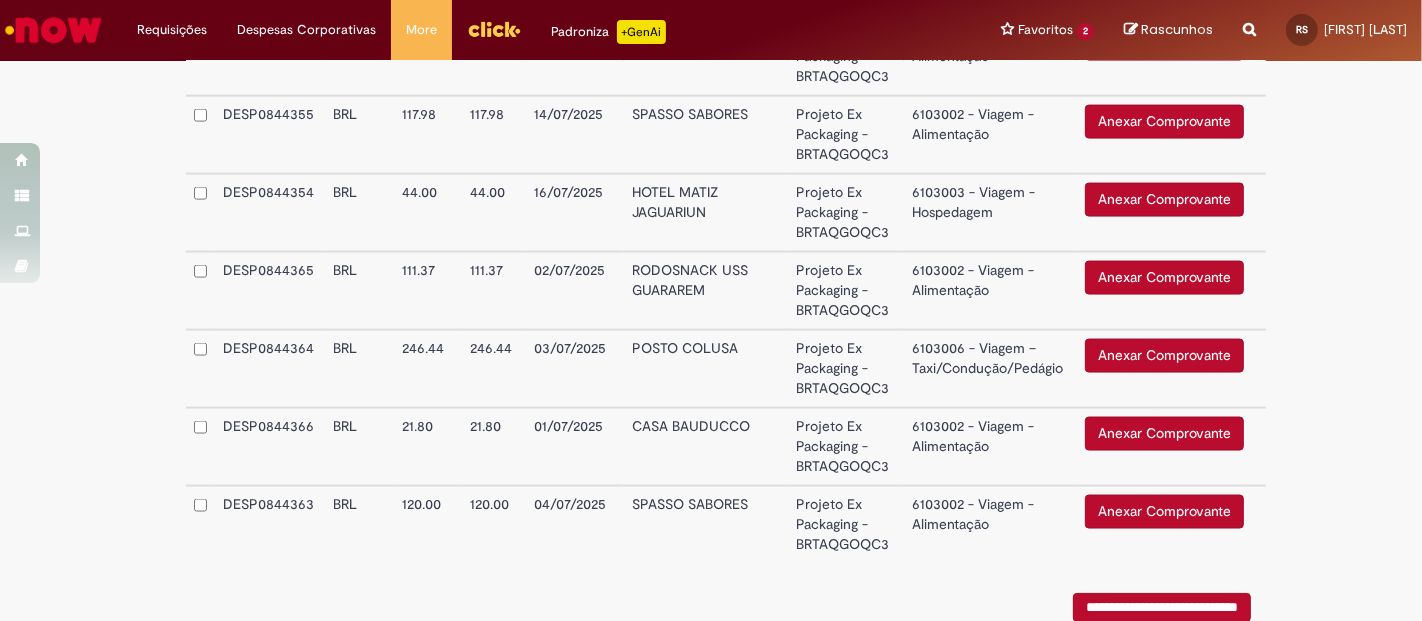 click on "Anexar Comprovante" at bounding box center (1164, 356) 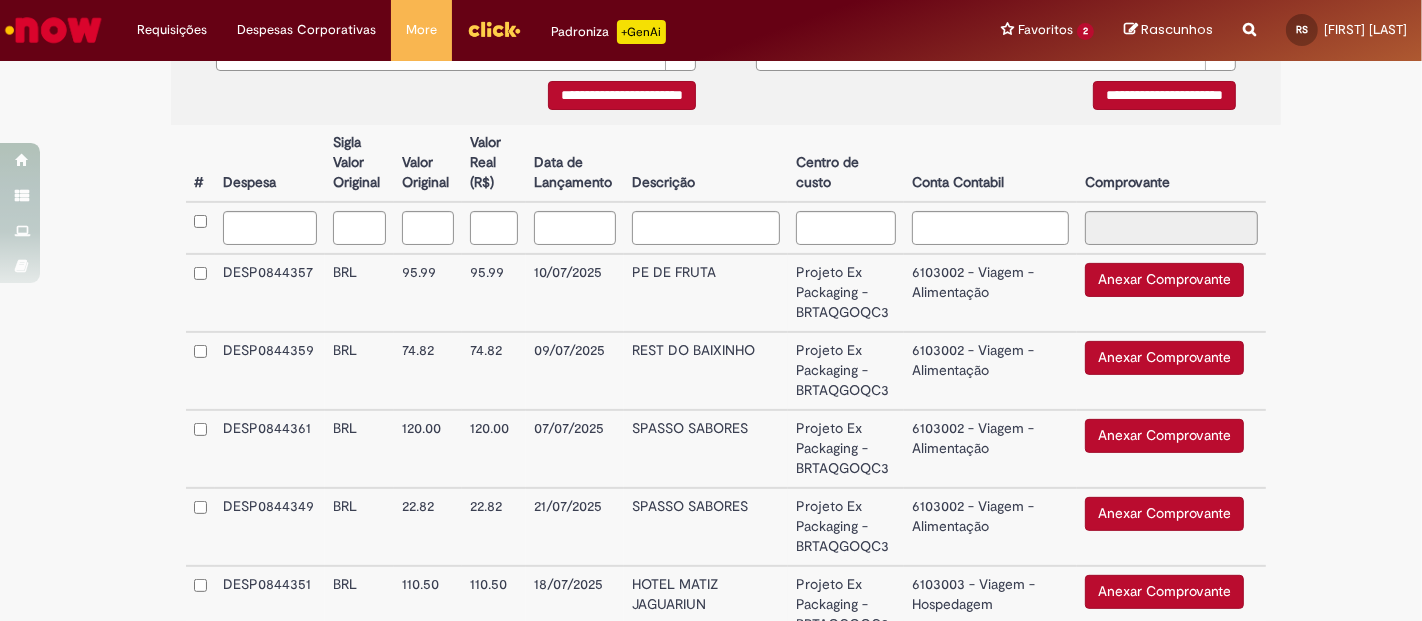 scroll, scrollTop: 544, scrollLeft: 0, axis: vertical 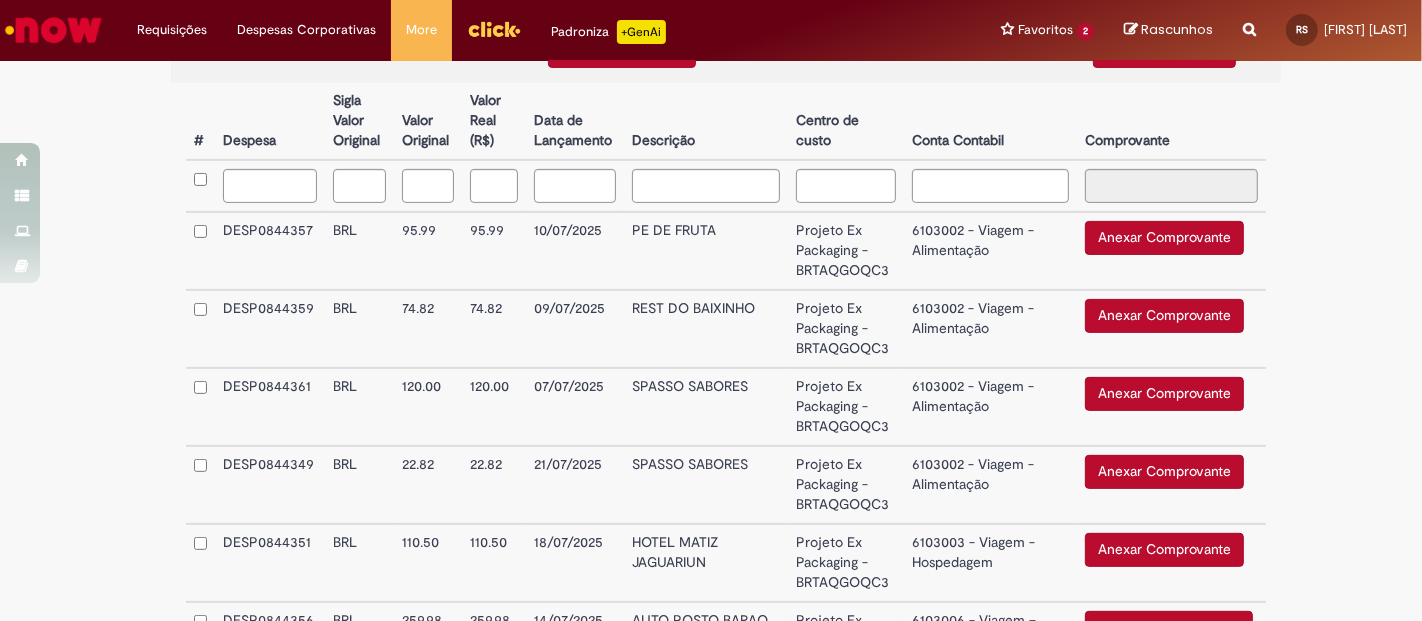 click on "Anexar Comprovante" at bounding box center (1164, 238) 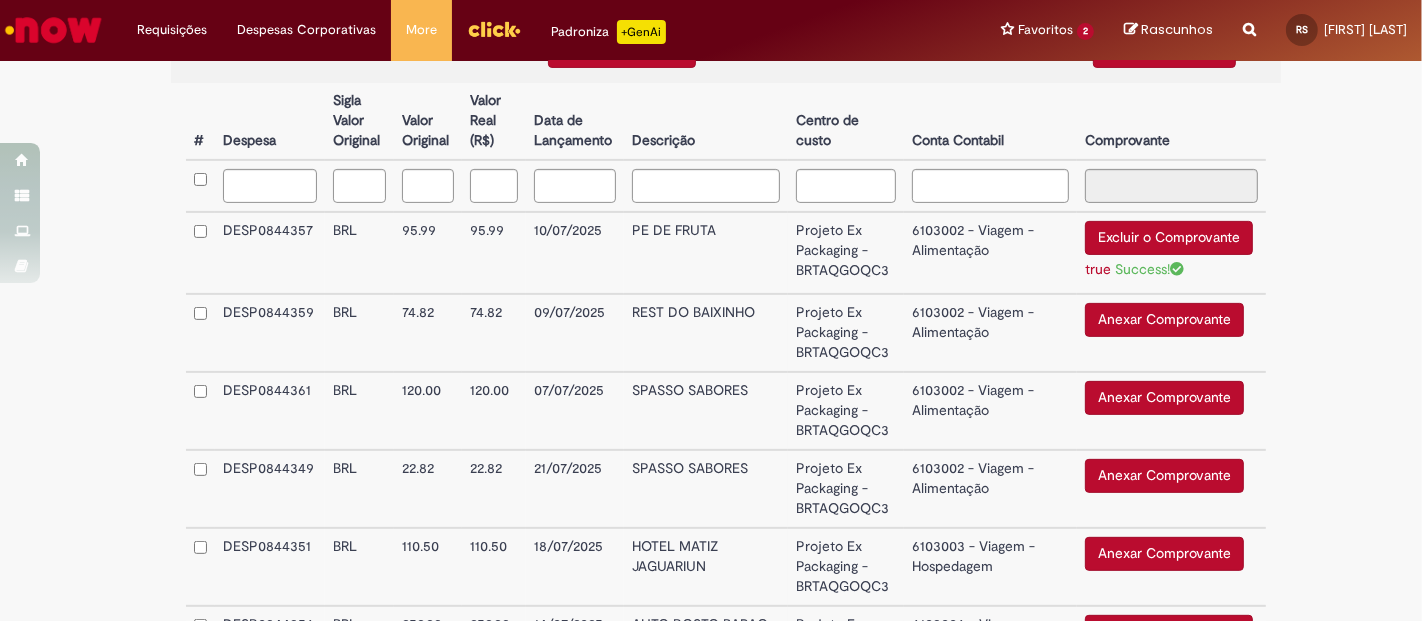 click on "Anexar Comprovante" at bounding box center (1164, 320) 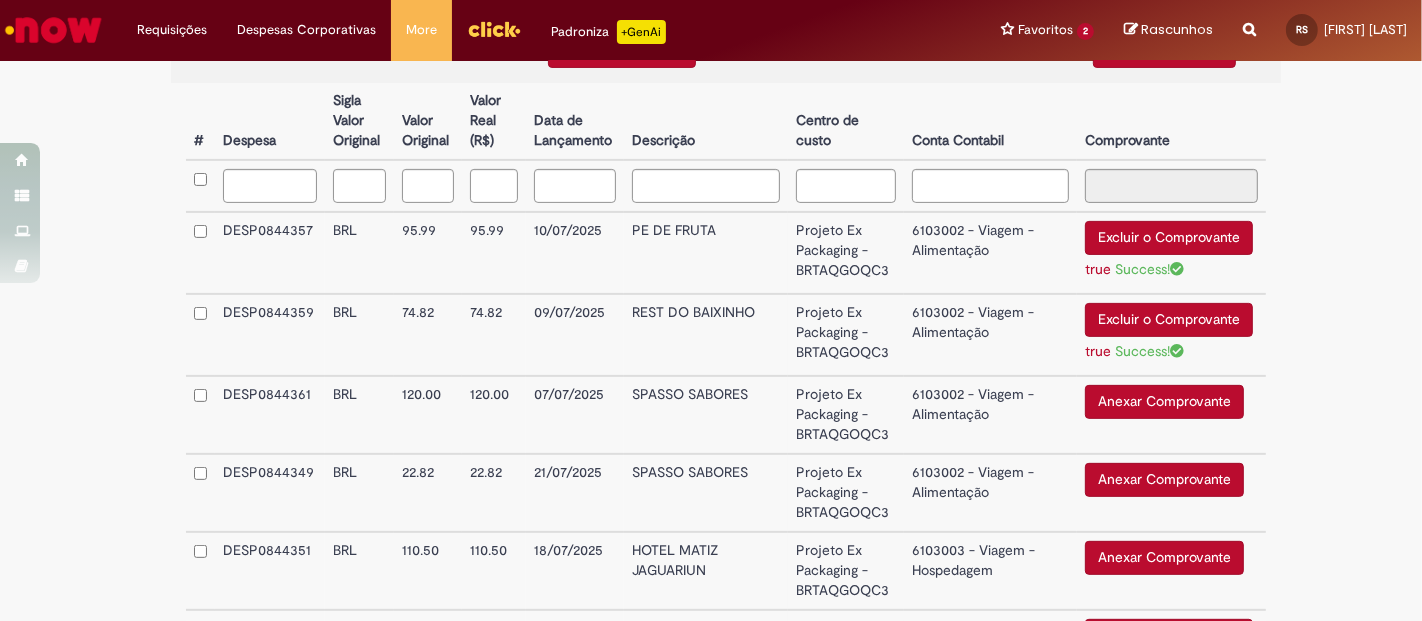 click on "Anexar Comprovante" at bounding box center (1164, 402) 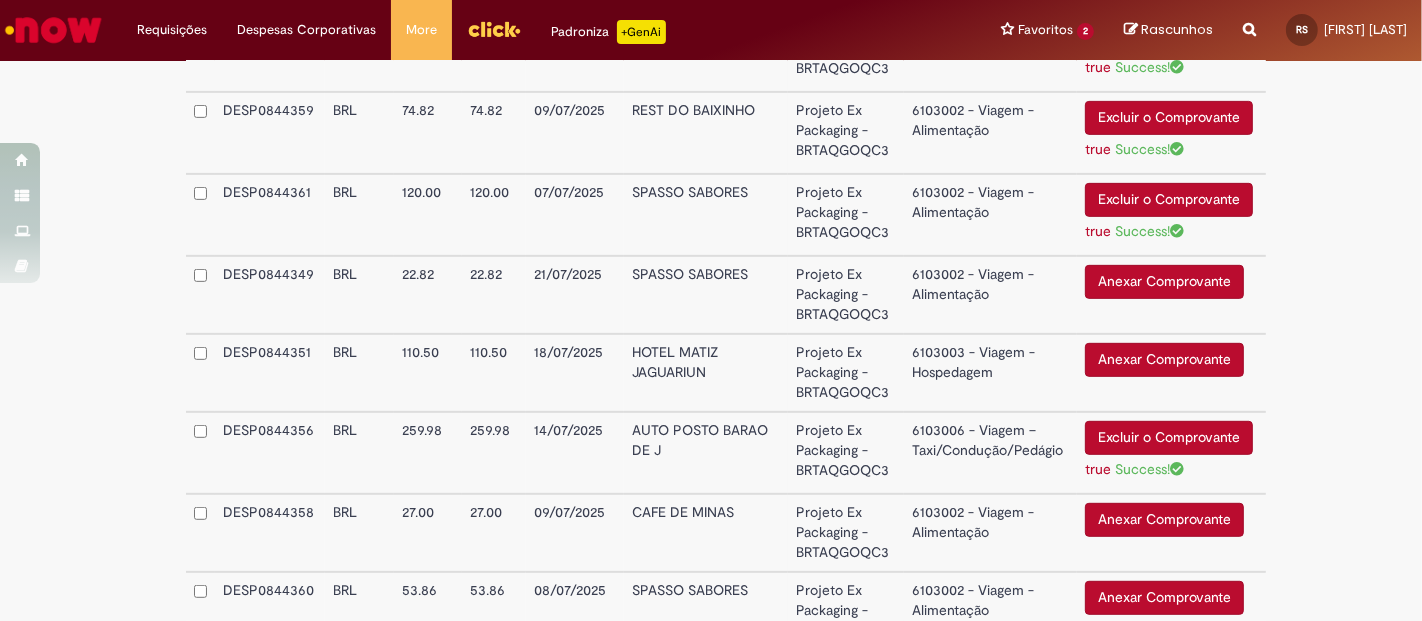 scroll, scrollTop: 756, scrollLeft: 0, axis: vertical 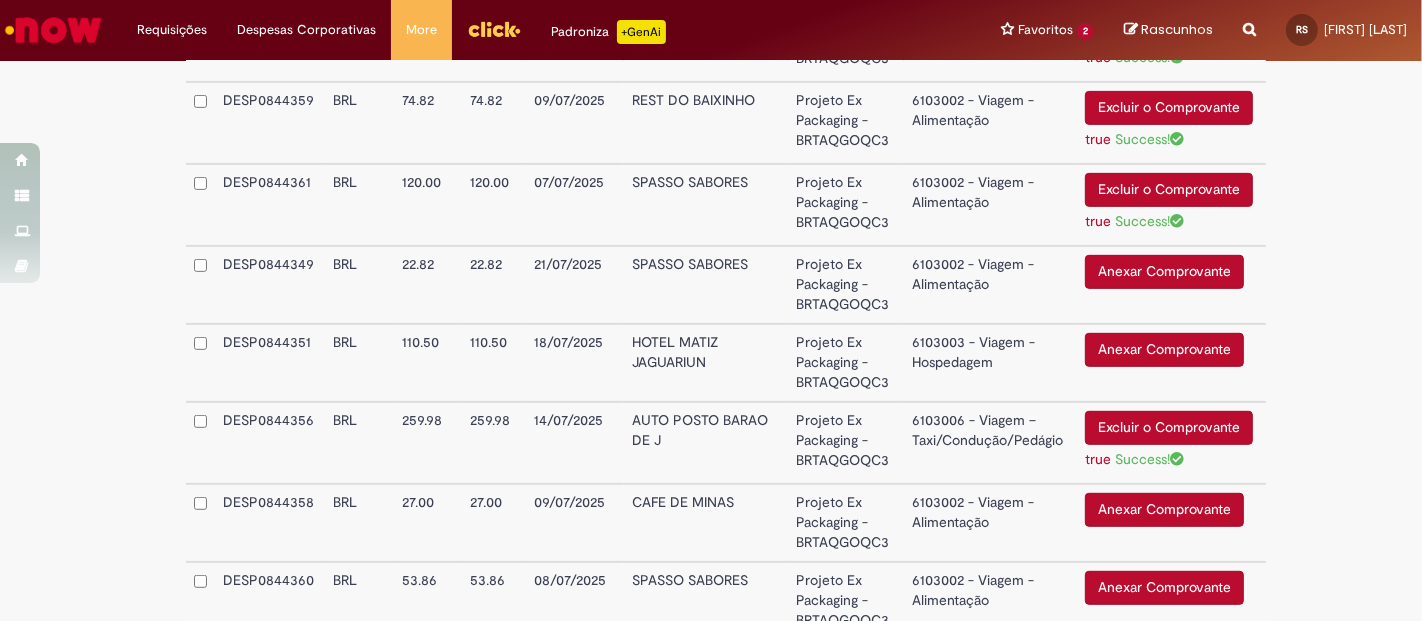 click on "Anexar Comprovante" at bounding box center [1164, 272] 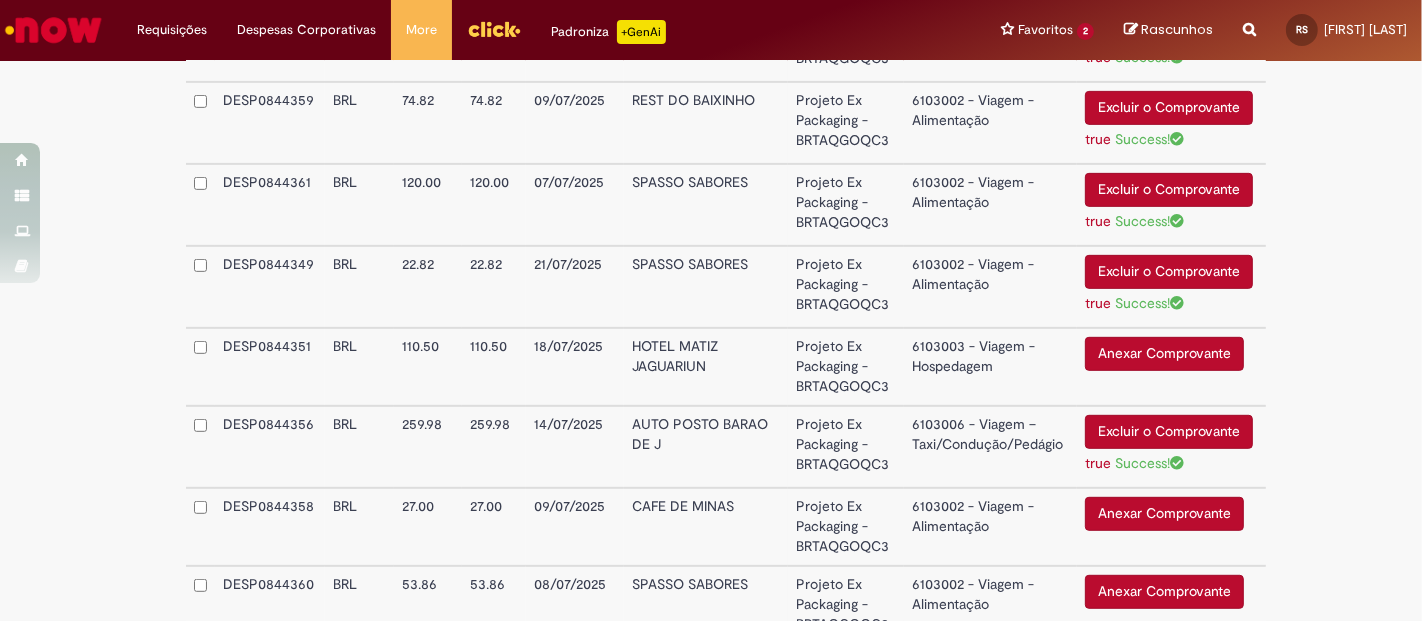 click on "Anexar Comprovante" at bounding box center [1164, 354] 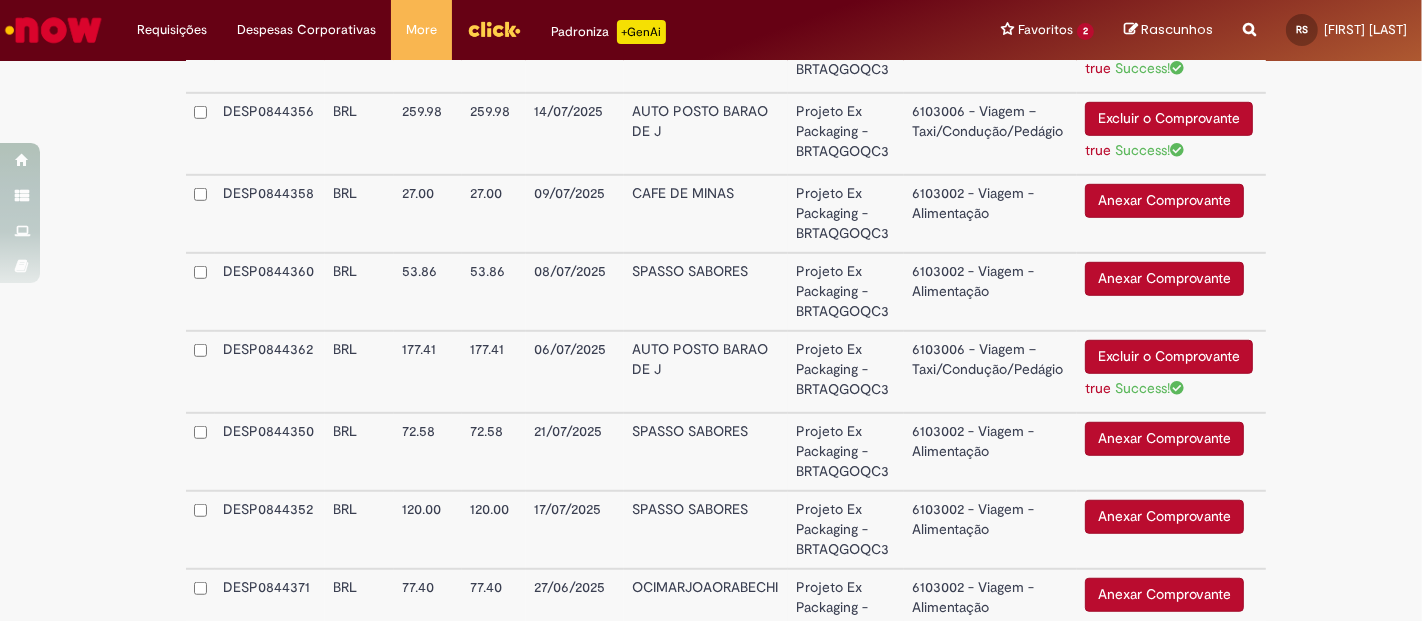 scroll, scrollTop: 1087, scrollLeft: 0, axis: vertical 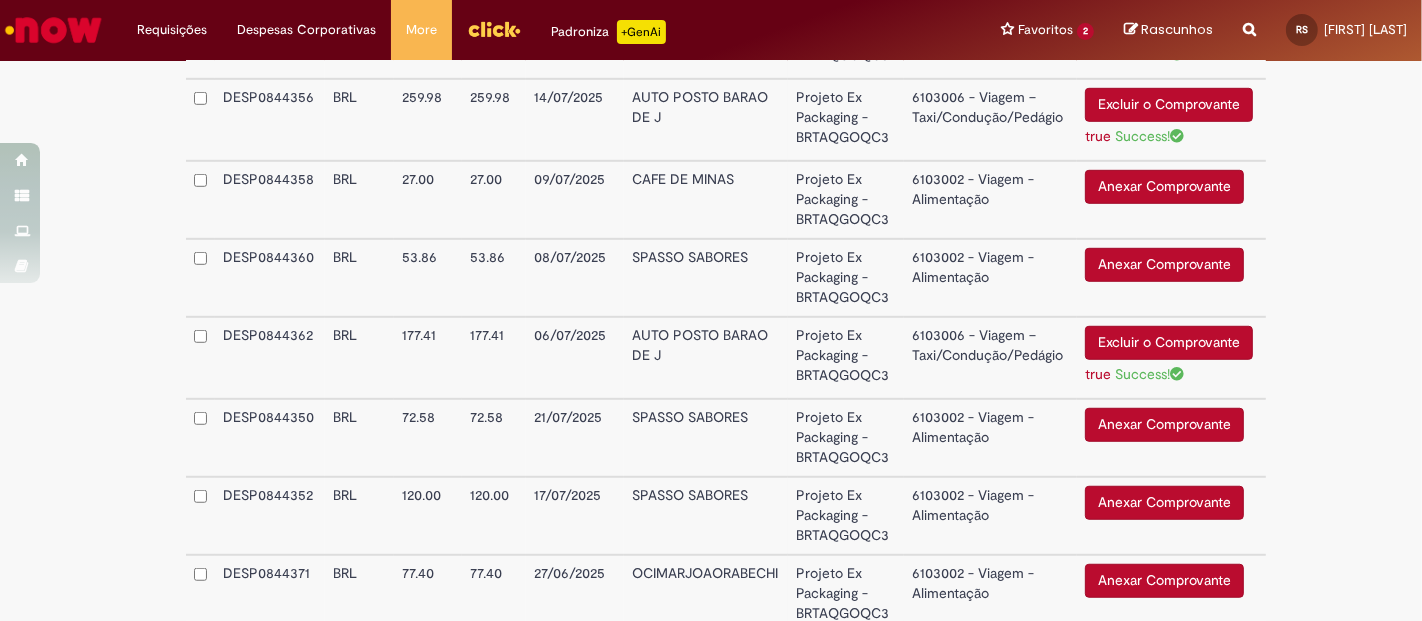 click on "Anexar Comprovante" at bounding box center (1164, 187) 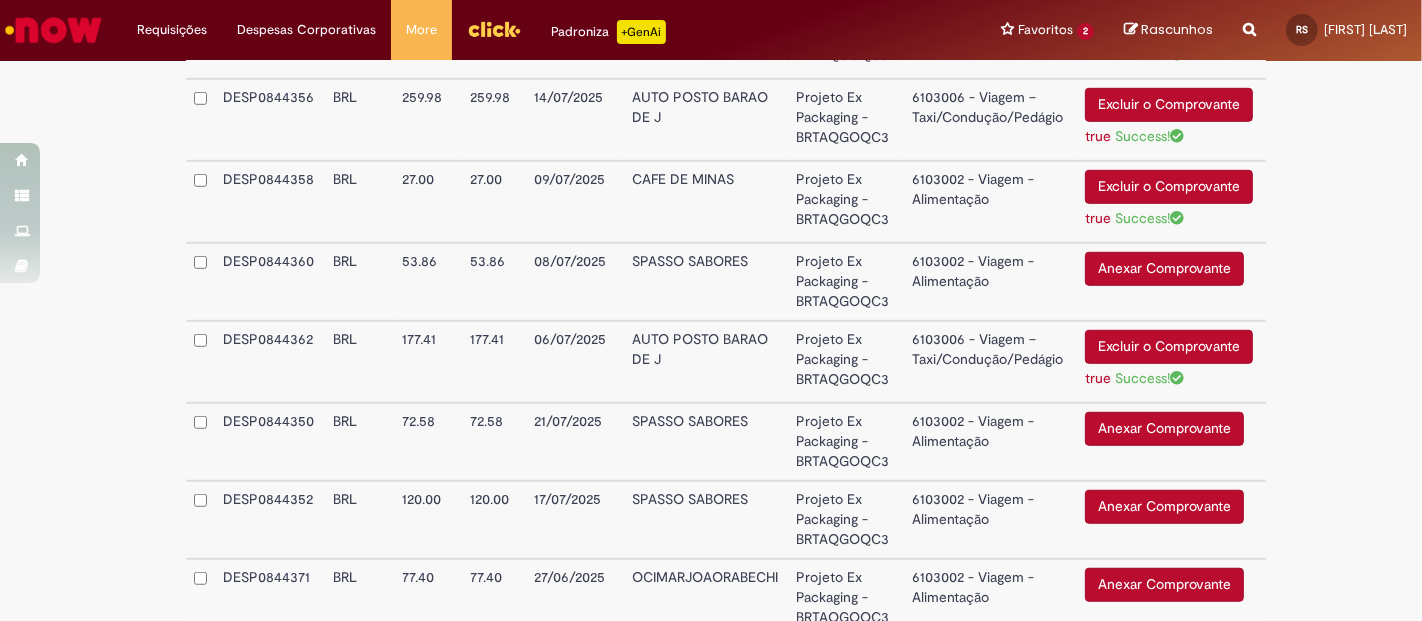 click on "Anexar Comprovante" at bounding box center (1164, 269) 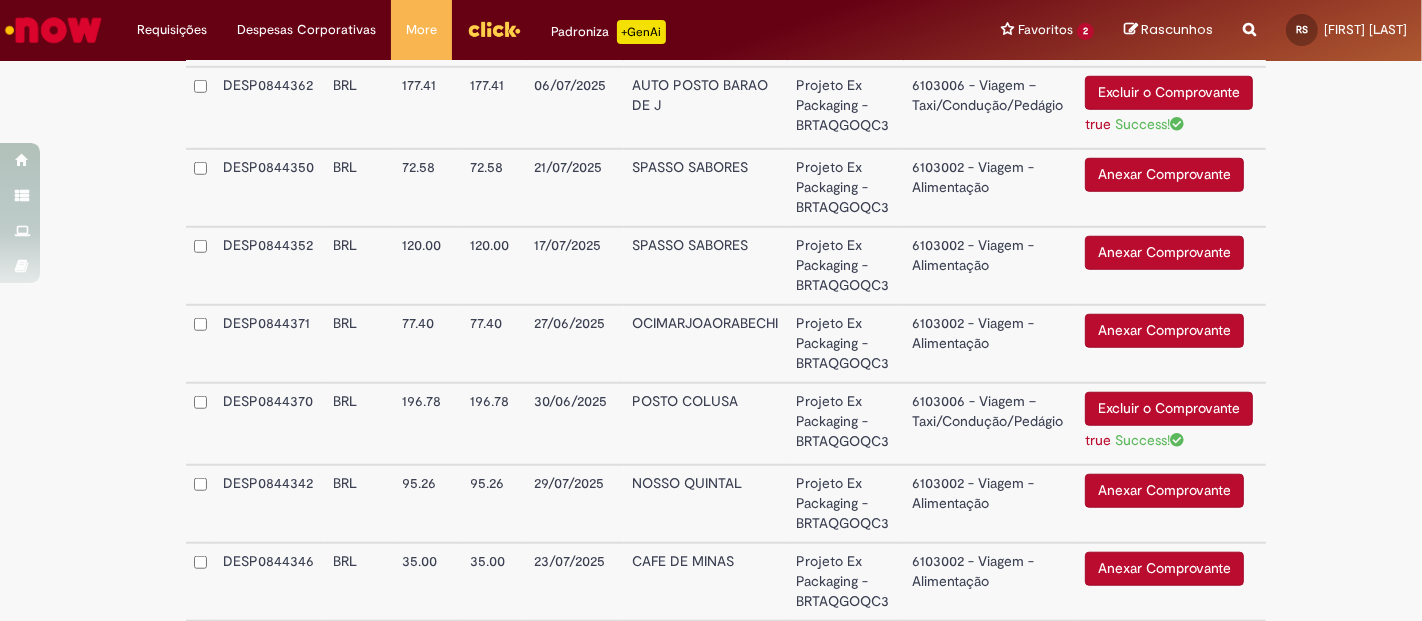 scroll, scrollTop: 1354, scrollLeft: 0, axis: vertical 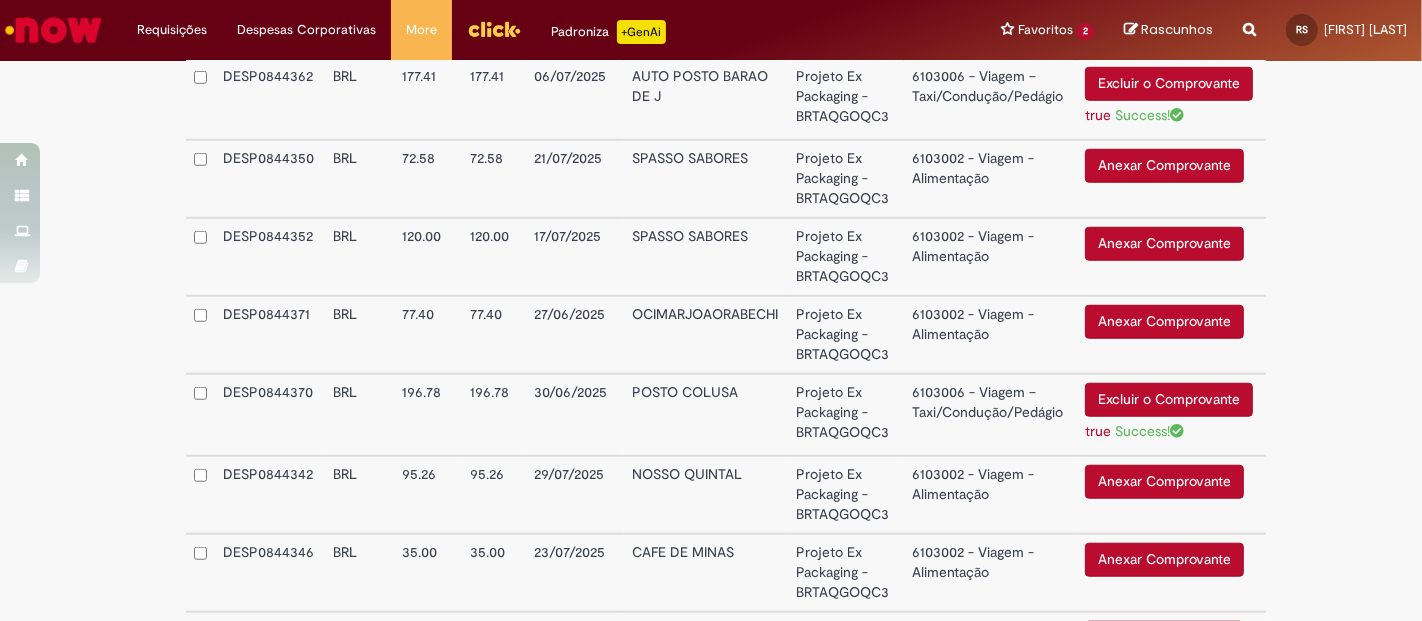 click on "Anexar Comprovante" at bounding box center (1164, 166) 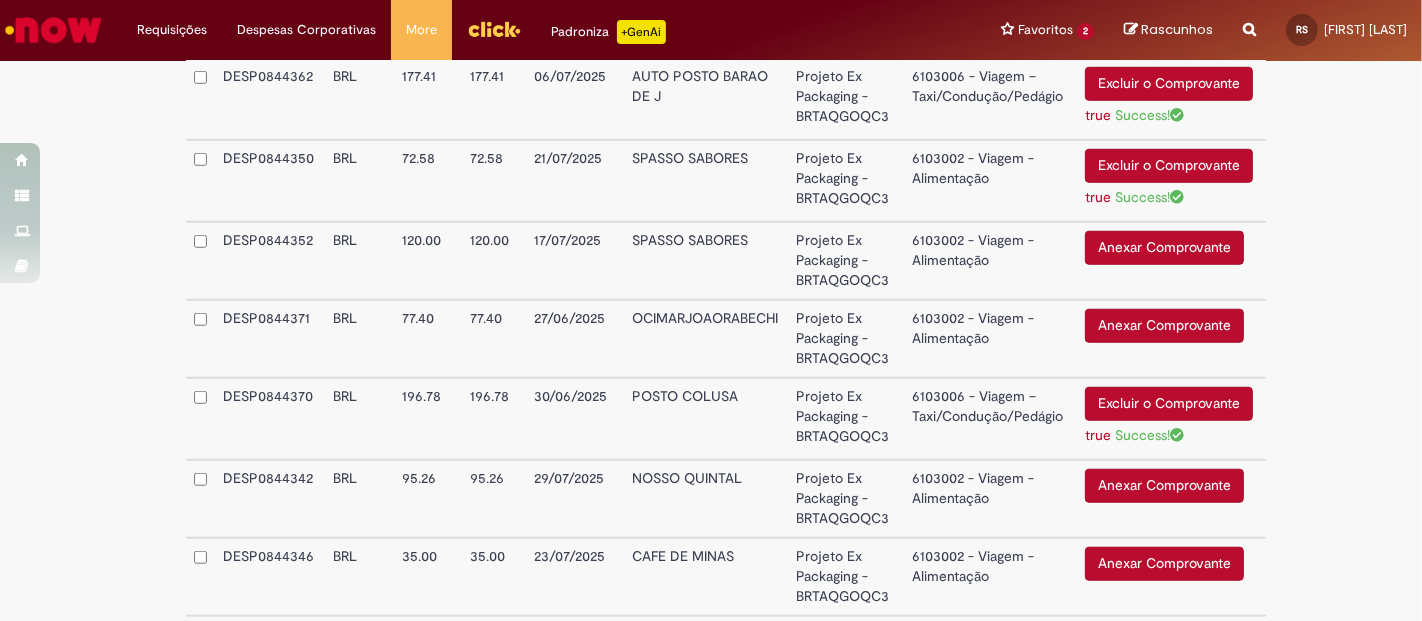 click on "Anexar Comprovante" at bounding box center (1164, 248) 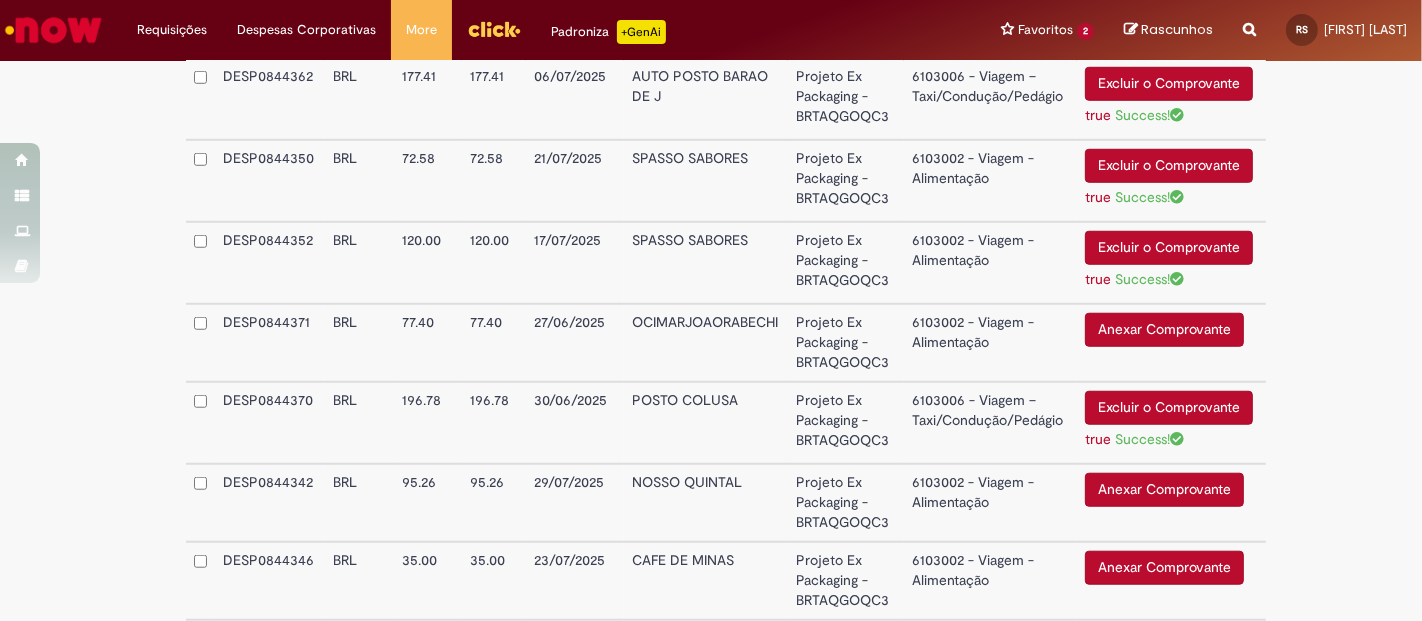 click on "Anexar Comprovante" at bounding box center (1164, 330) 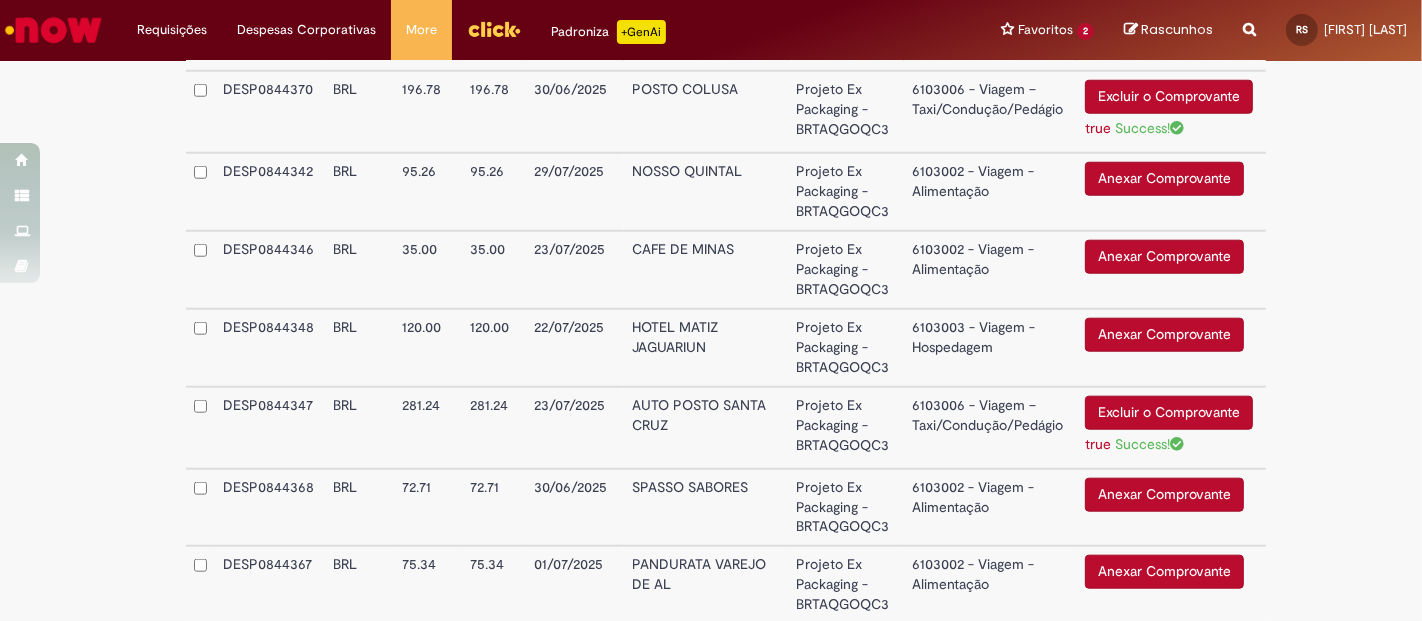 scroll, scrollTop: 1697, scrollLeft: 0, axis: vertical 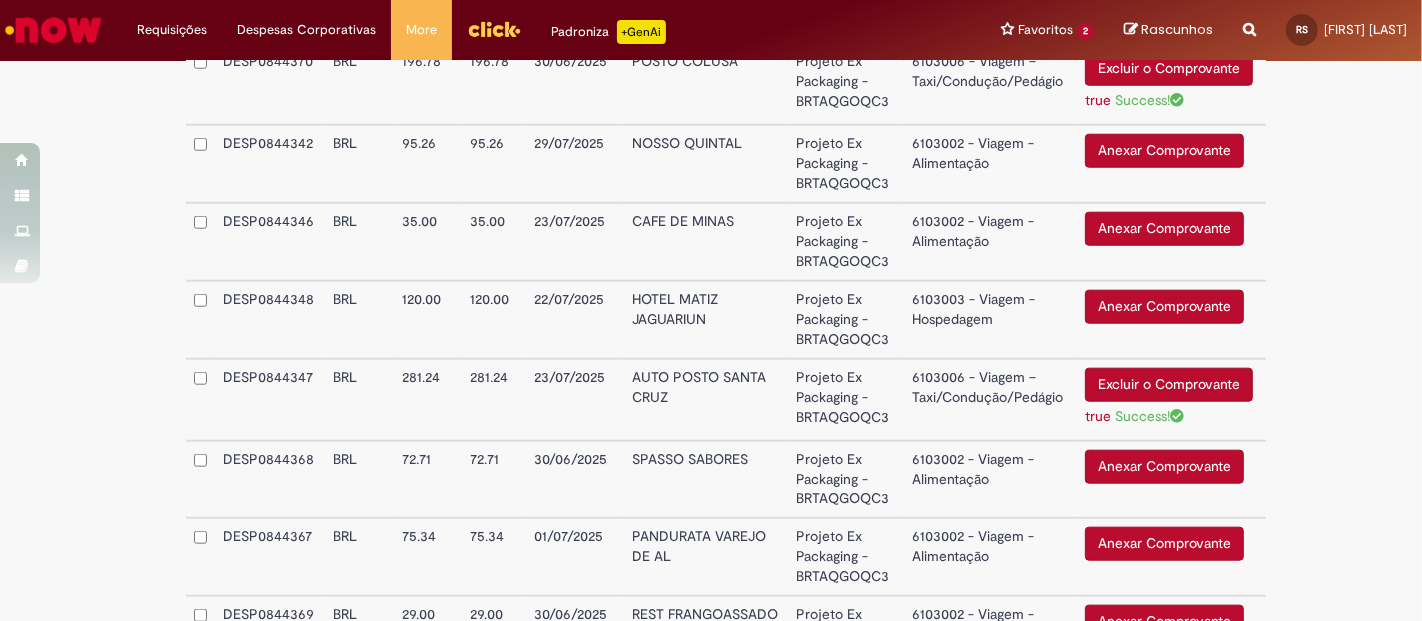 click on "Anexar Comprovante" at bounding box center [1164, 151] 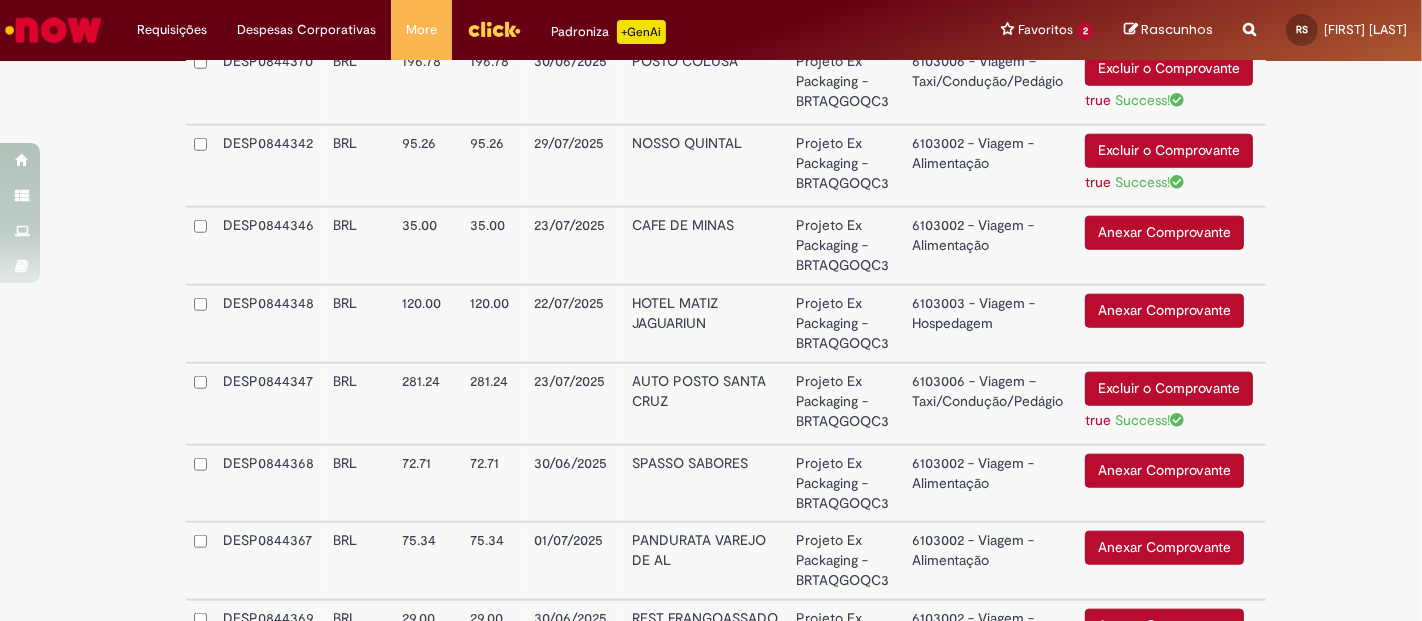 click on "Anexar Comprovante" at bounding box center (1164, 233) 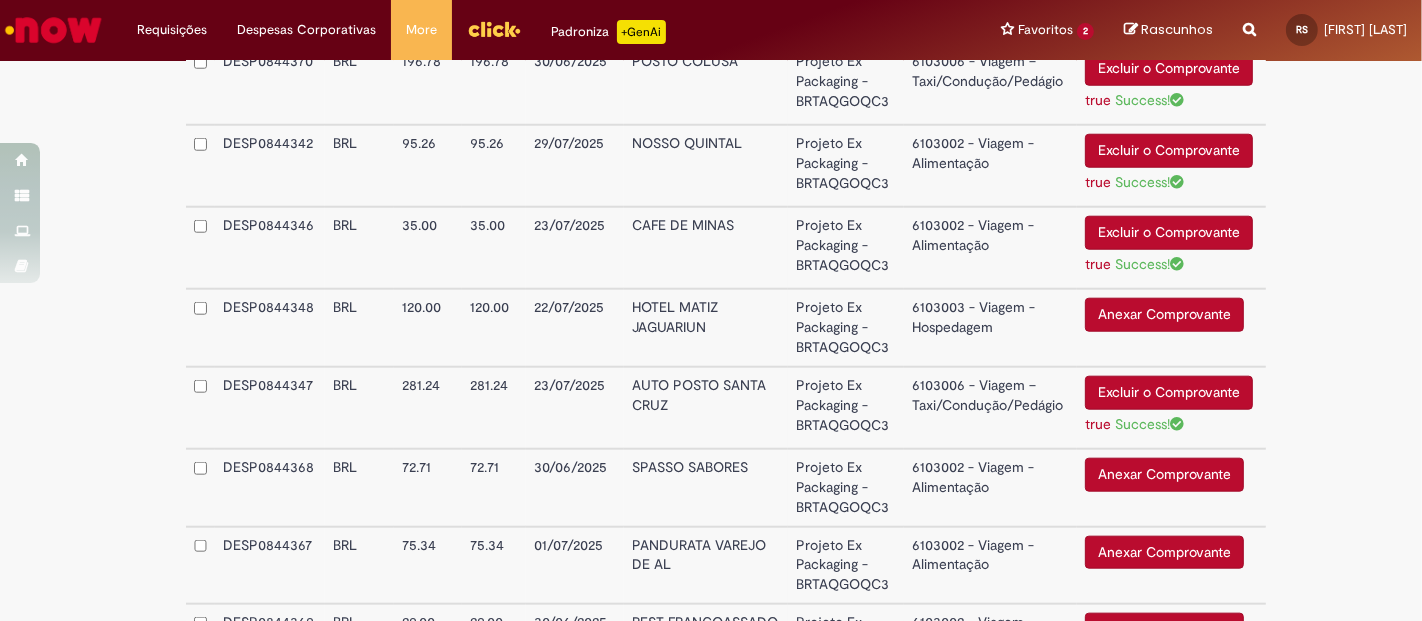 click on "Anexar Comprovante" at bounding box center [1164, 315] 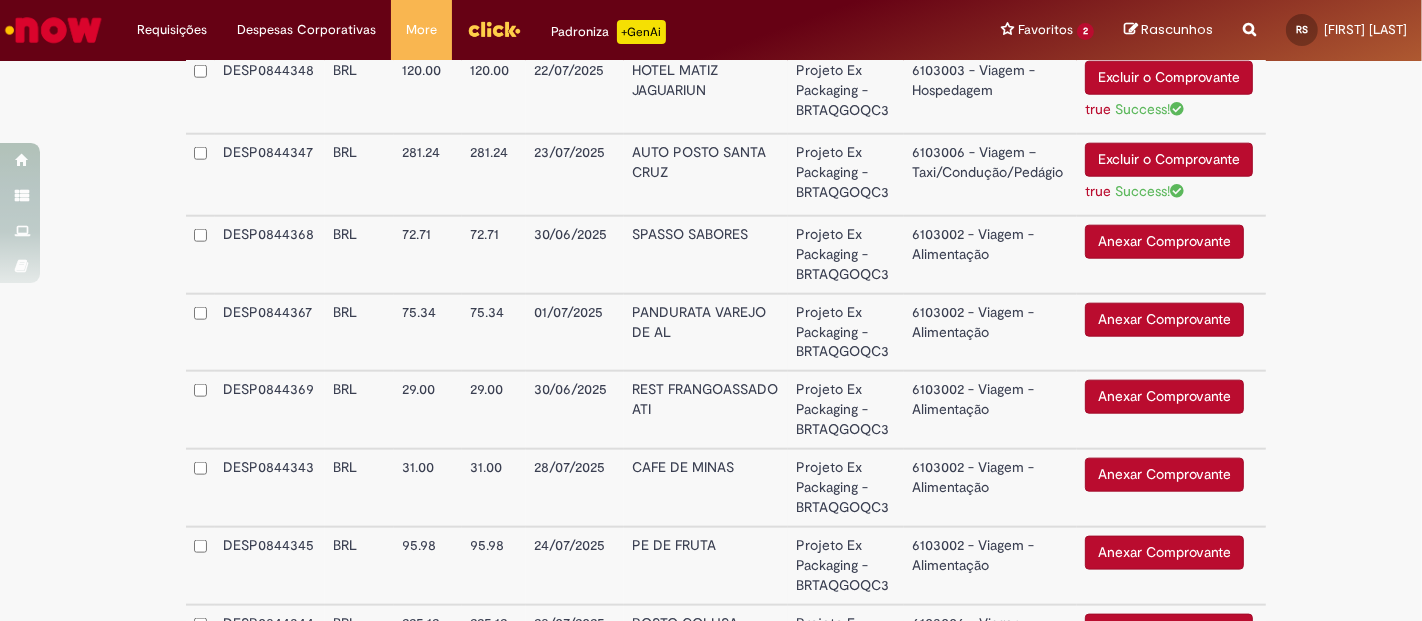 scroll, scrollTop: 1952, scrollLeft: 0, axis: vertical 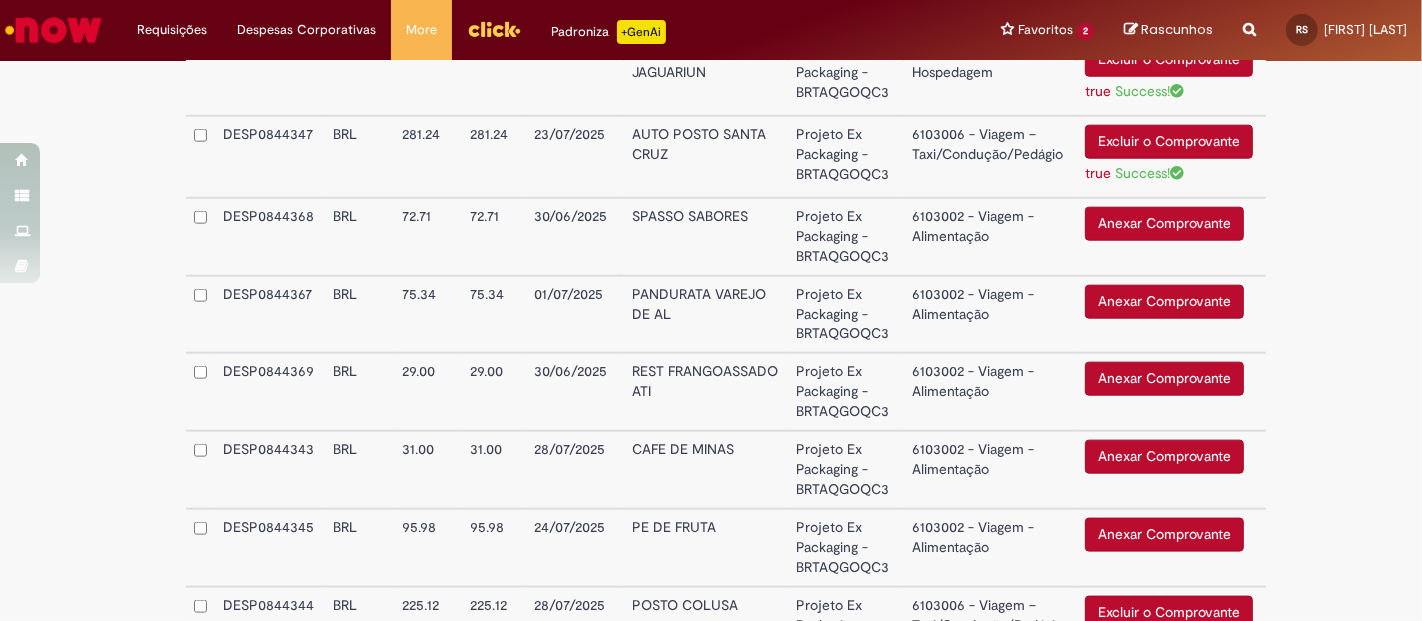click on "Anexar Comprovante" at bounding box center [1164, 224] 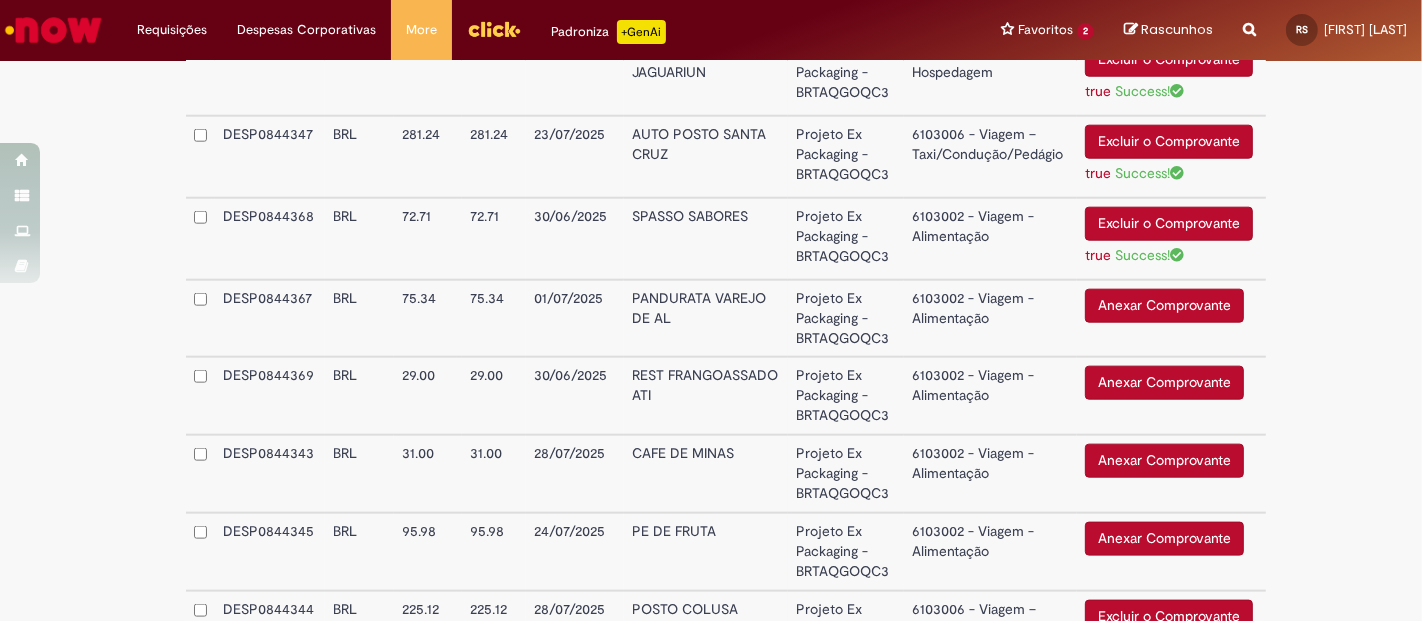 click on "Anexar Comprovante" at bounding box center [1164, 306] 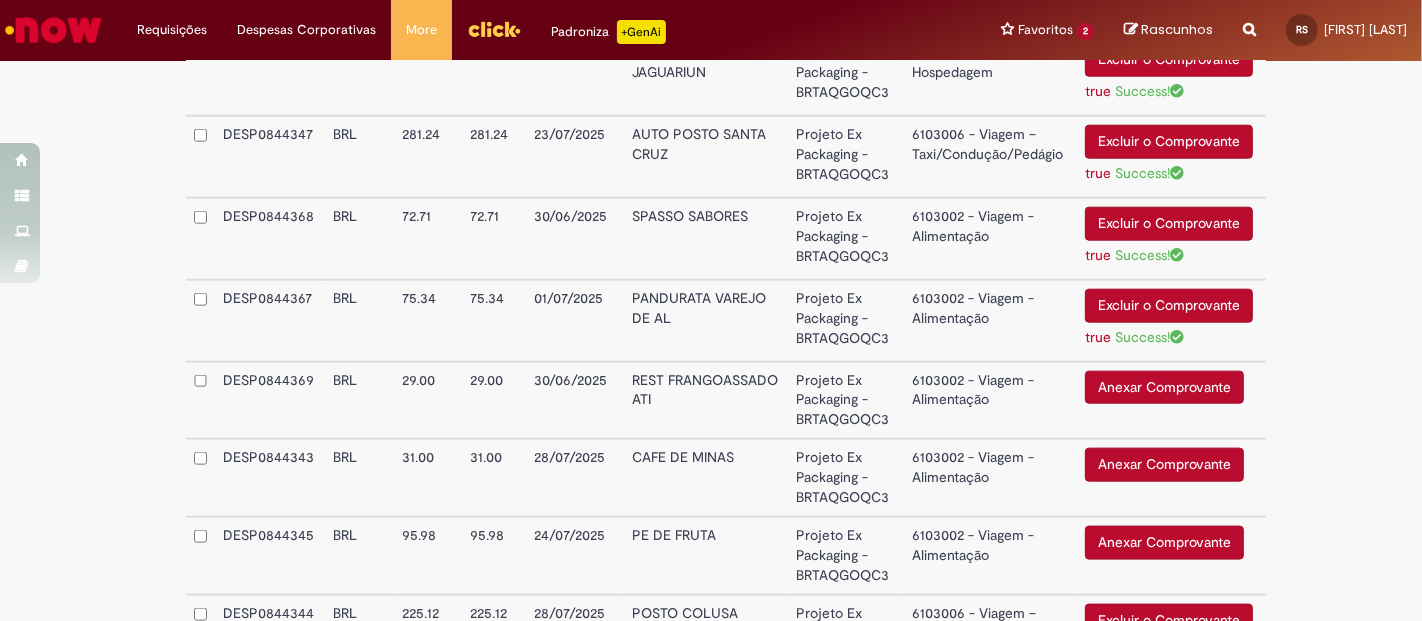click on "Anexar Comprovante" at bounding box center [1164, 388] 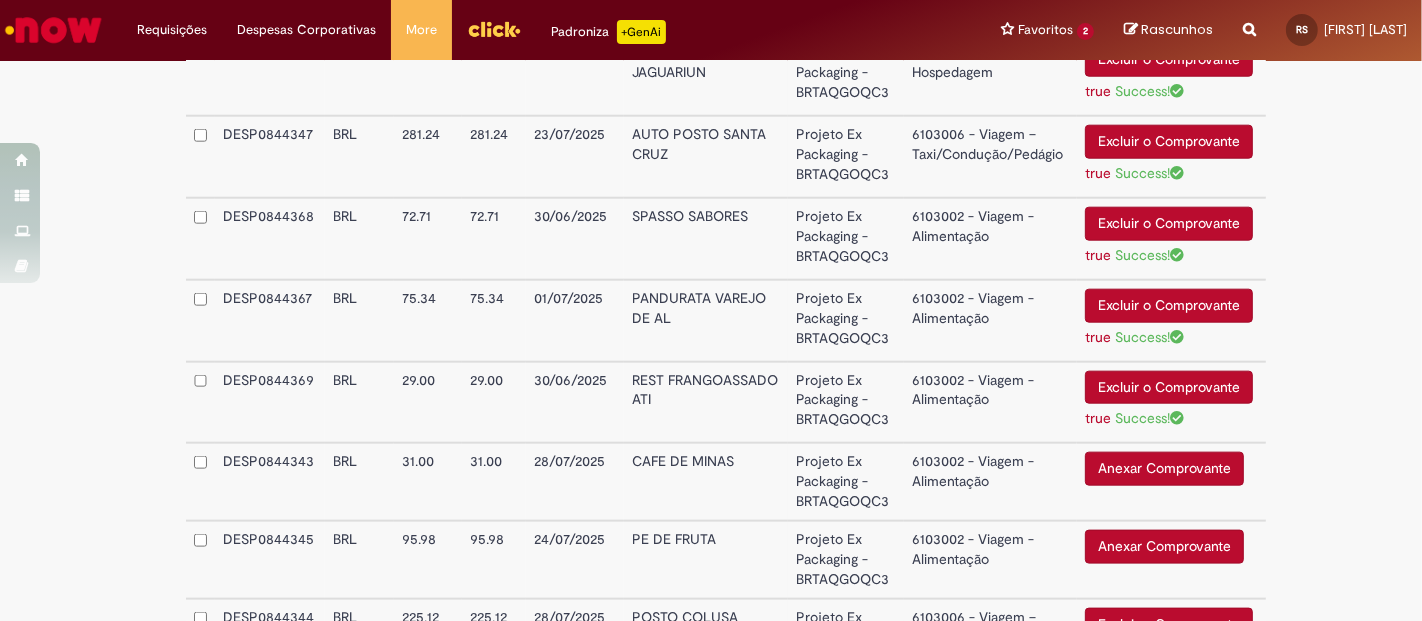 click on "Anexar Comprovante" at bounding box center (1164, 469) 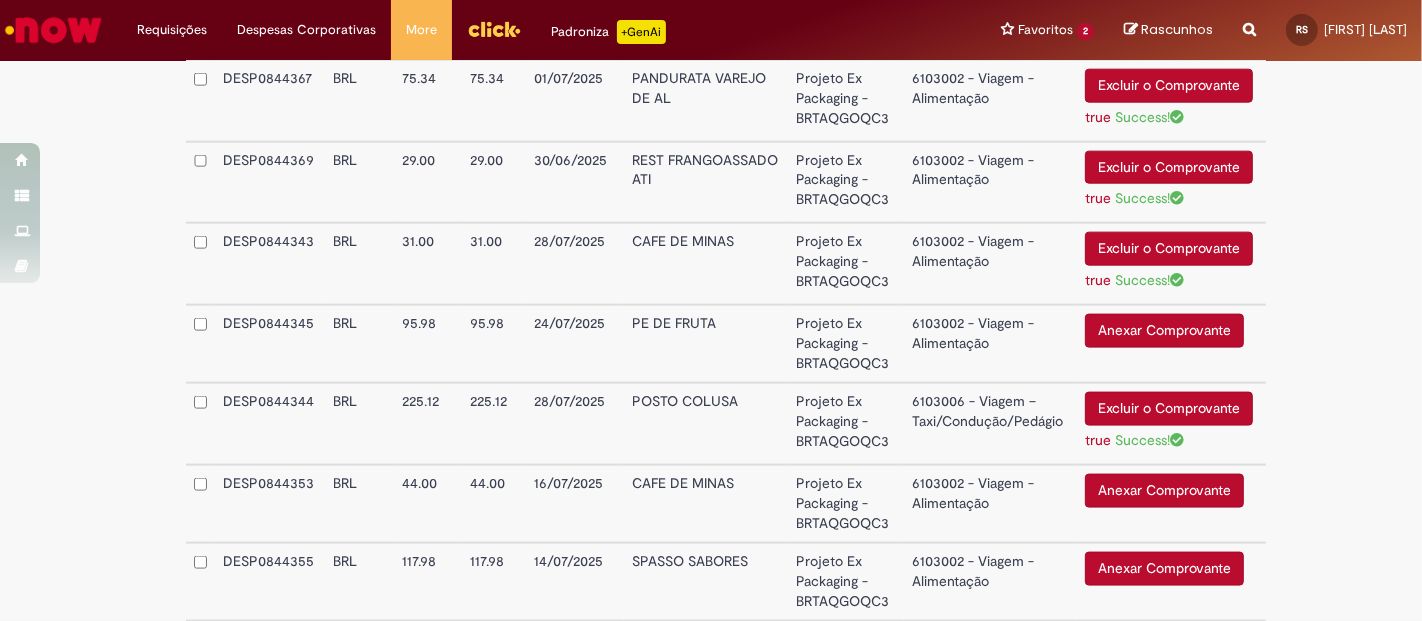 scroll, scrollTop: 2177, scrollLeft: 0, axis: vertical 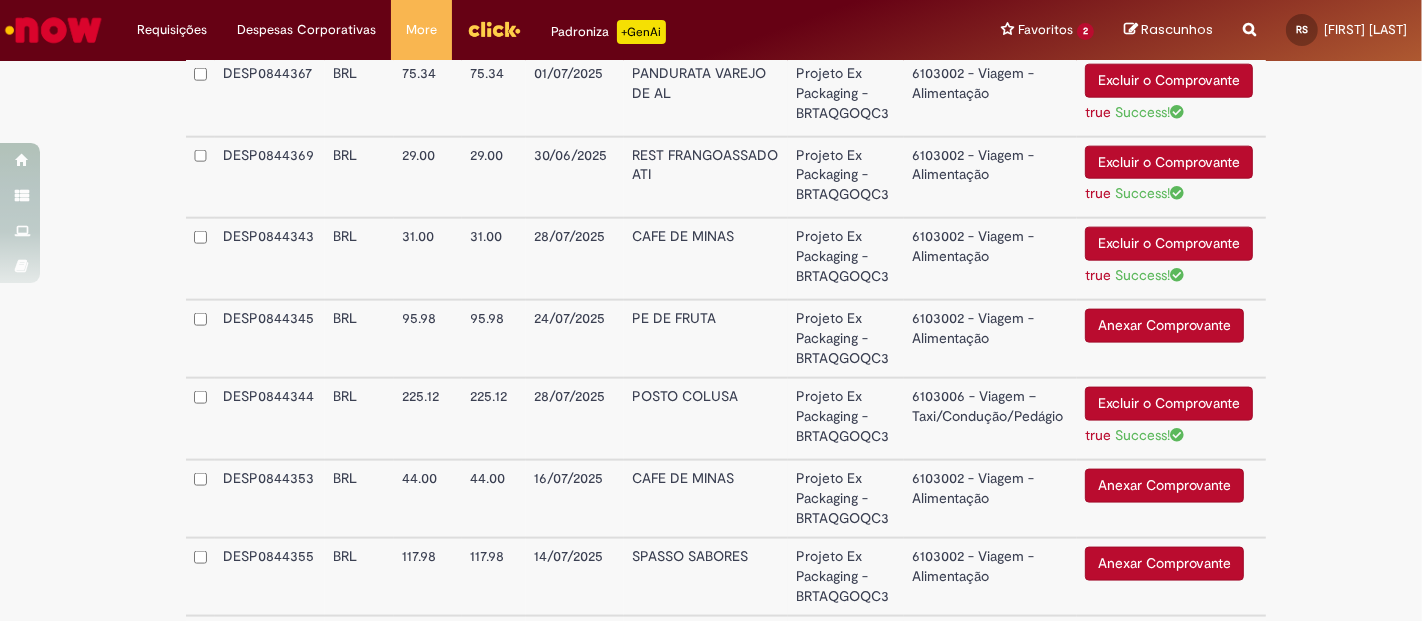click on "Anexar Comprovante" at bounding box center (1164, 326) 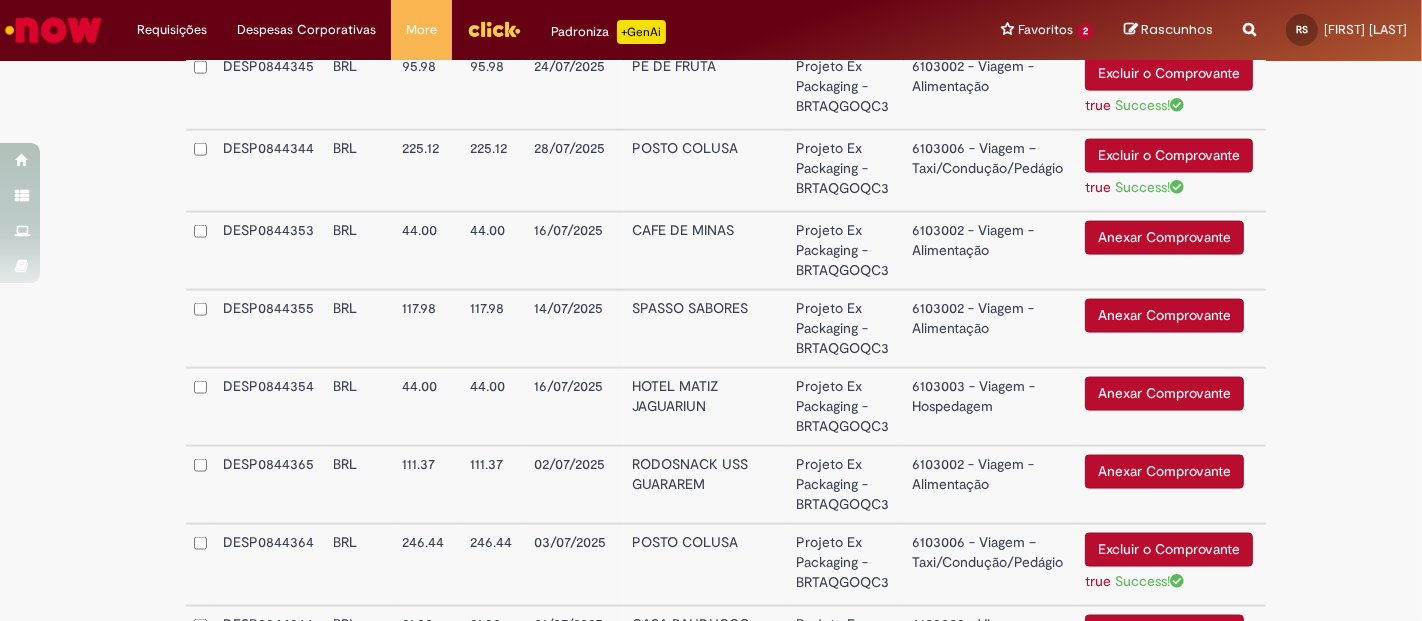 scroll, scrollTop: 2442, scrollLeft: 0, axis: vertical 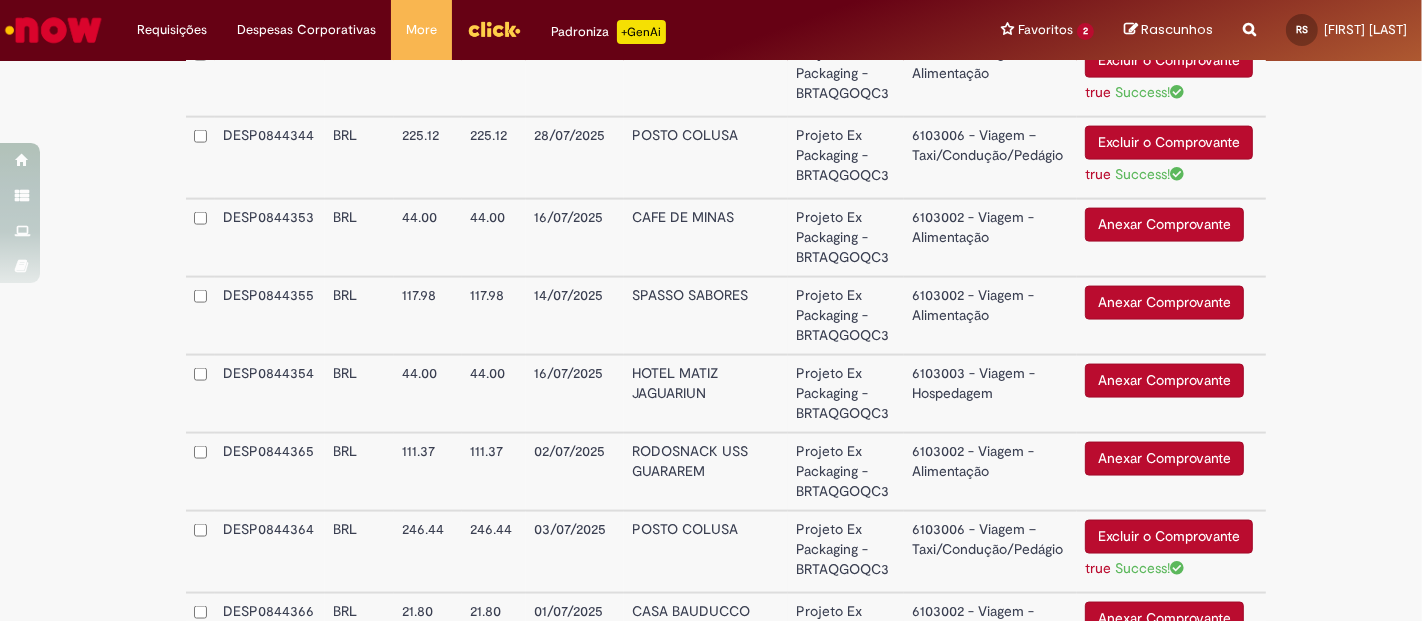 click on "Anexar Comprovante" at bounding box center [1164, 225] 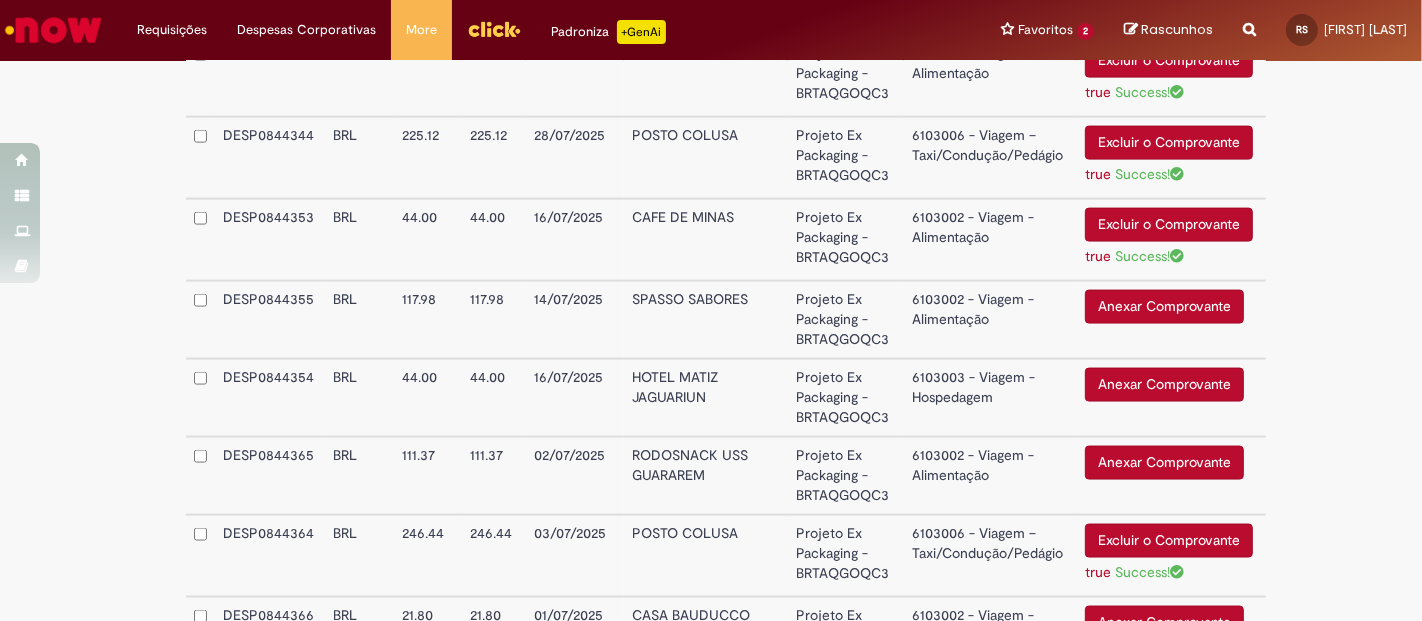 click on "Anexar Comprovante" at bounding box center [1164, 307] 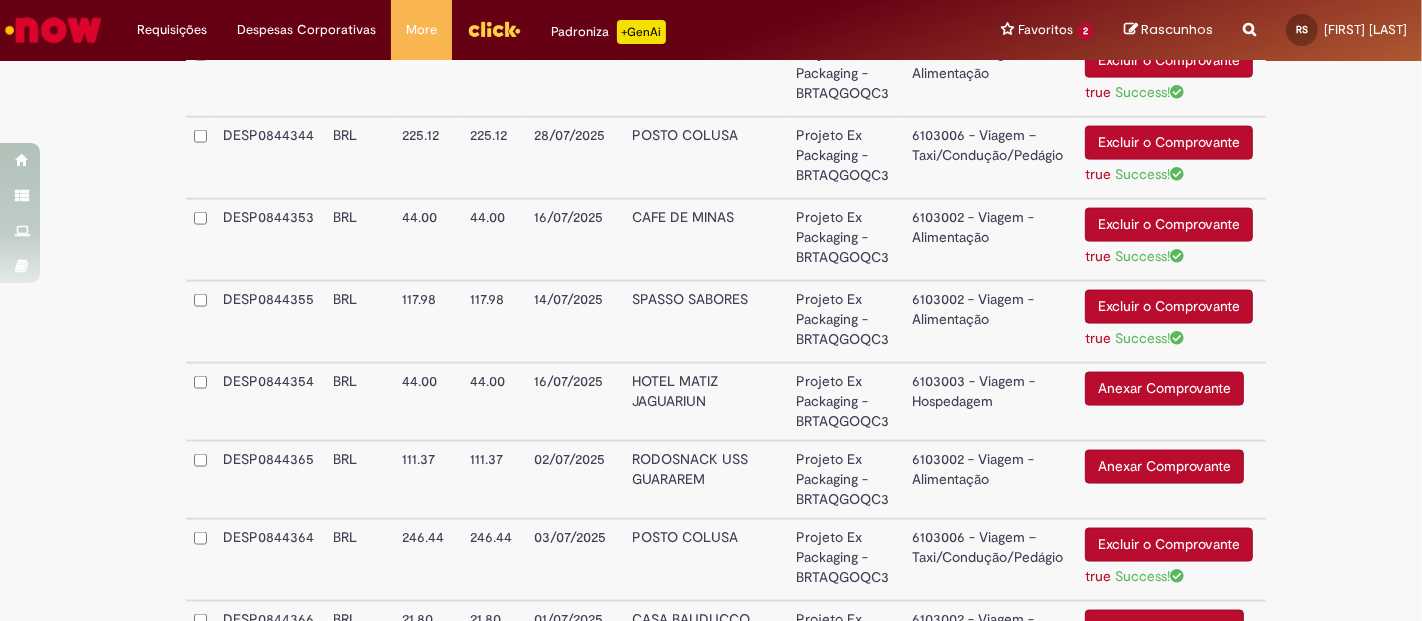 click on "Anexar Comprovante" at bounding box center (1164, 389) 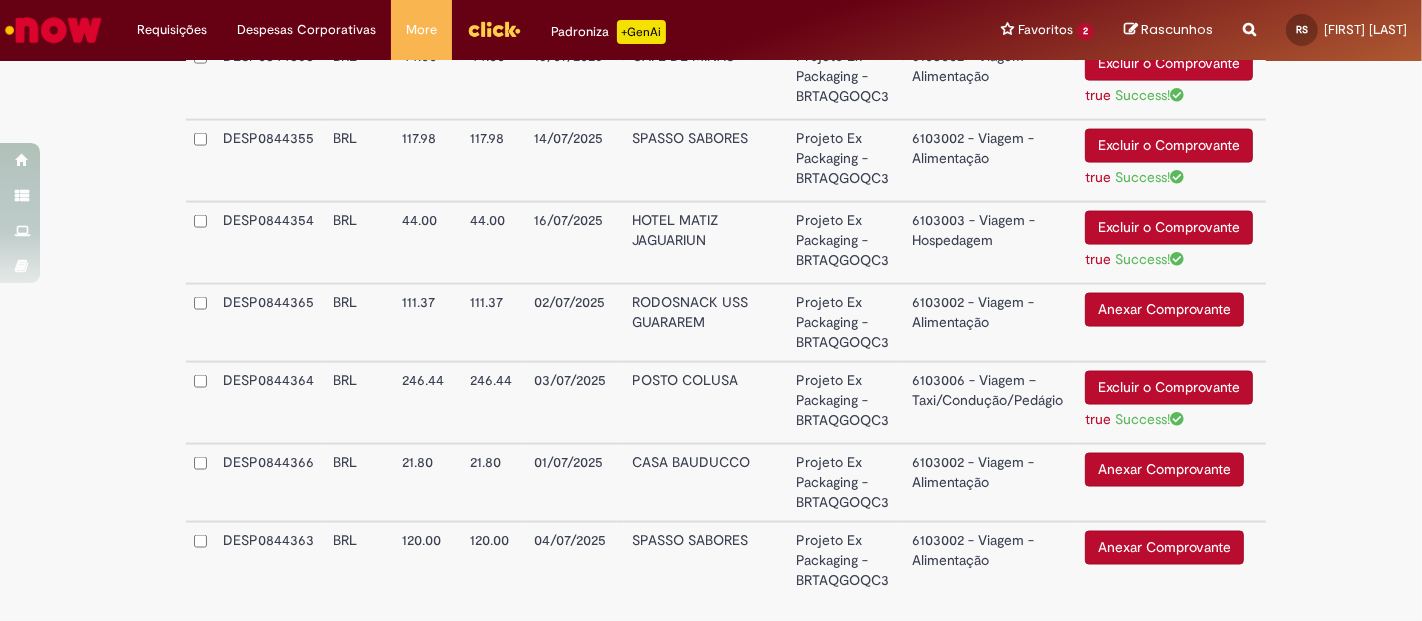 scroll, scrollTop: 2622, scrollLeft: 0, axis: vertical 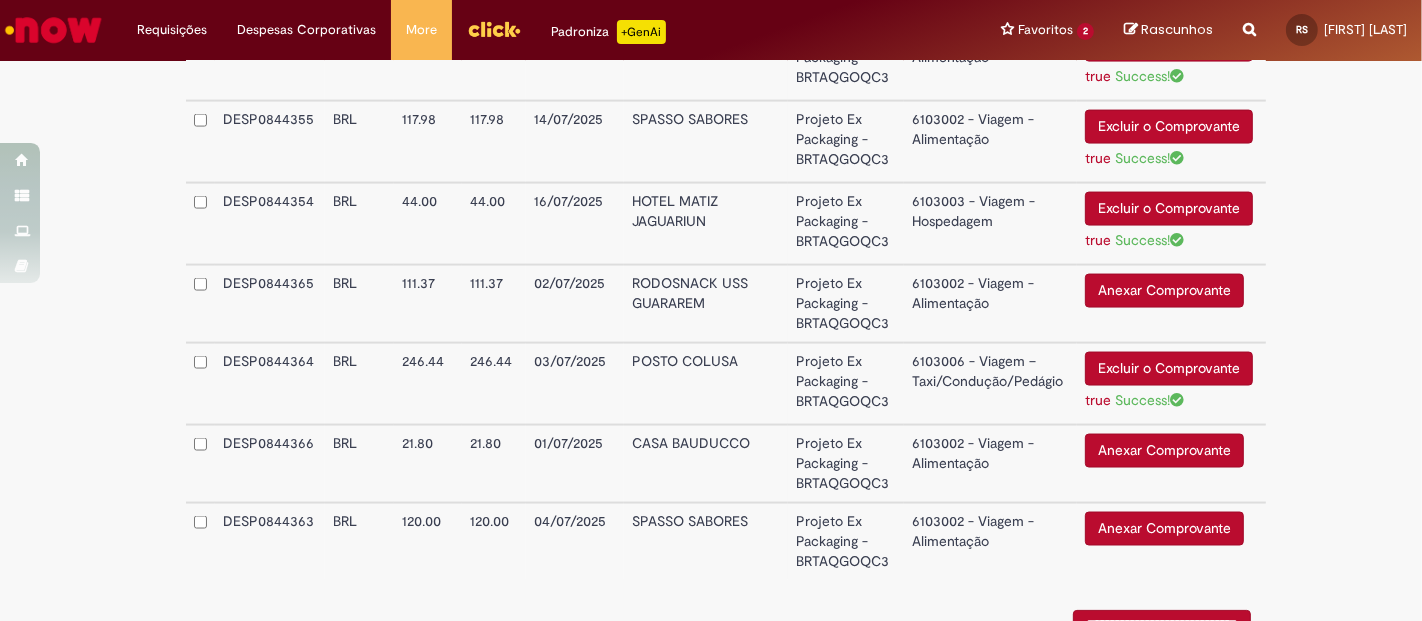 click on "Anexar Comprovante" at bounding box center [1164, 291] 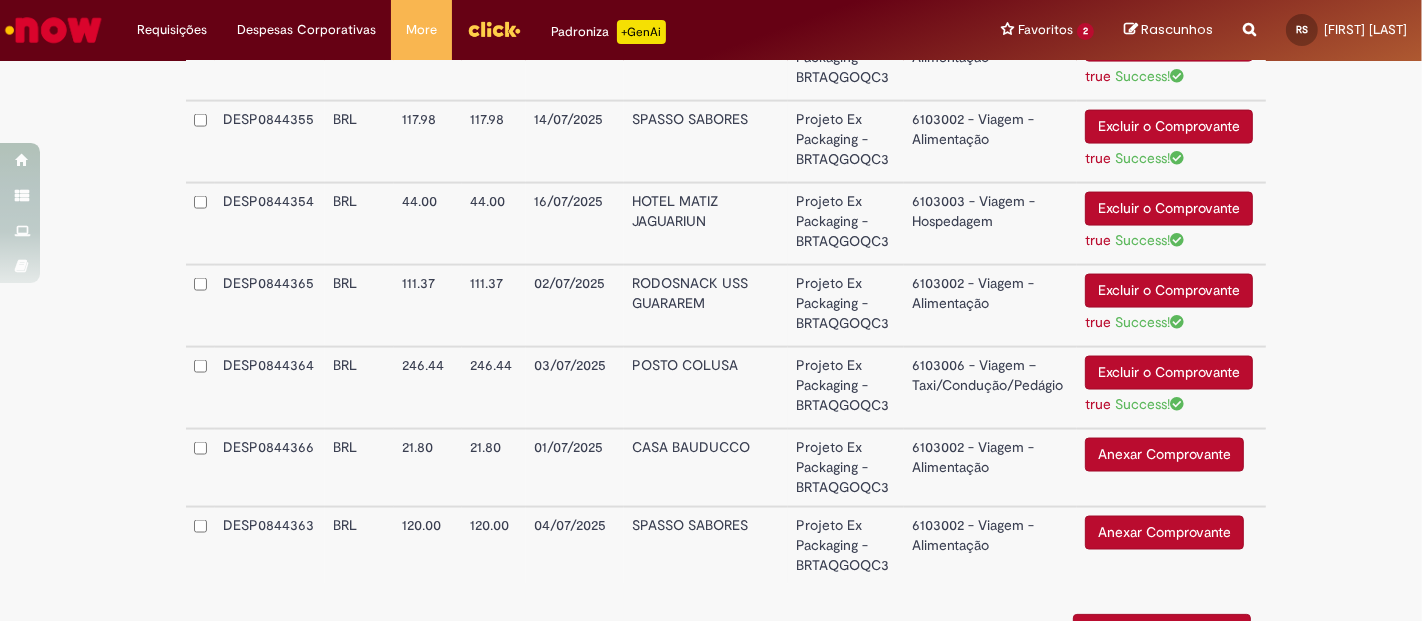 click on "Anexar Comprovante" at bounding box center [1164, 455] 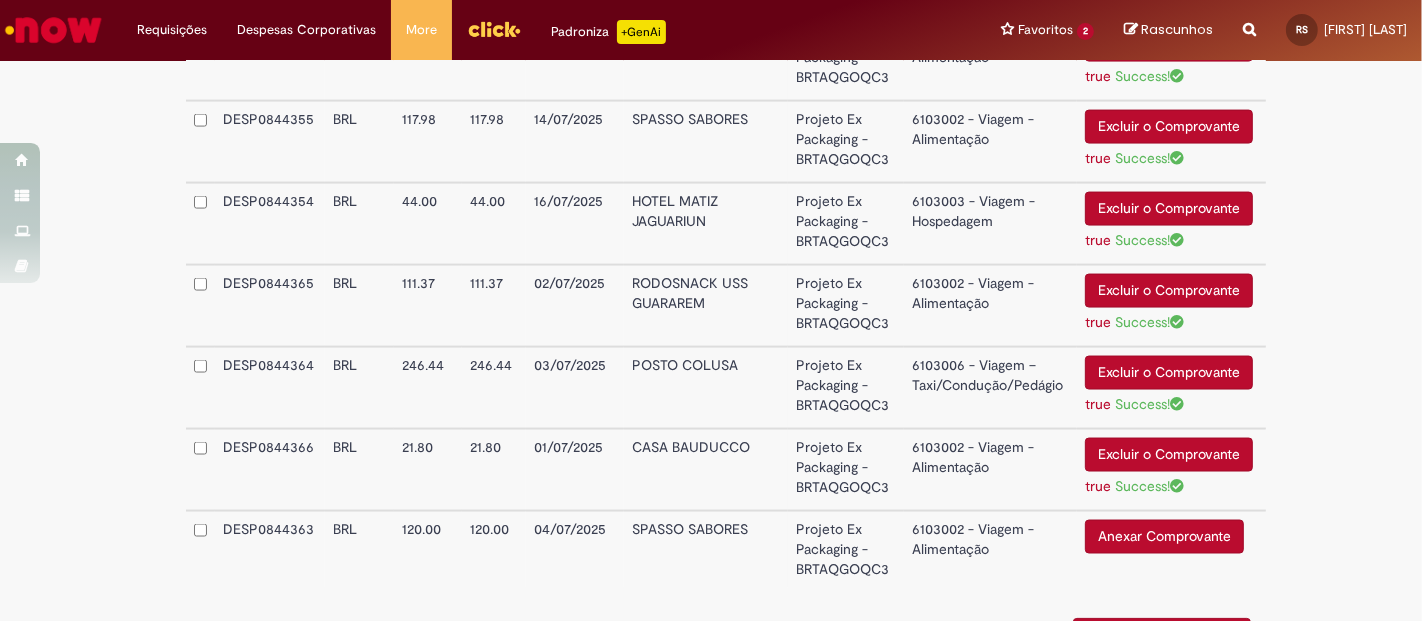 click on "Anexar Comprovante" at bounding box center [1164, 537] 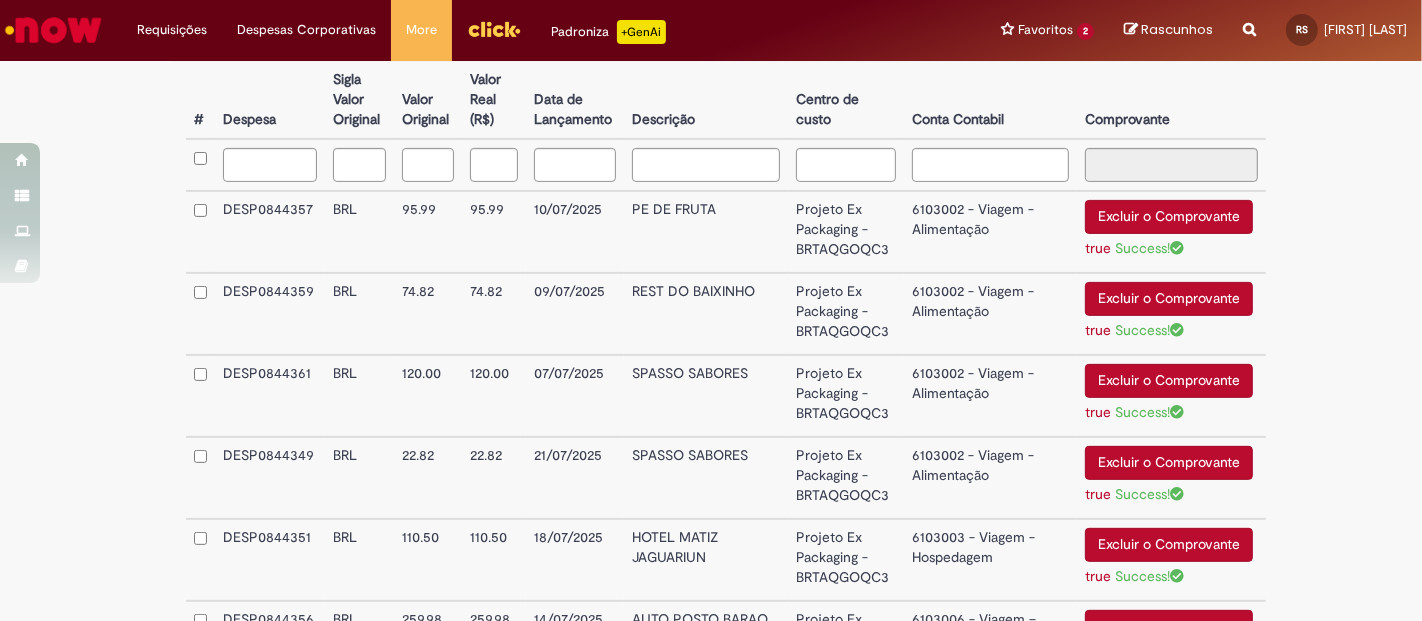 scroll, scrollTop: 571, scrollLeft: 0, axis: vertical 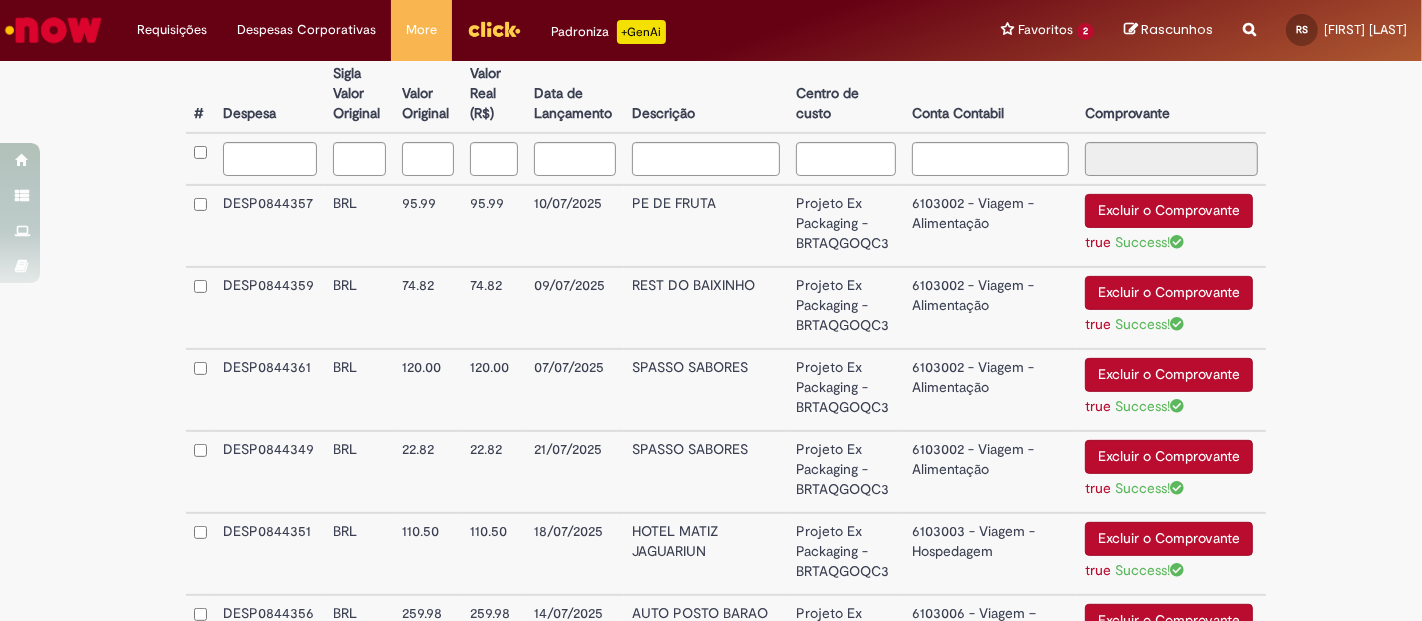 click on "6103002 - Viagem - Alimentação" at bounding box center (990, 226) 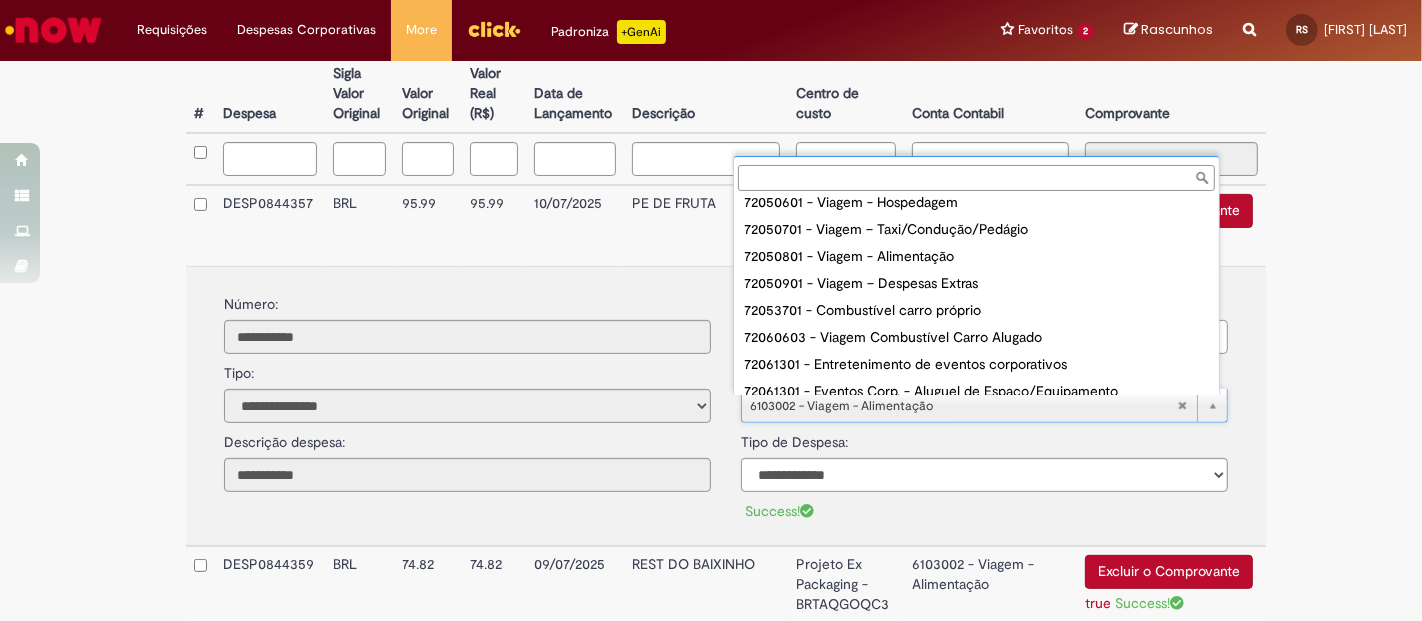 scroll, scrollTop: 132, scrollLeft: 0, axis: vertical 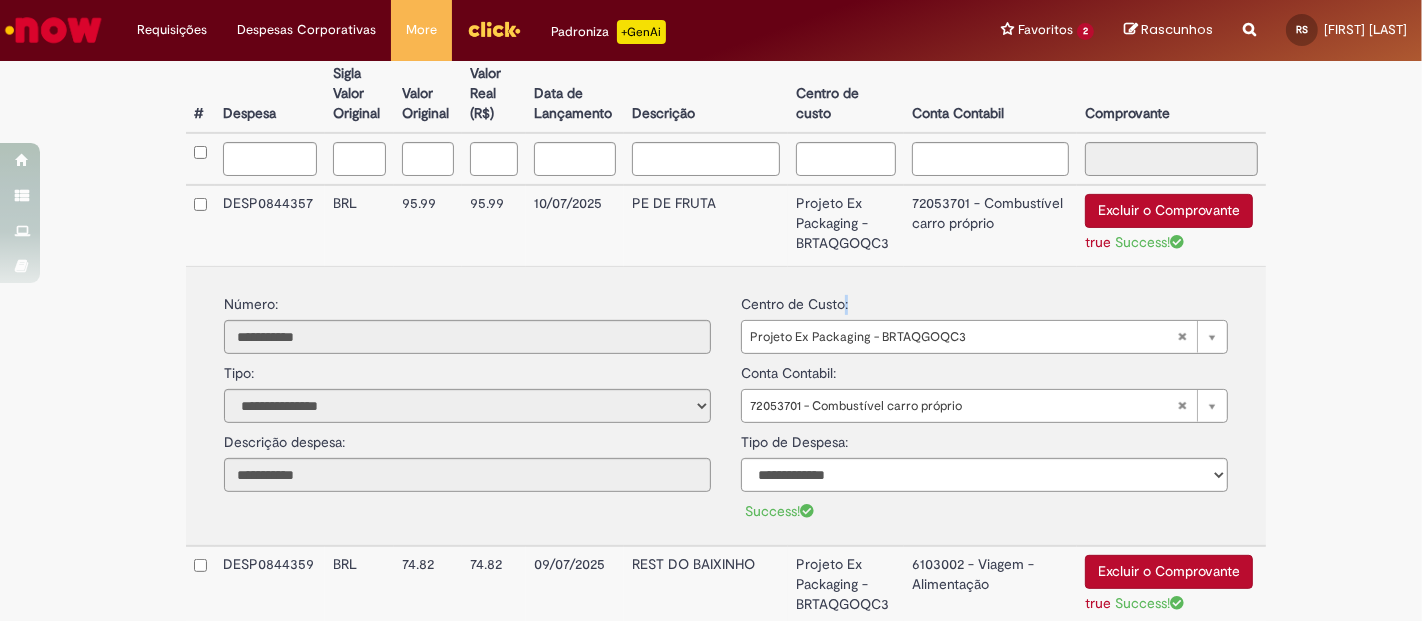 click on "**********" at bounding box center [984, 319] 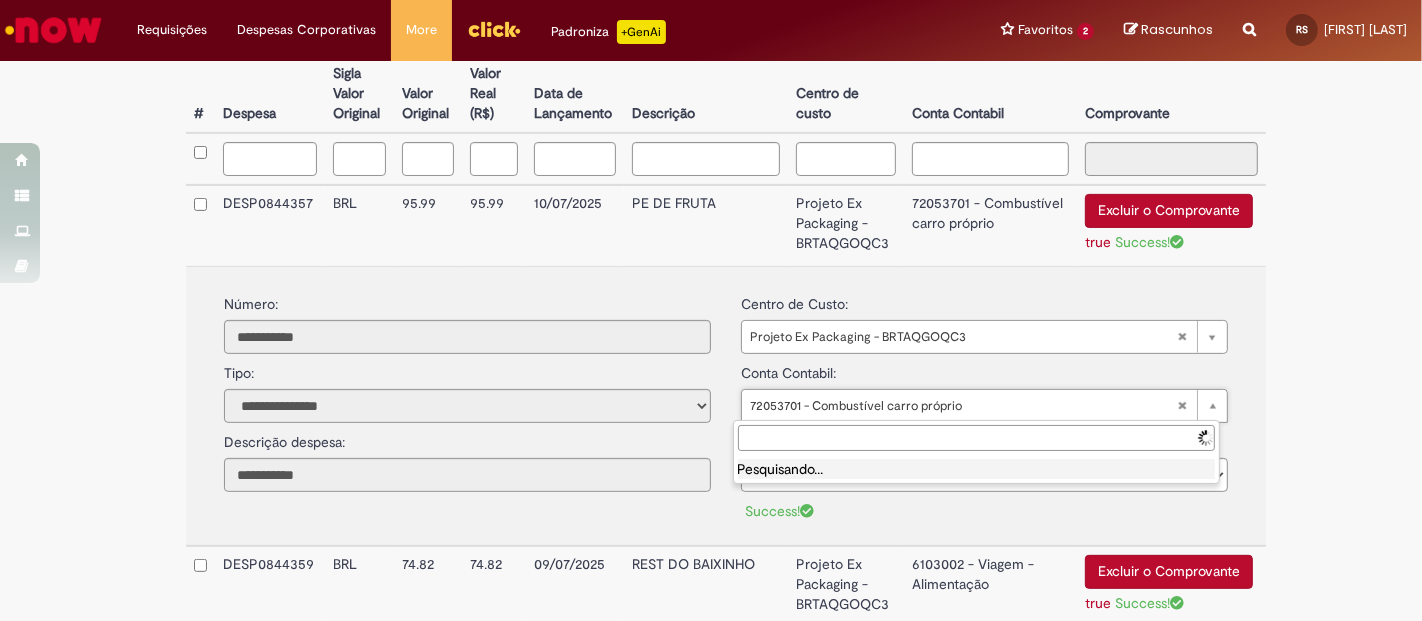 scroll, scrollTop: 42, scrollLeft: 0, axis: vertical 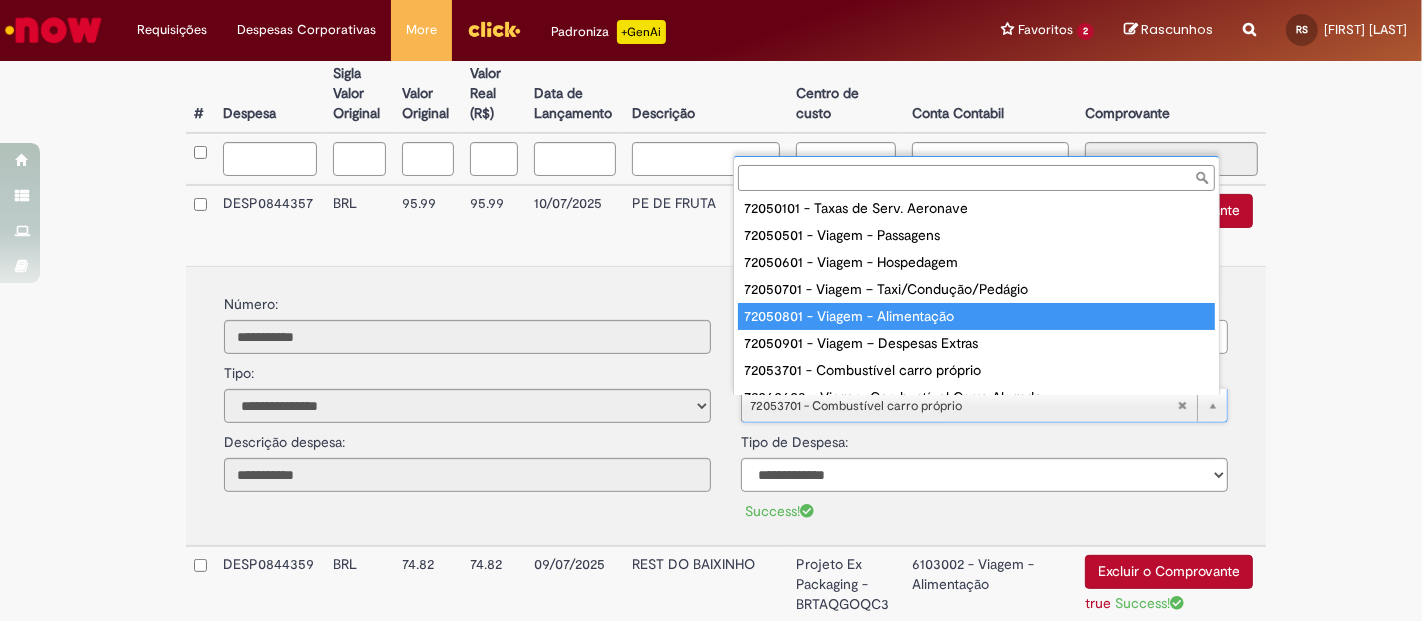 type on "**********" 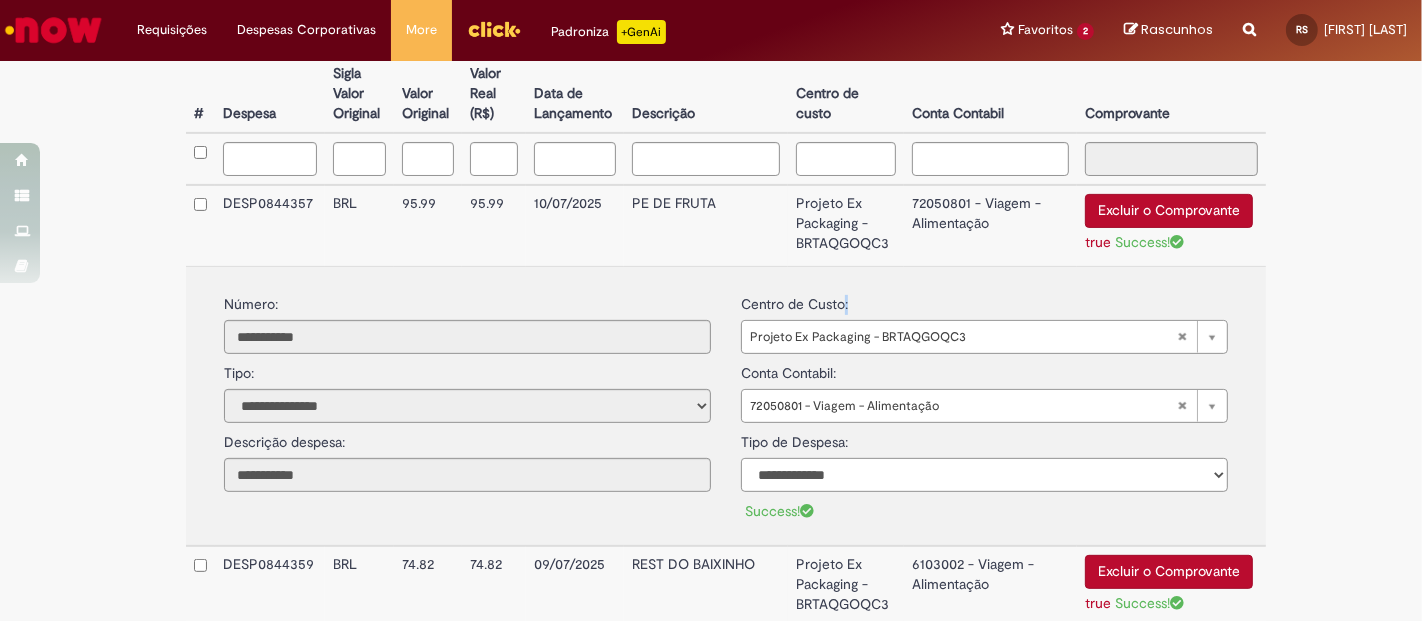 click on "**********" at bounding box center [984, 475] 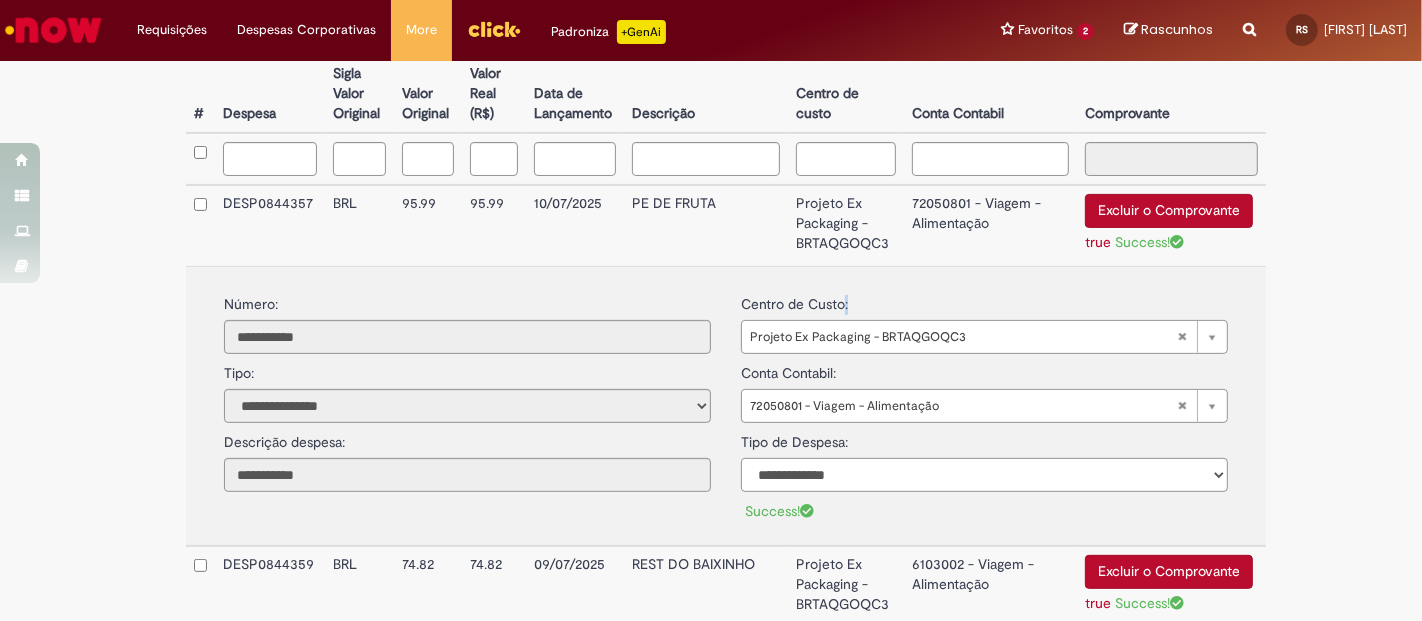 select on "*" 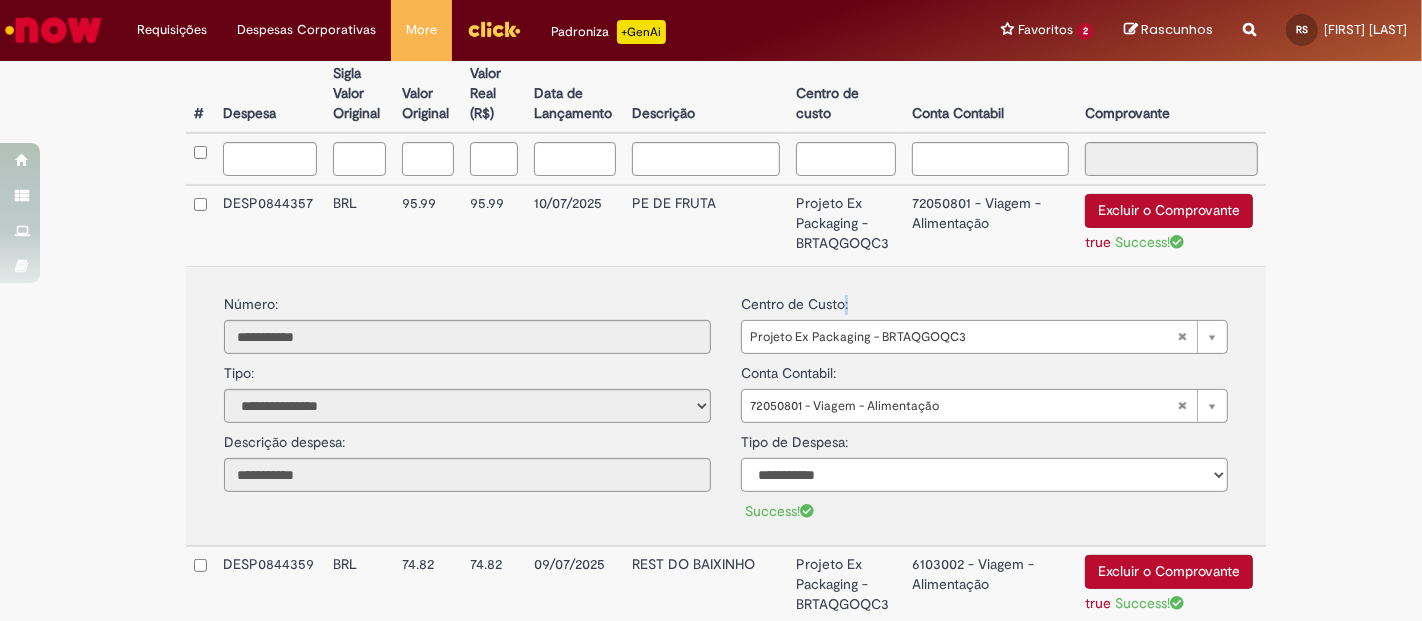 click on "**********" at bounding box center [984, 475] 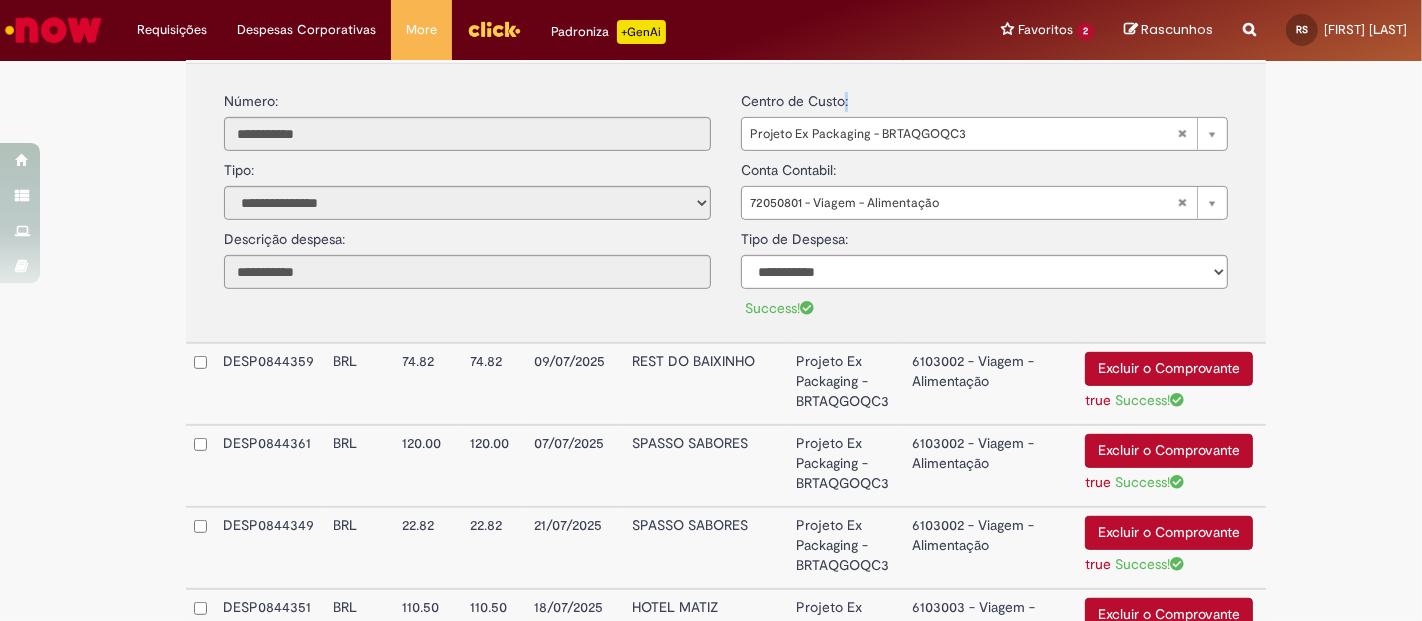 scroll, scrollTop: 815, scrollLeft: 0, axis: vertical 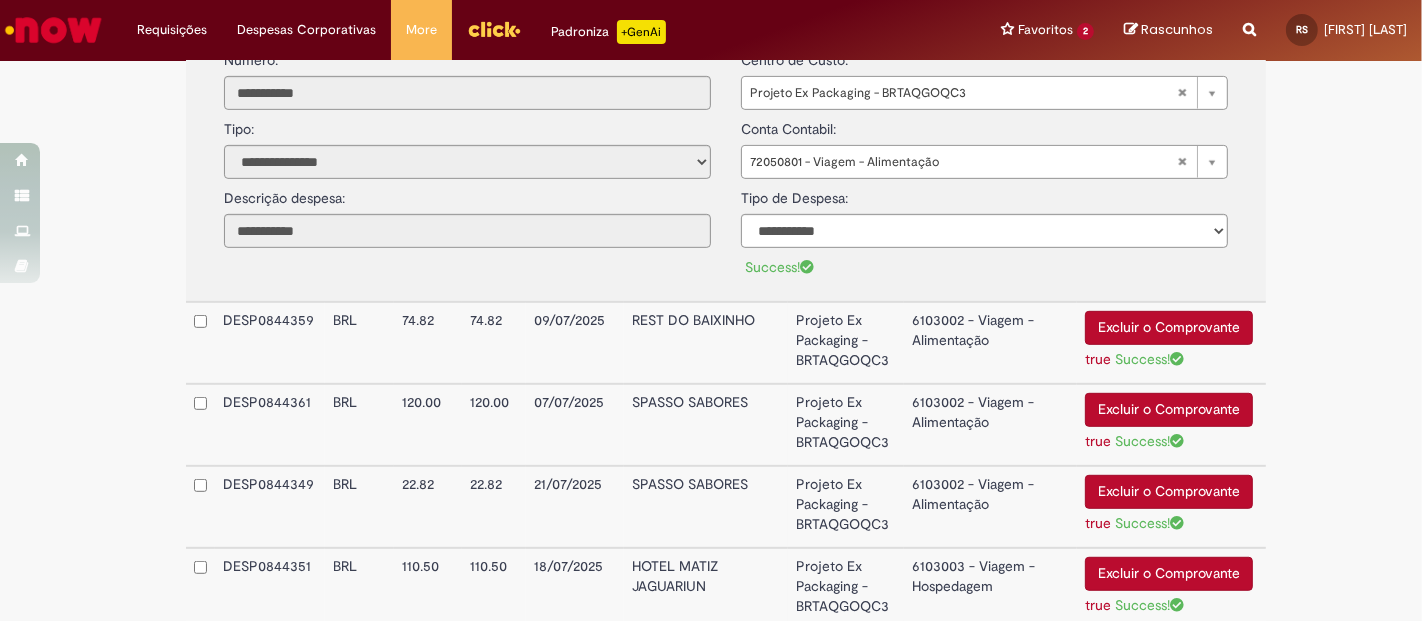 click on "6103002 - Viagem - Alimentação" at bounding box center (990, 343) 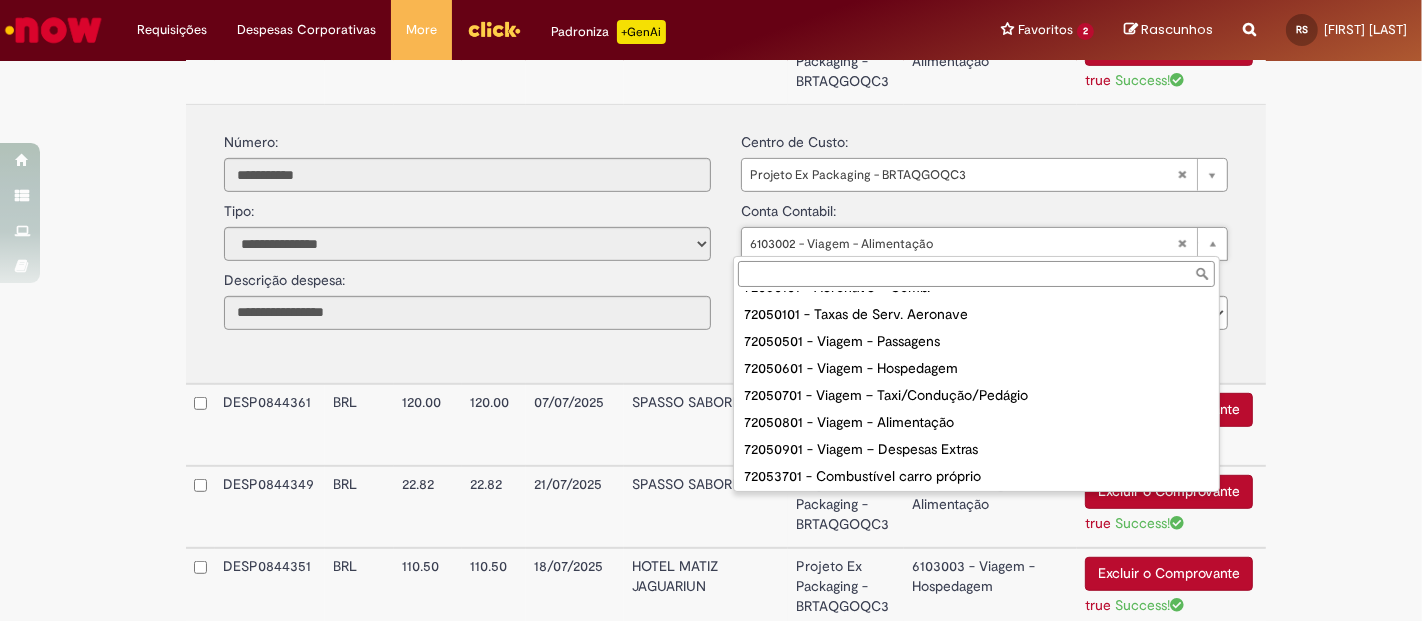 scroll, scrollTop: 74, scrollLeft: 0, axis: vertical 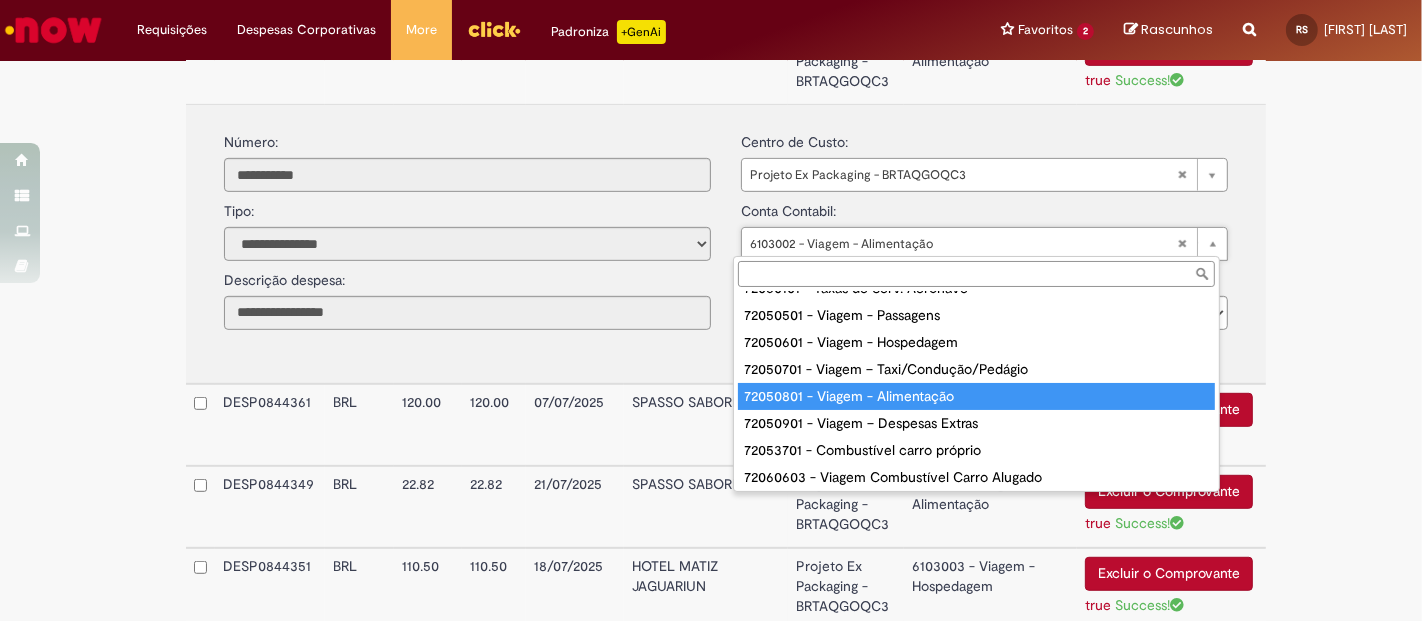 type on "**********" 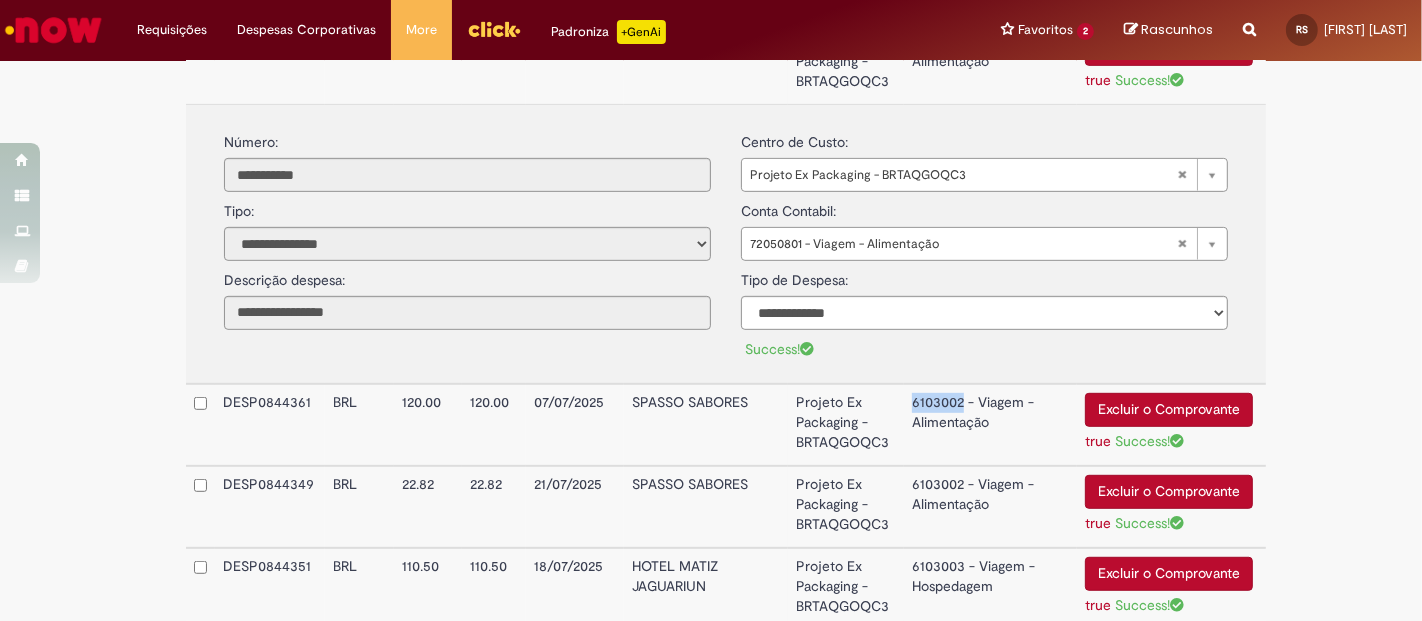 click on "6103002 - Viagem - Alimentação" at bounding box center [990, 425] 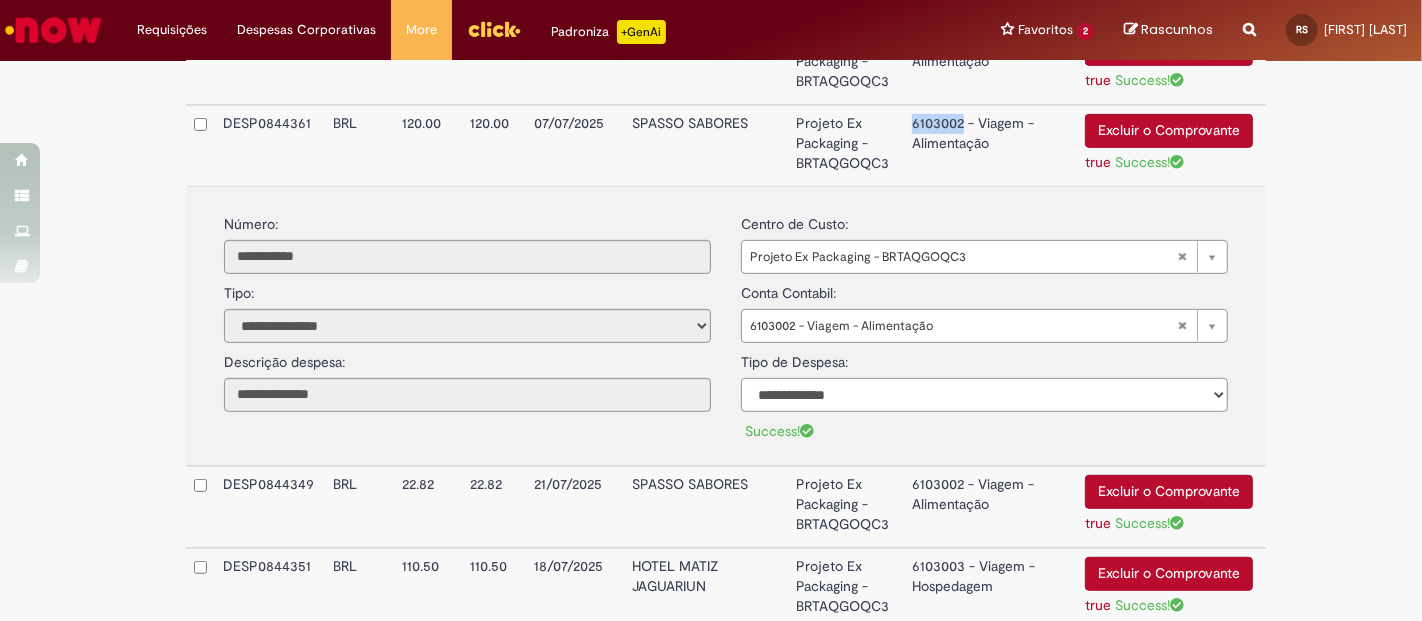 click on "**********" at bounding box center [984, 395] 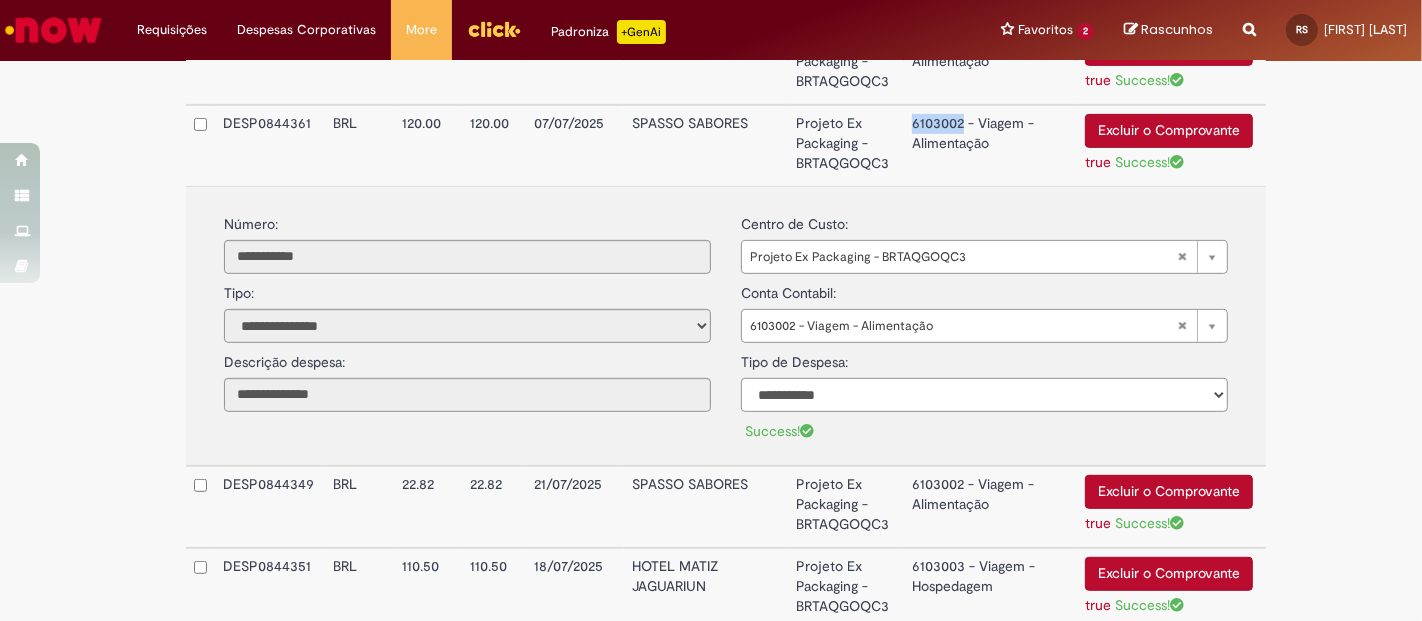 click on "**********" at bounding box center (984, 395) 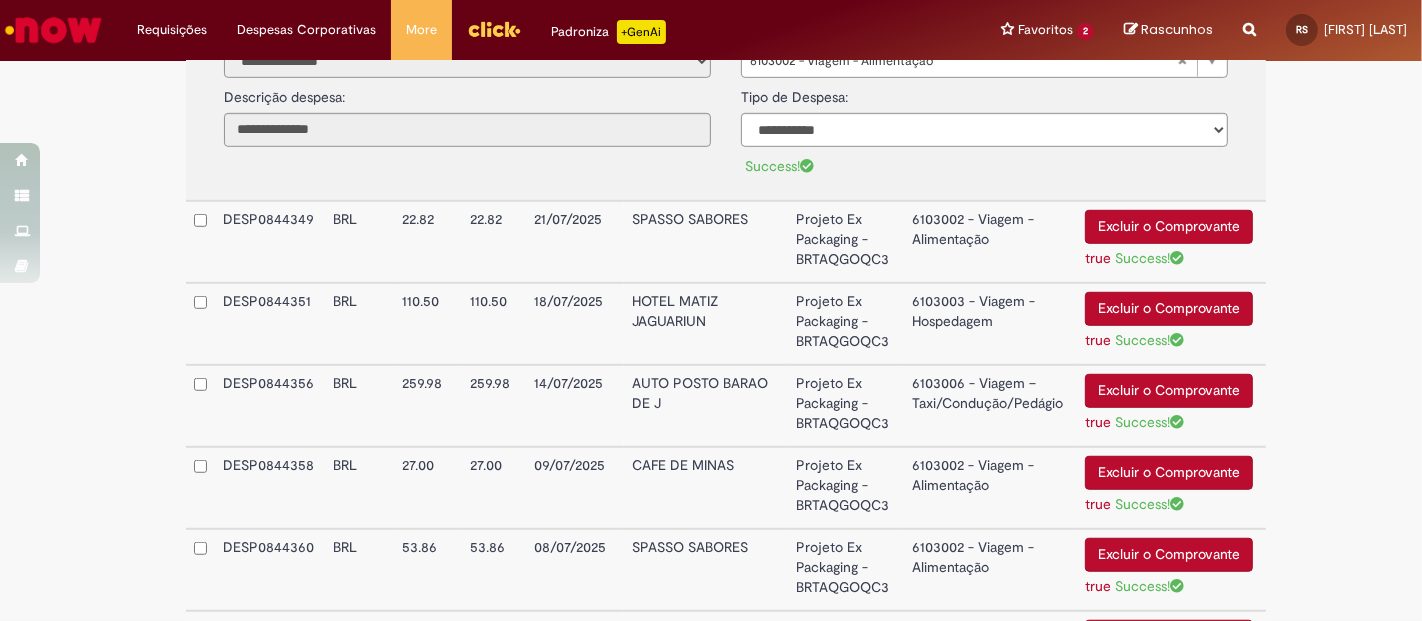 scroll, scrollTop: 1114, scrollLeft: 0, axis: vertical 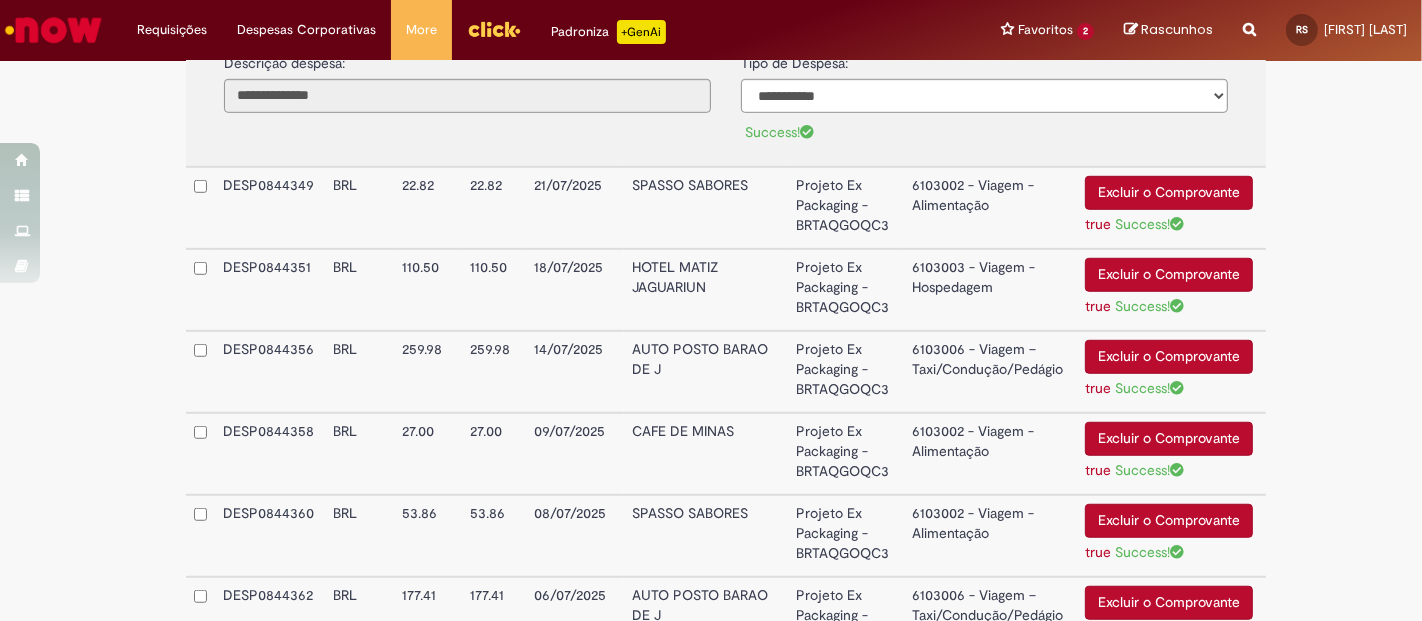 click on "6103002 - Viagem - Alimentação" at bounding box center (990, 208) 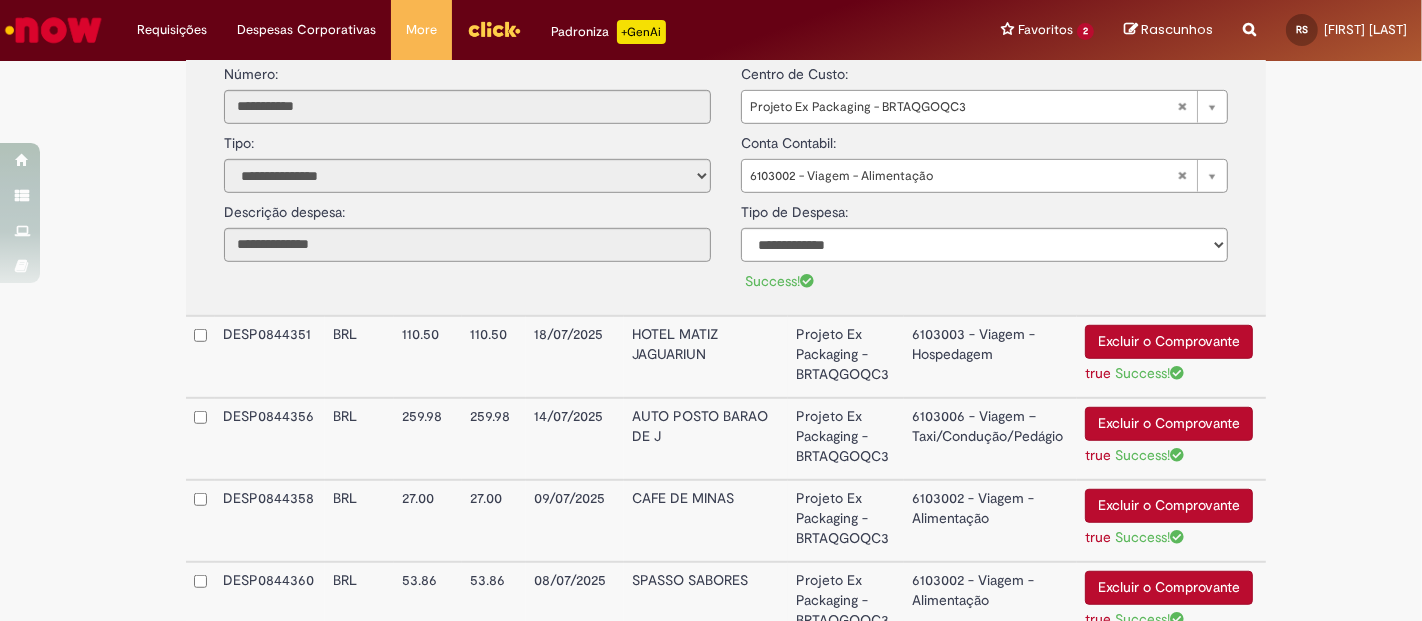 scroll, scrollTop: 880, scrollLeft: 0, axis: vertical 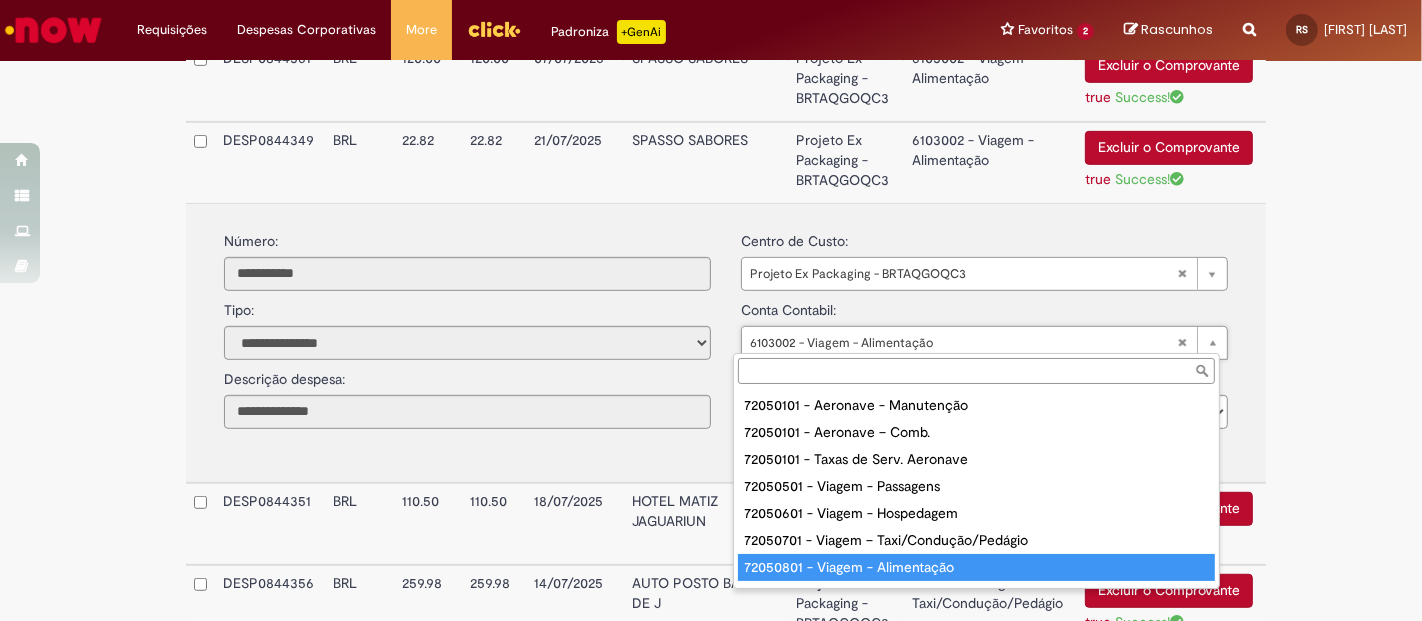 type on "**********" 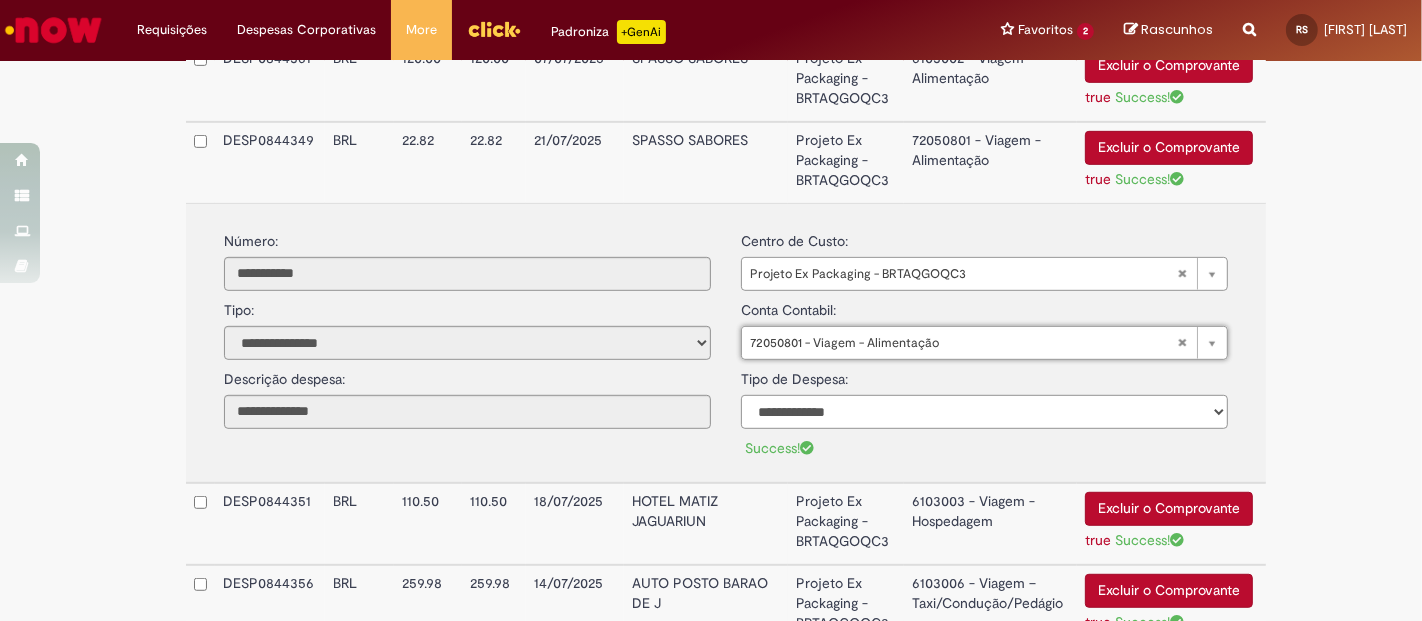 click on "**********" at bounding box center (984, 412) 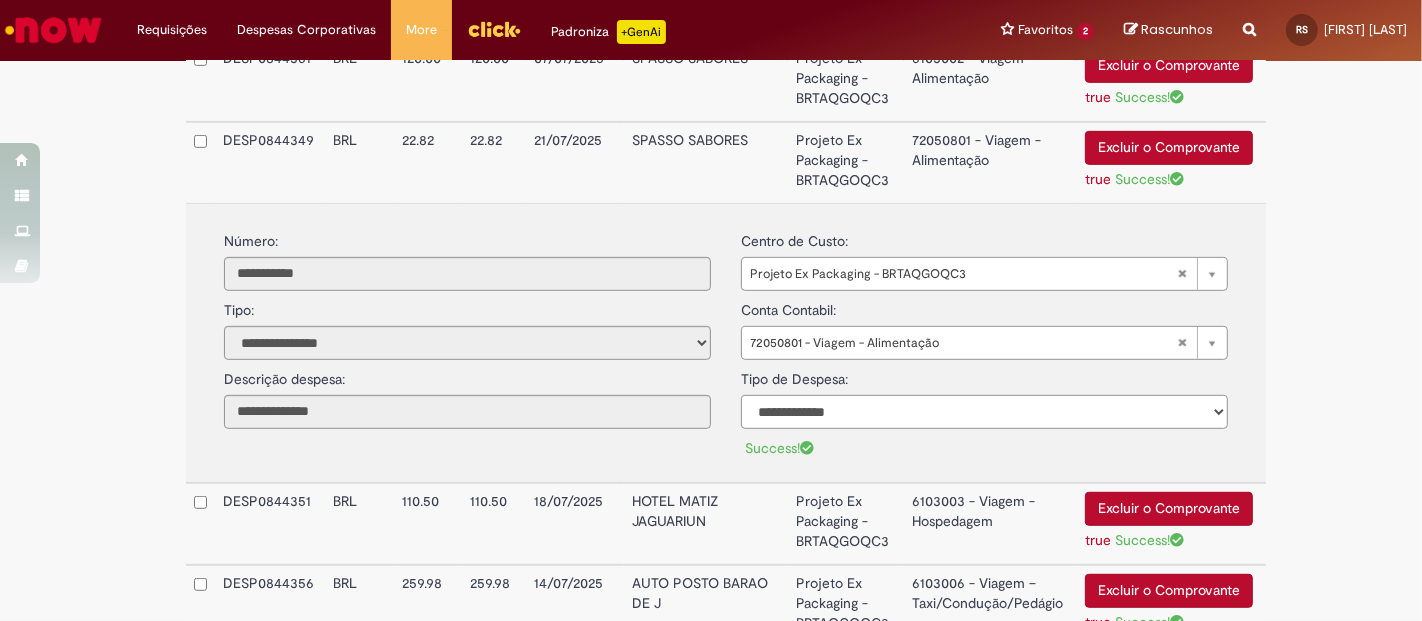 select on "*" 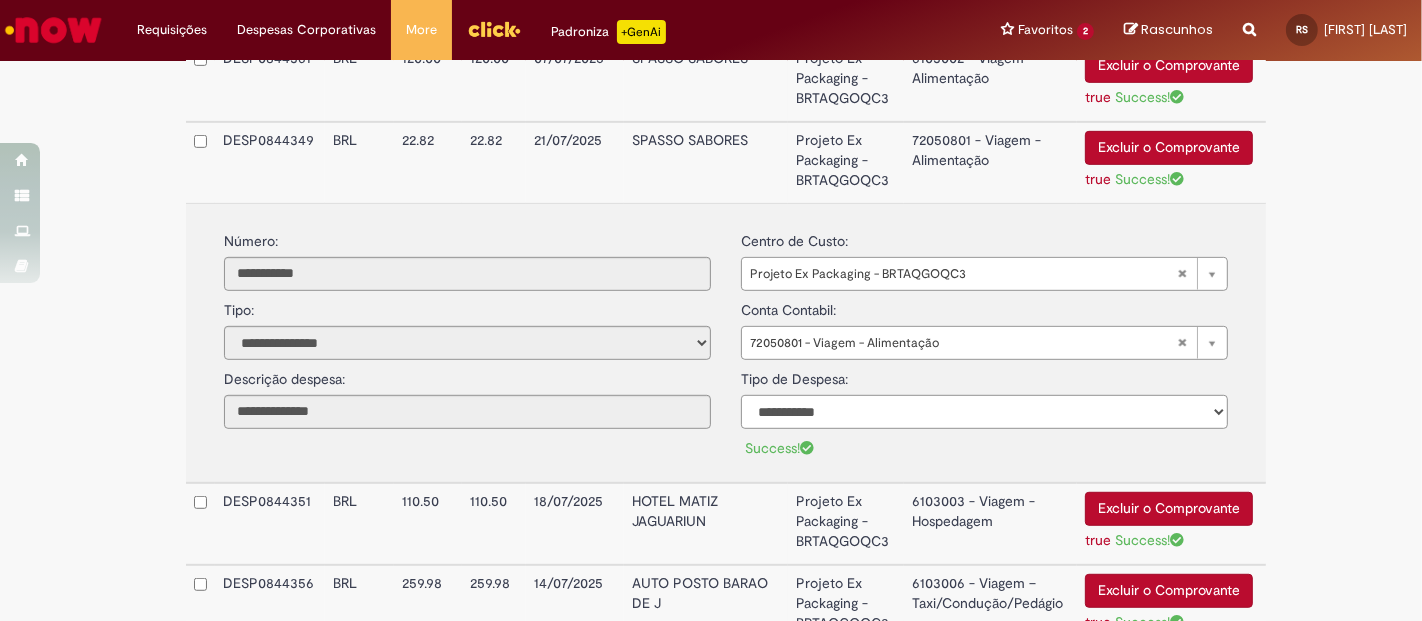 click on "**********" at bounding box center (984, 412) 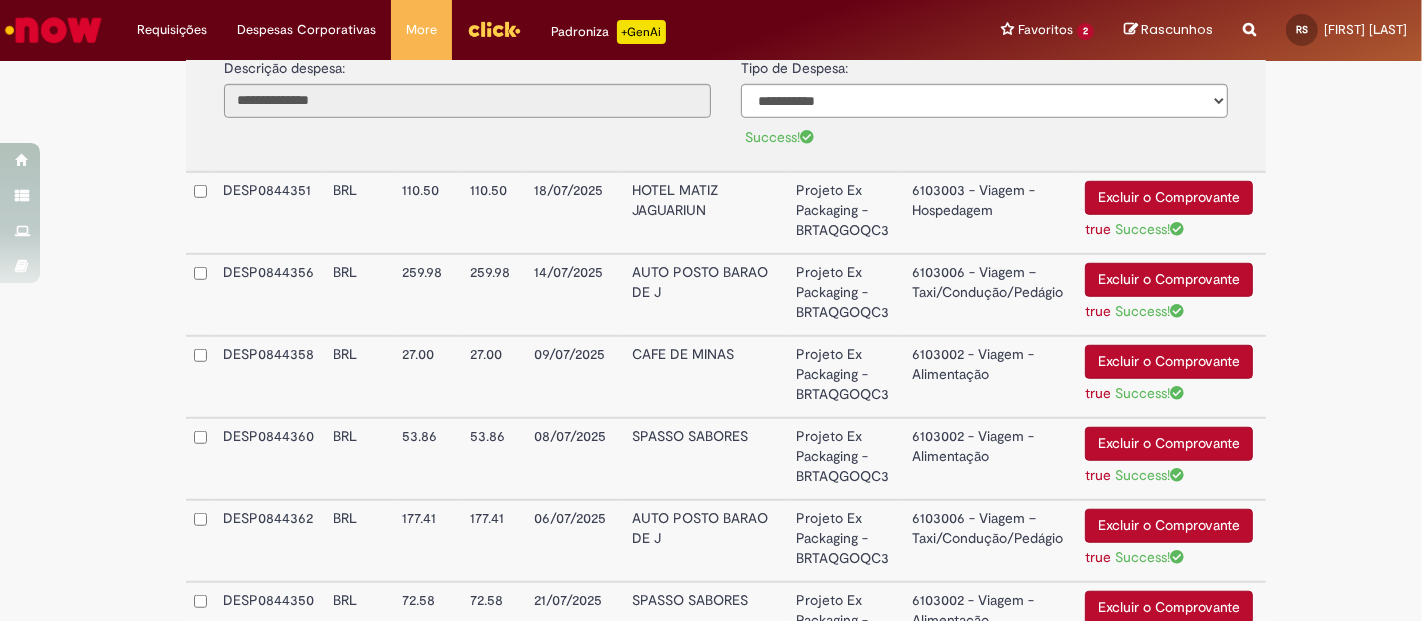 scroll, scrollTop: 1195, scrollLeft: 0, axis: vertical 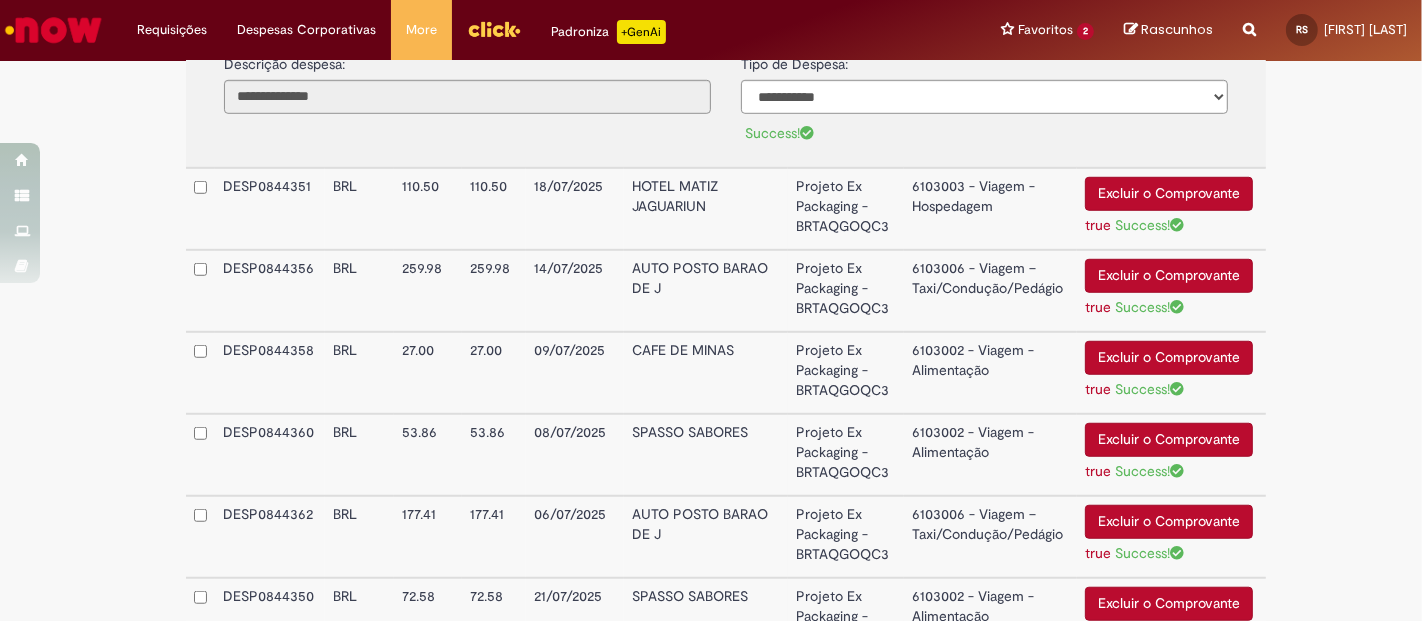 click on "6103003 - Viagem - Hospedagem" at bounding box center (990, 209) 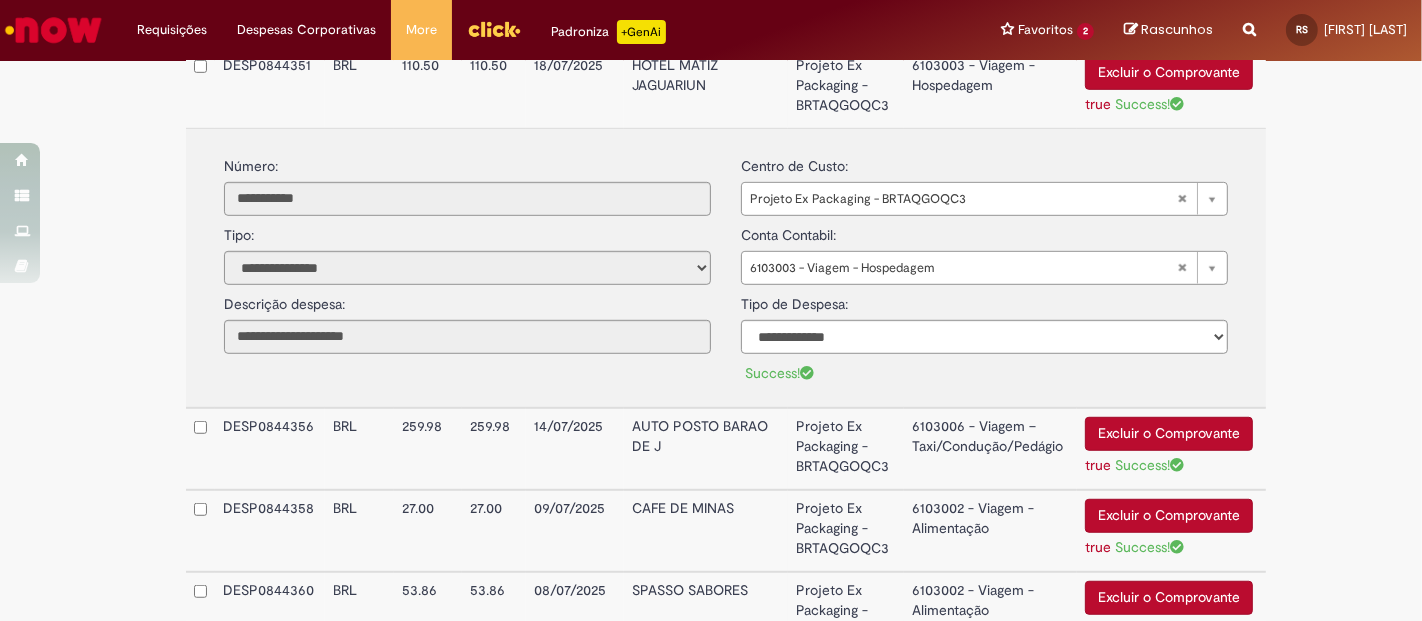 scroll, scrollTop: 986, scrollLeft: 0, axis: vertical 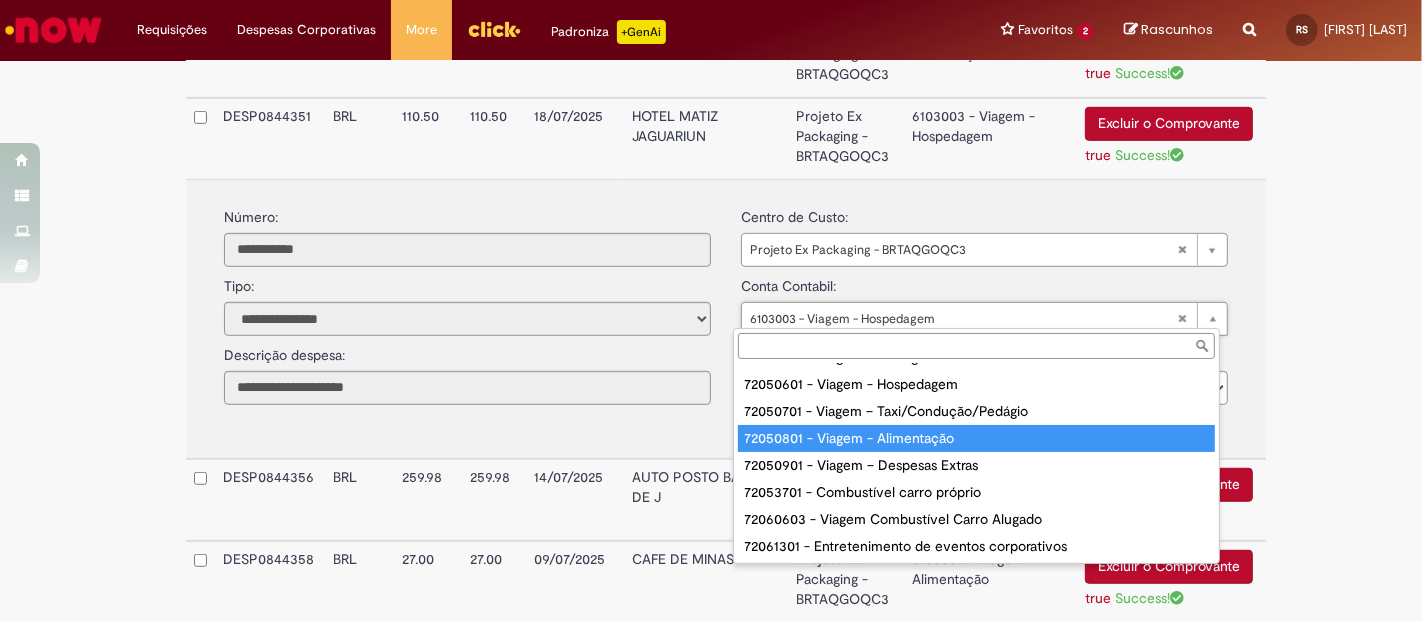 type on "**********" 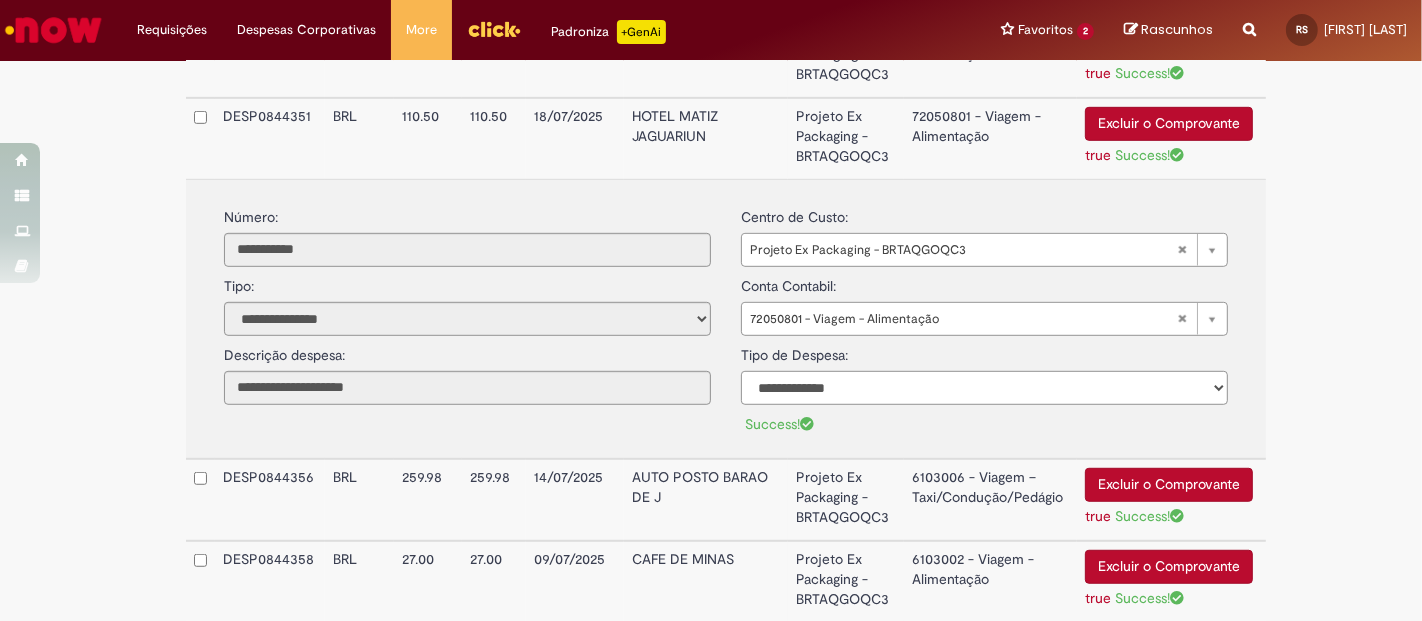 click on "**********" at bounding box center (984, 388) 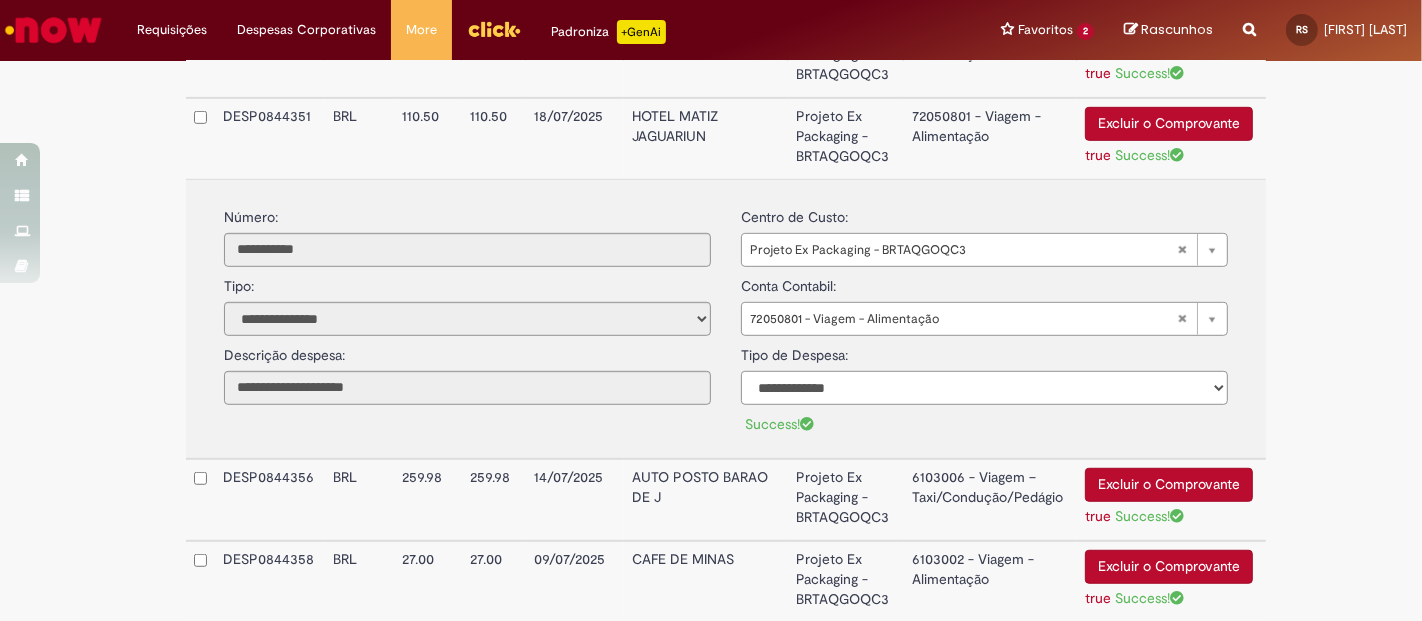 select on "*" 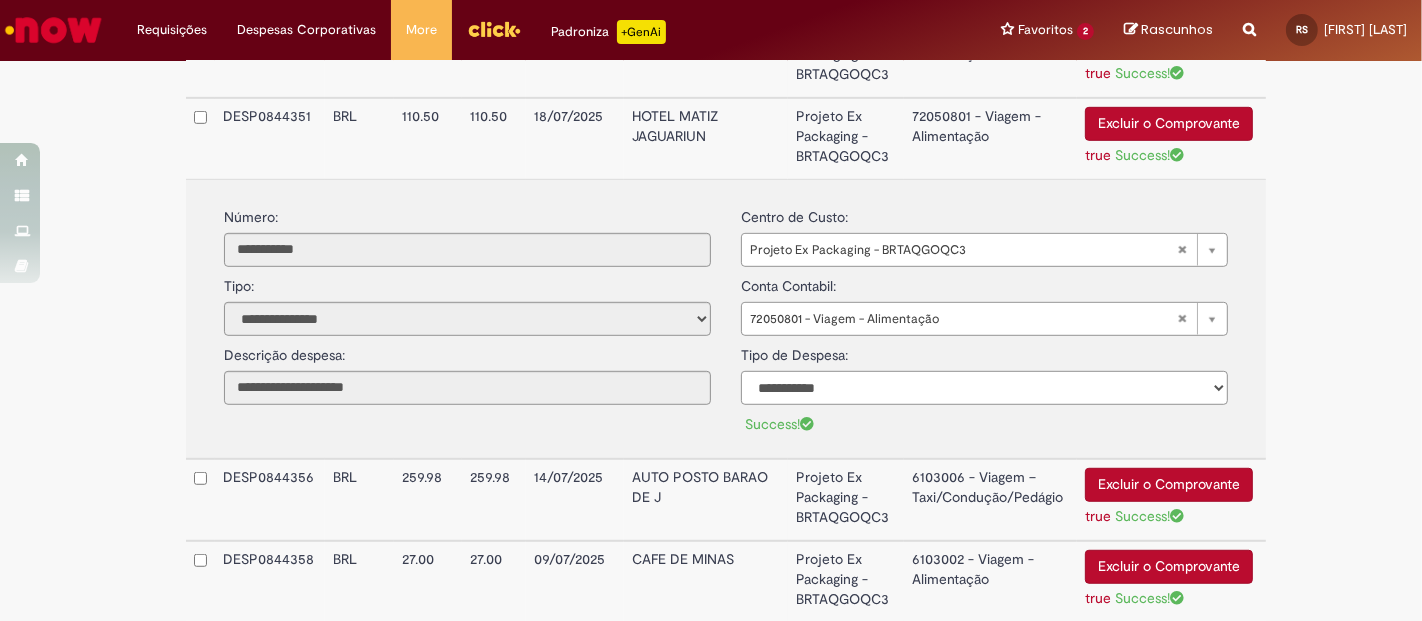 click on "**********" at bounding box center (984, 388) 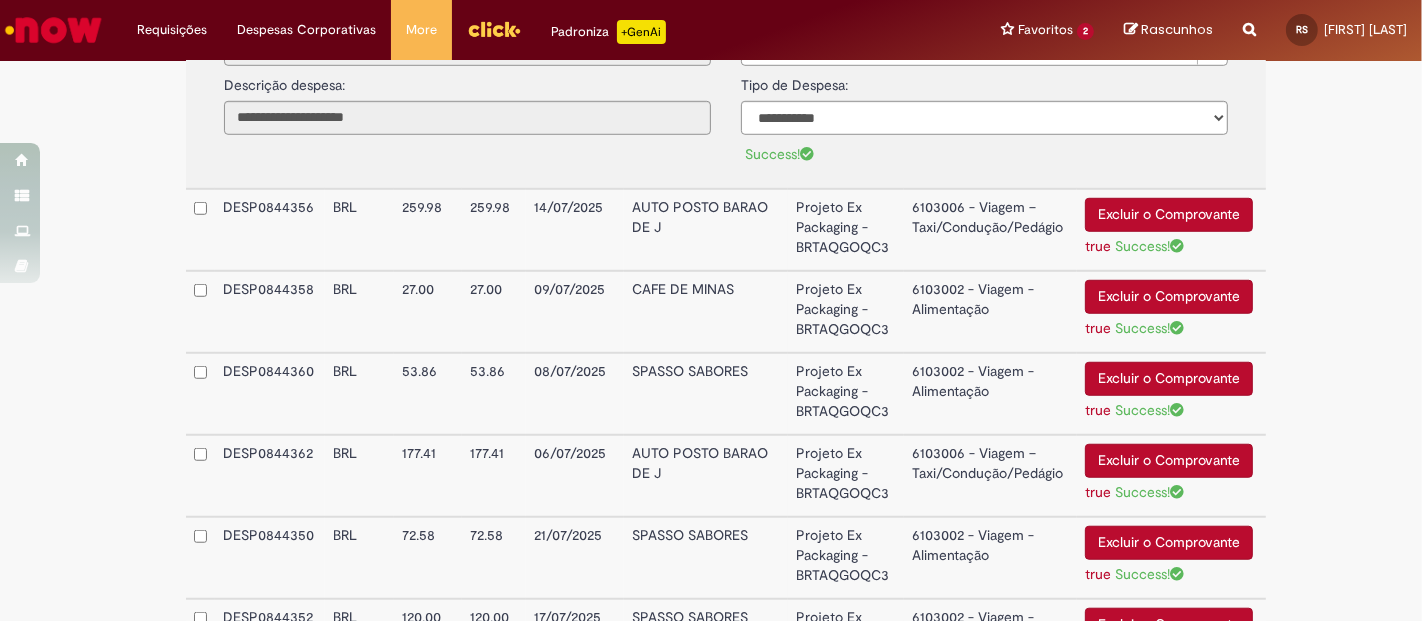 scroll, scrollTop: 1261, scrollLeft: 0, axis: vertical 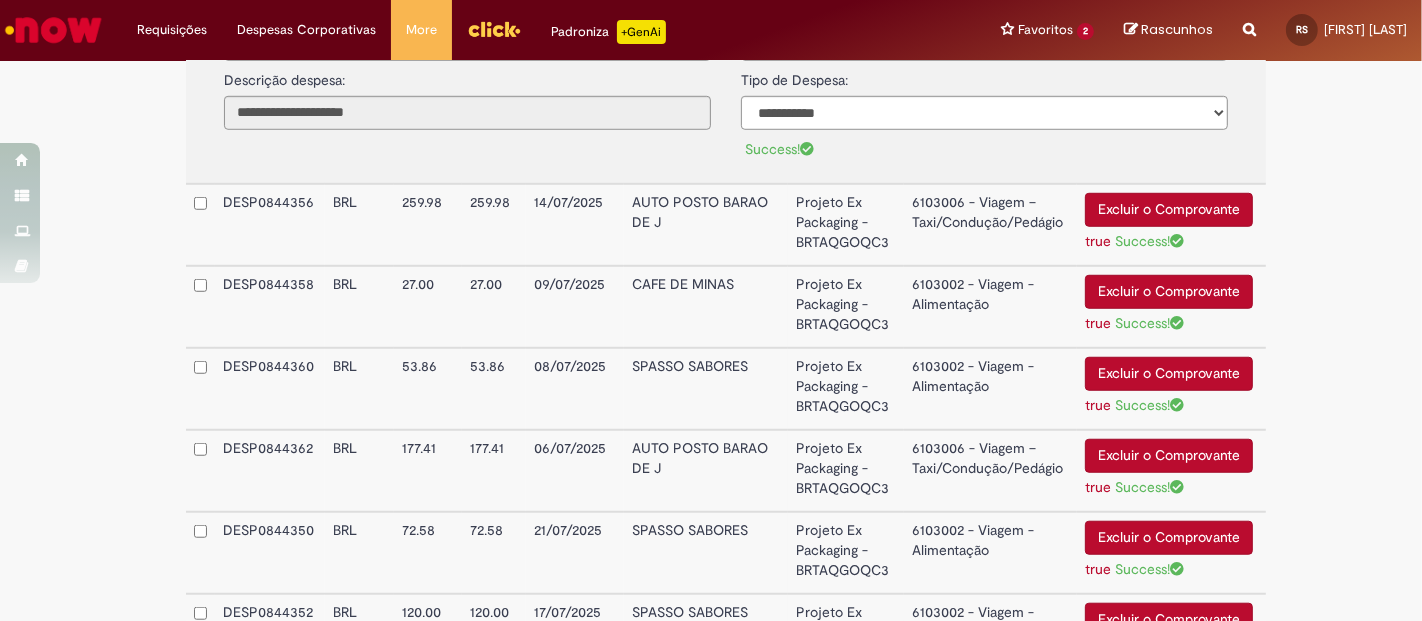 click on "Projeto Ex Packaging - BRTAQGOQC3" at bounding box center (846, 225) 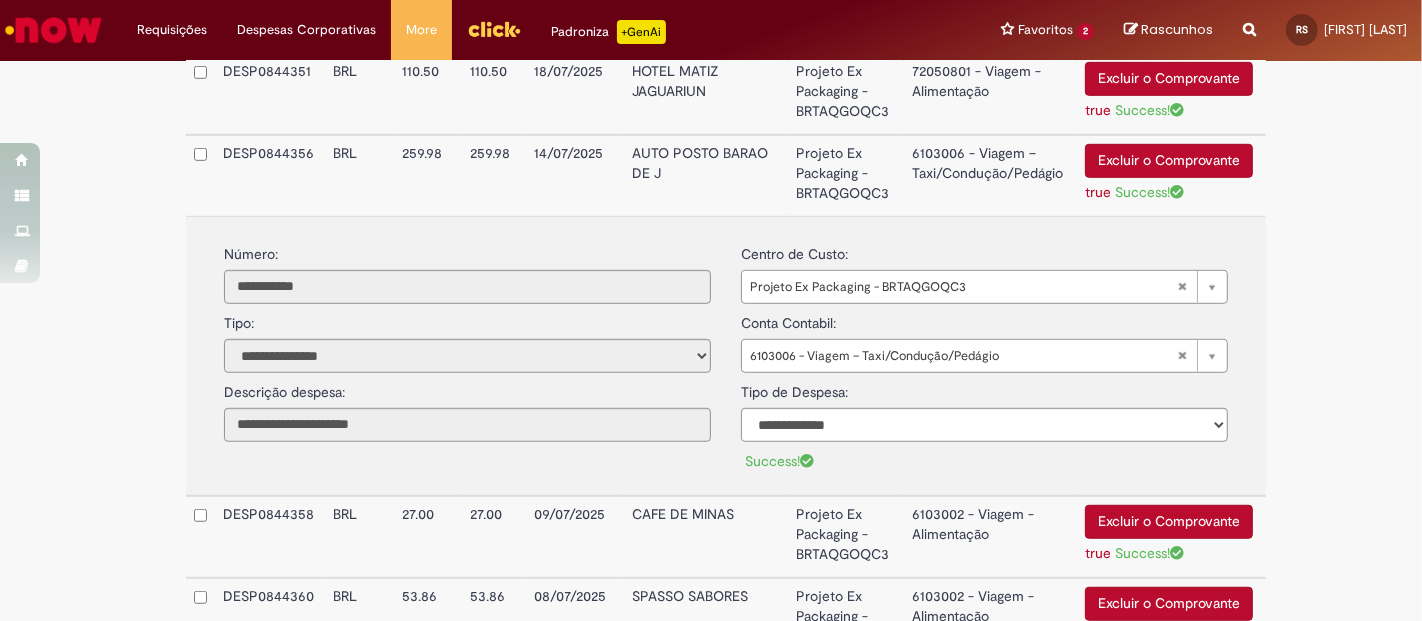 scroll, scrollTop: 1011, scrollLeft: 0, axis: vertical 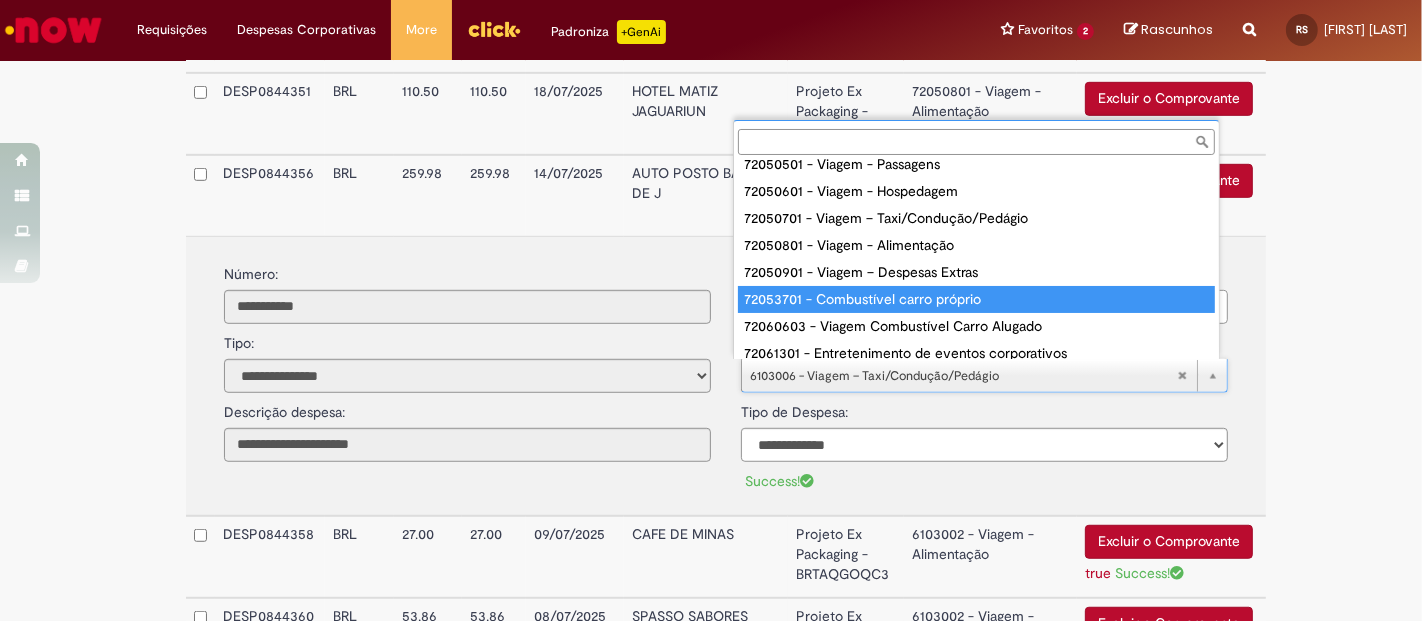 type on "**********" 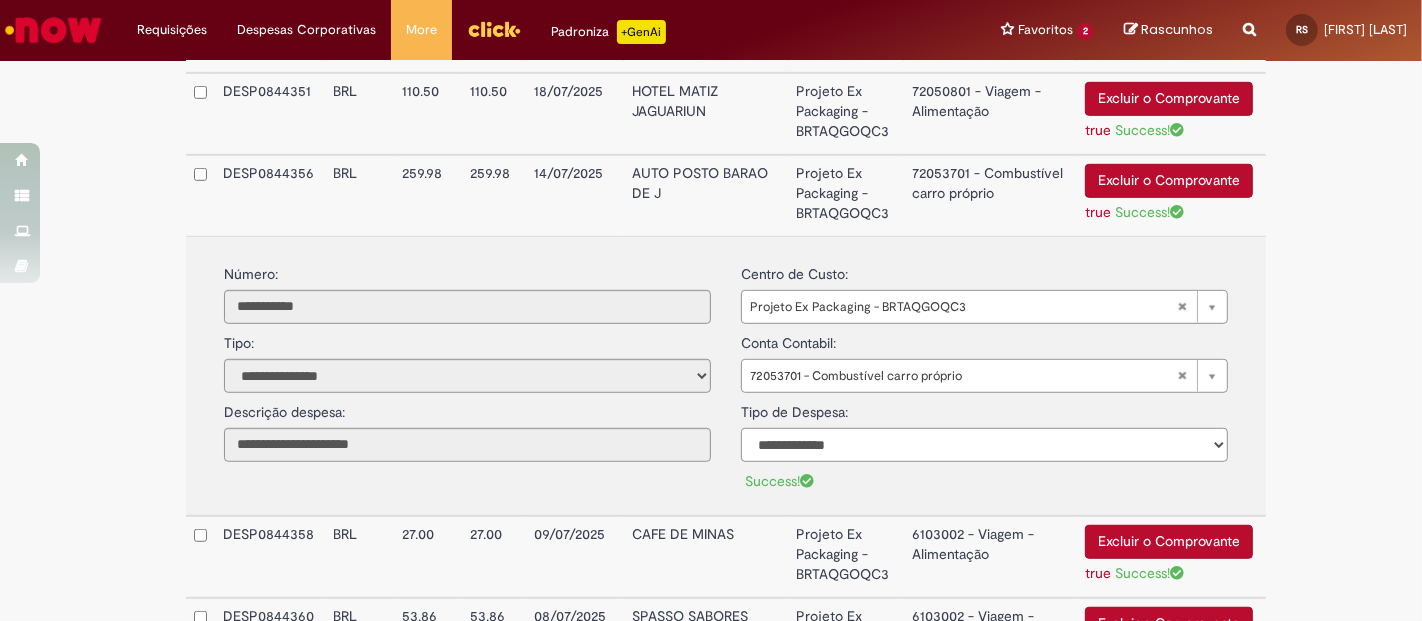 click on "**********" at bounding box center (984, 445) 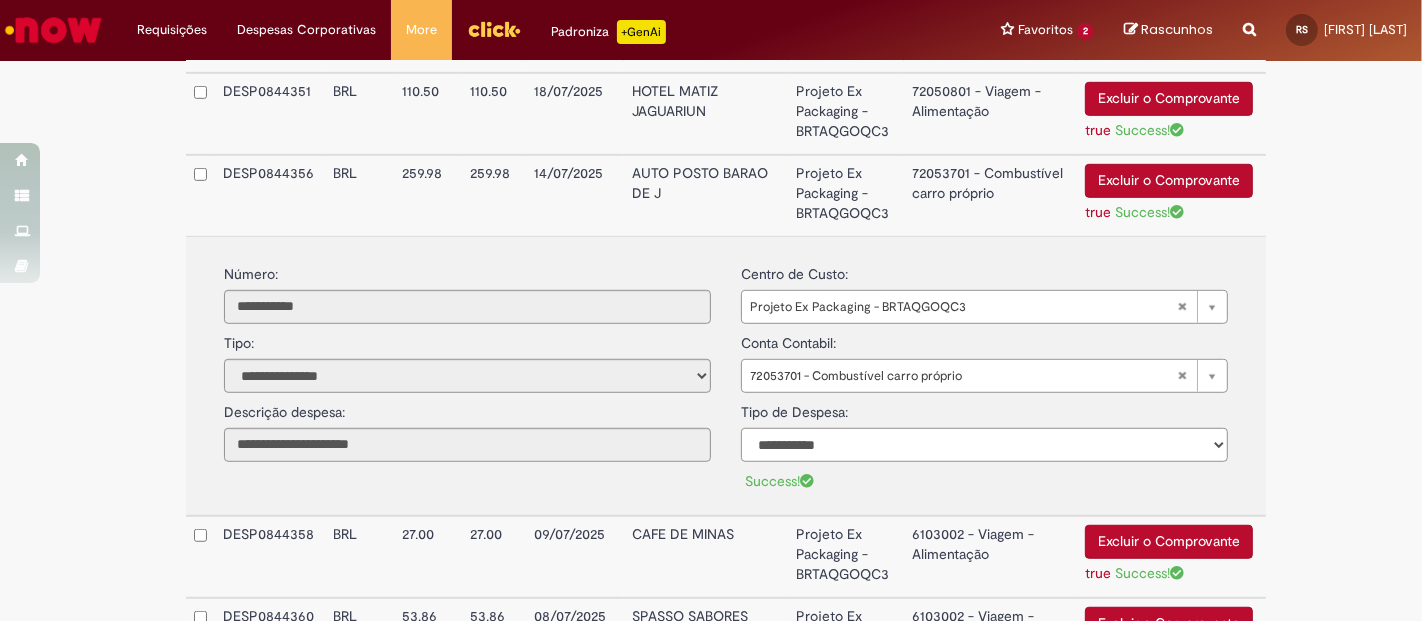 click on "**********" at bounding box center (984, 445) 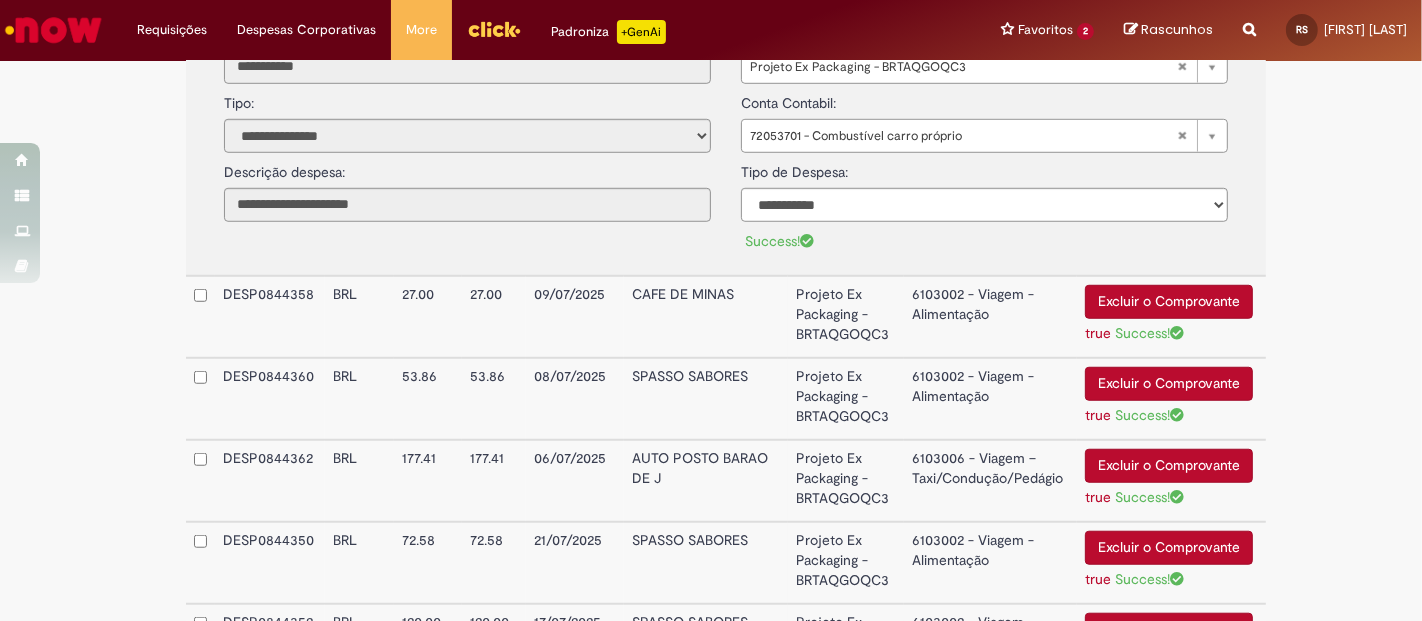 scroll, scrollTop: 1286, scrollLeft: 0, axis: vertical 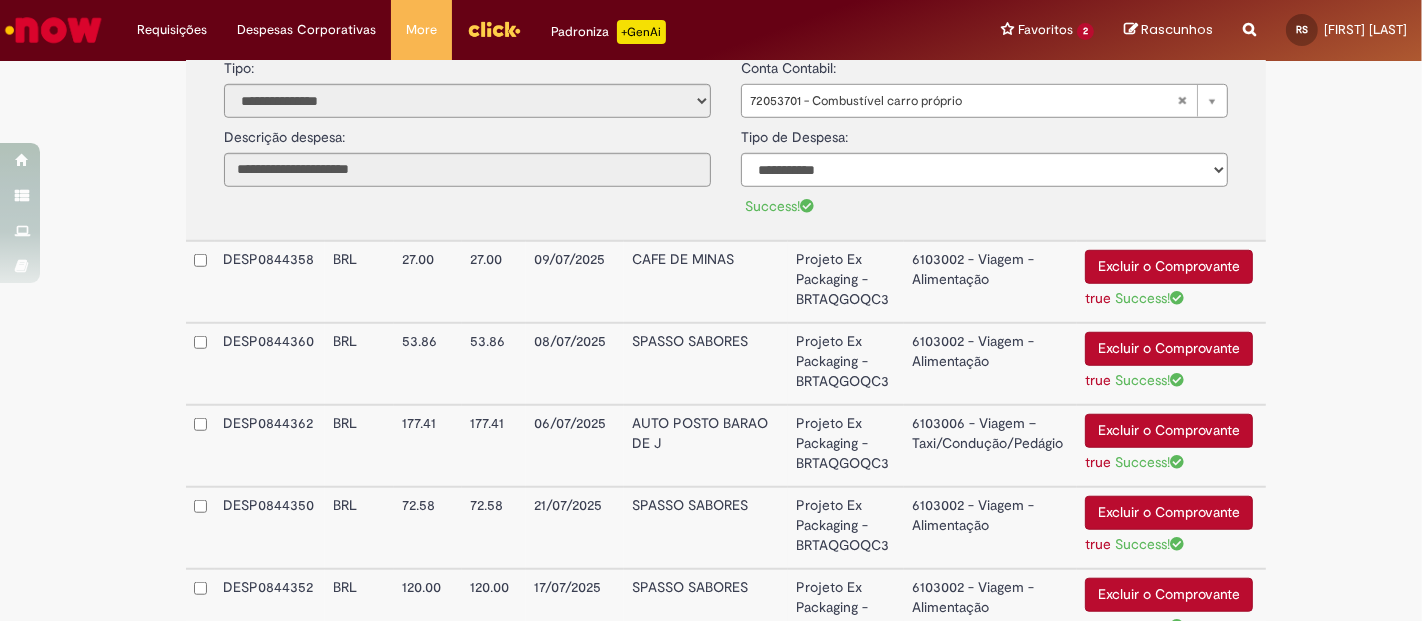 click on "Projeto Ex Packaging - BRTAQGOQC3" at bounding box center [846, 282] 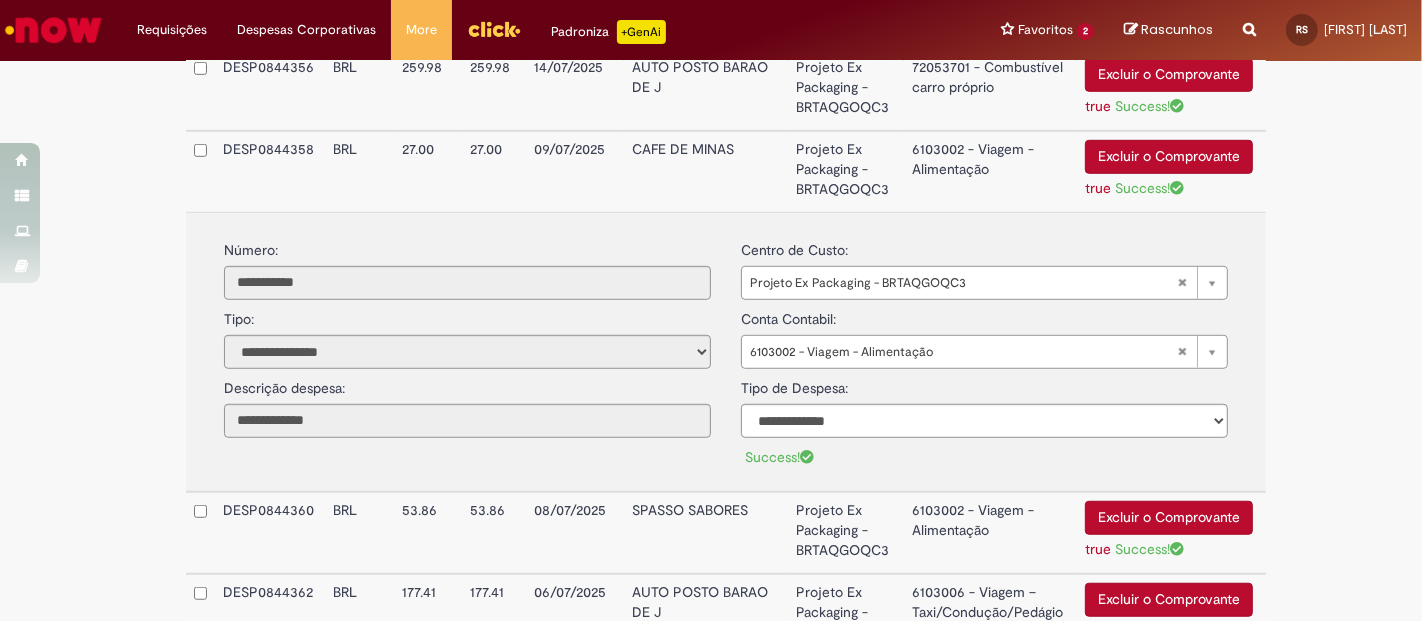 scroll, scrollTop: 1097, scrollLeft: 0, axis: vertical 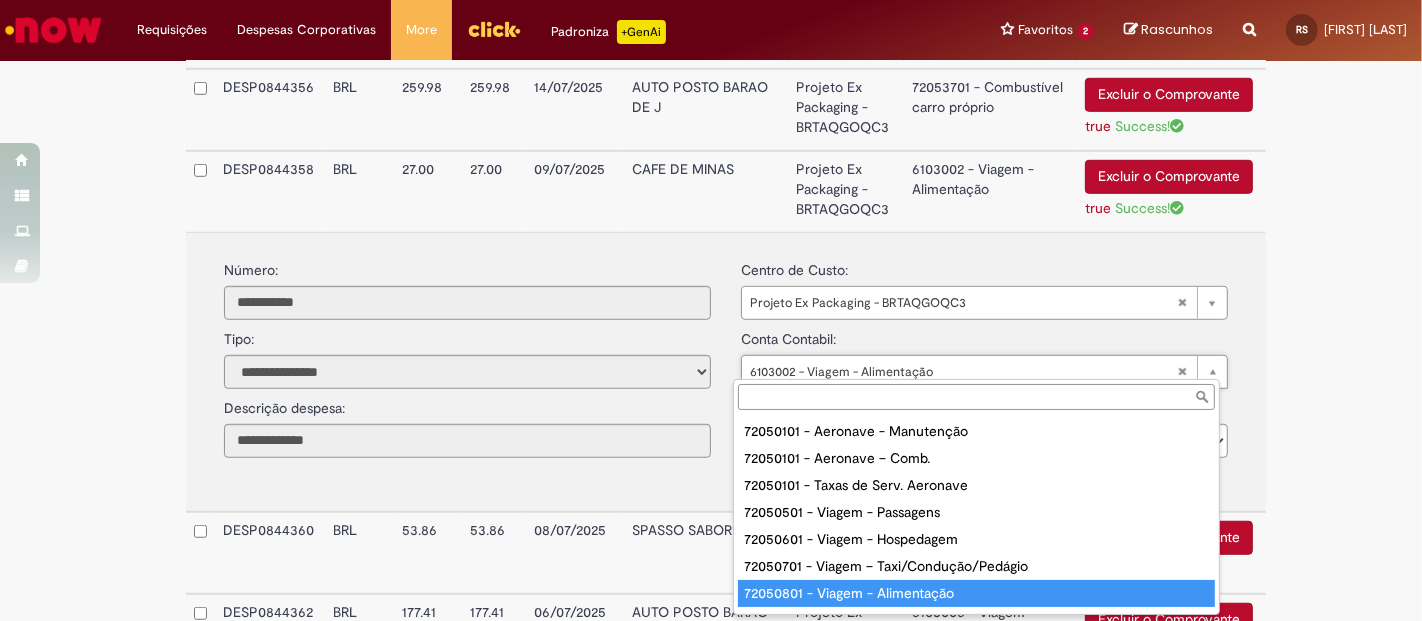 type on "**********" 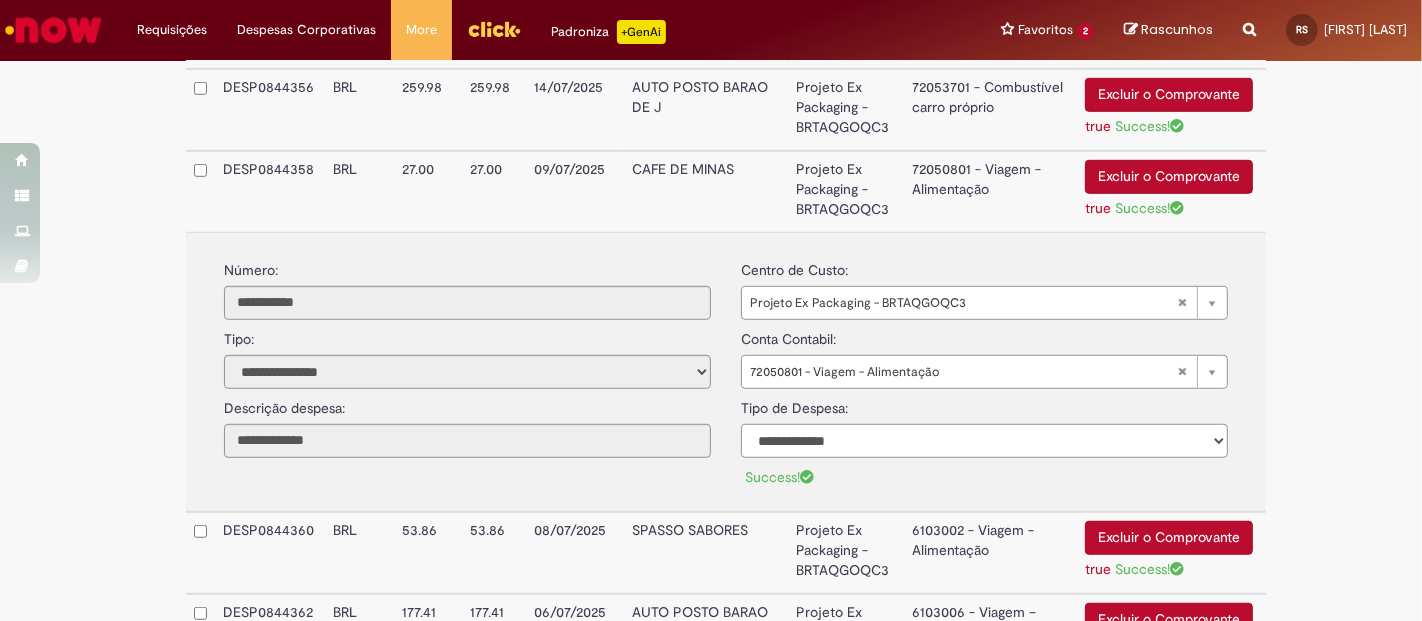 click on "**********" at bounding box center (984, 441) 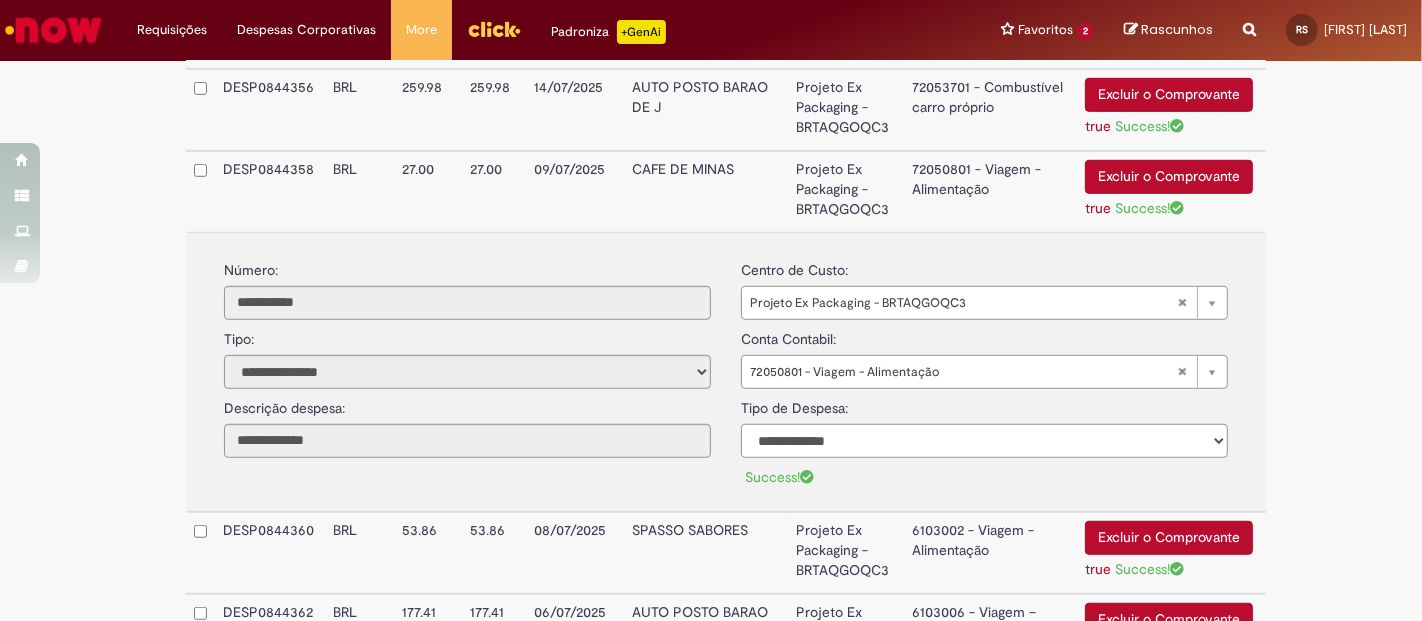 select on "*" 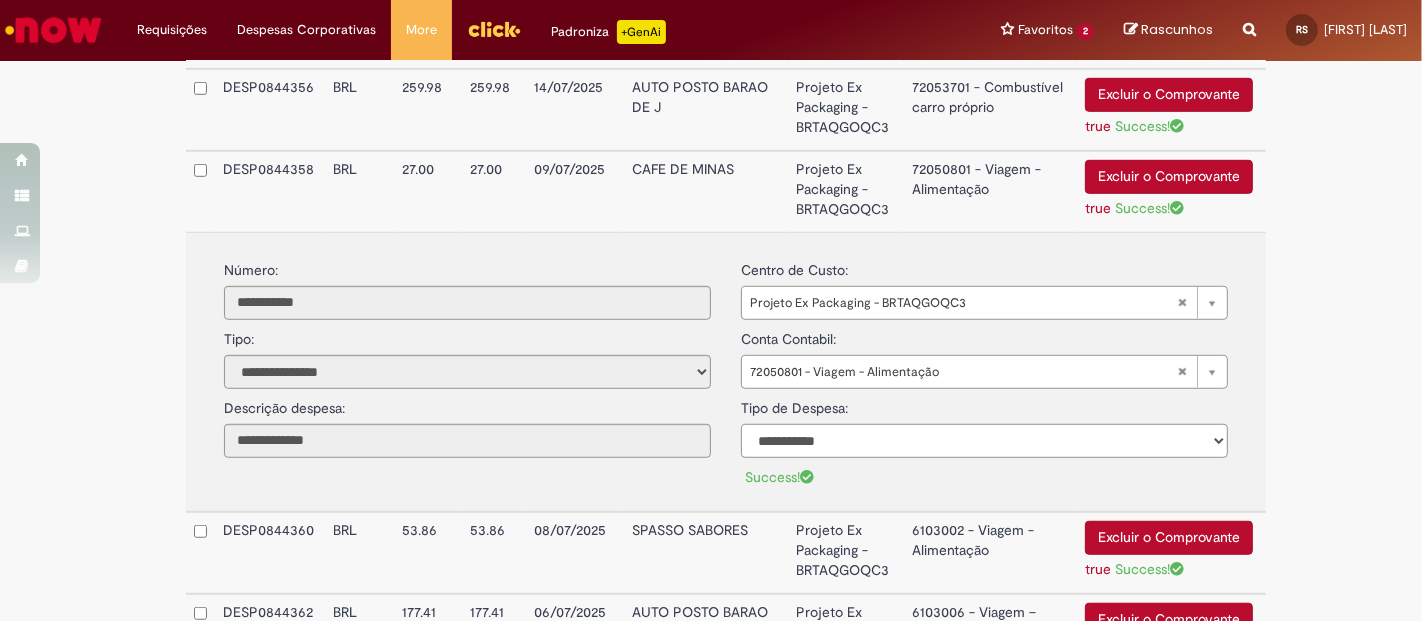 click on "**********" at bounding box center (984, 441) 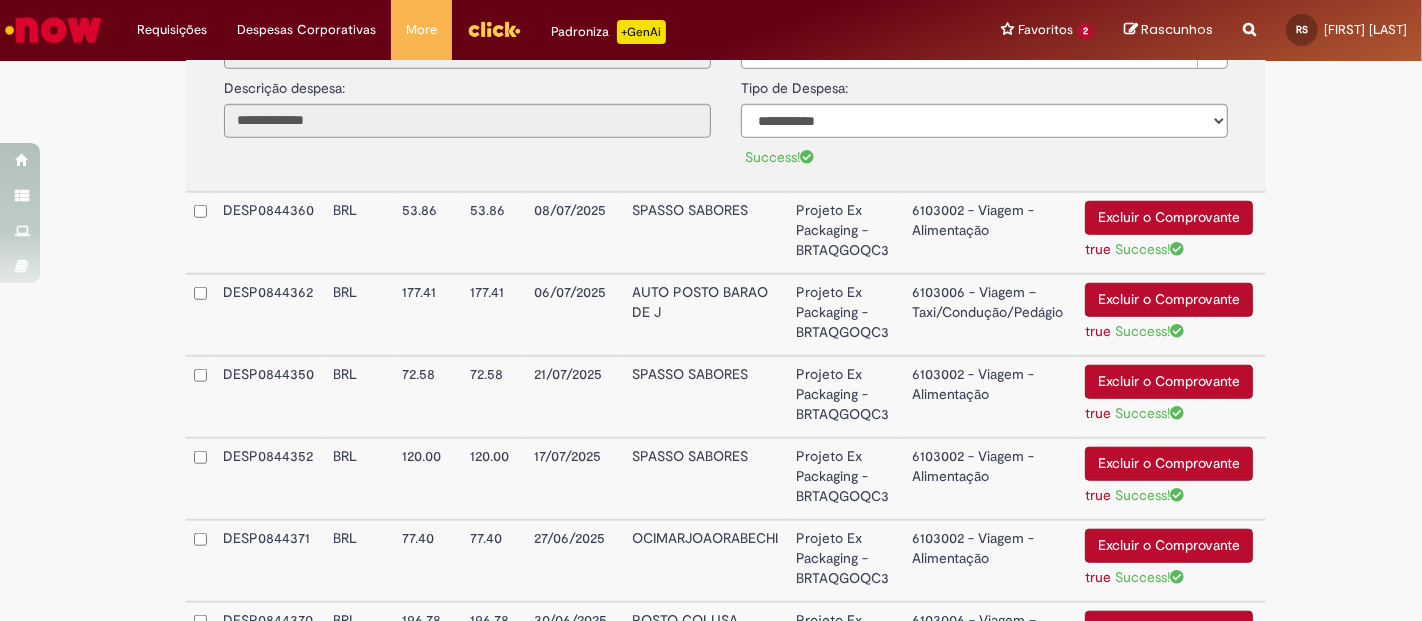 scroll, scrollTop: 1448, scrollLeft: 0, axis: vertical 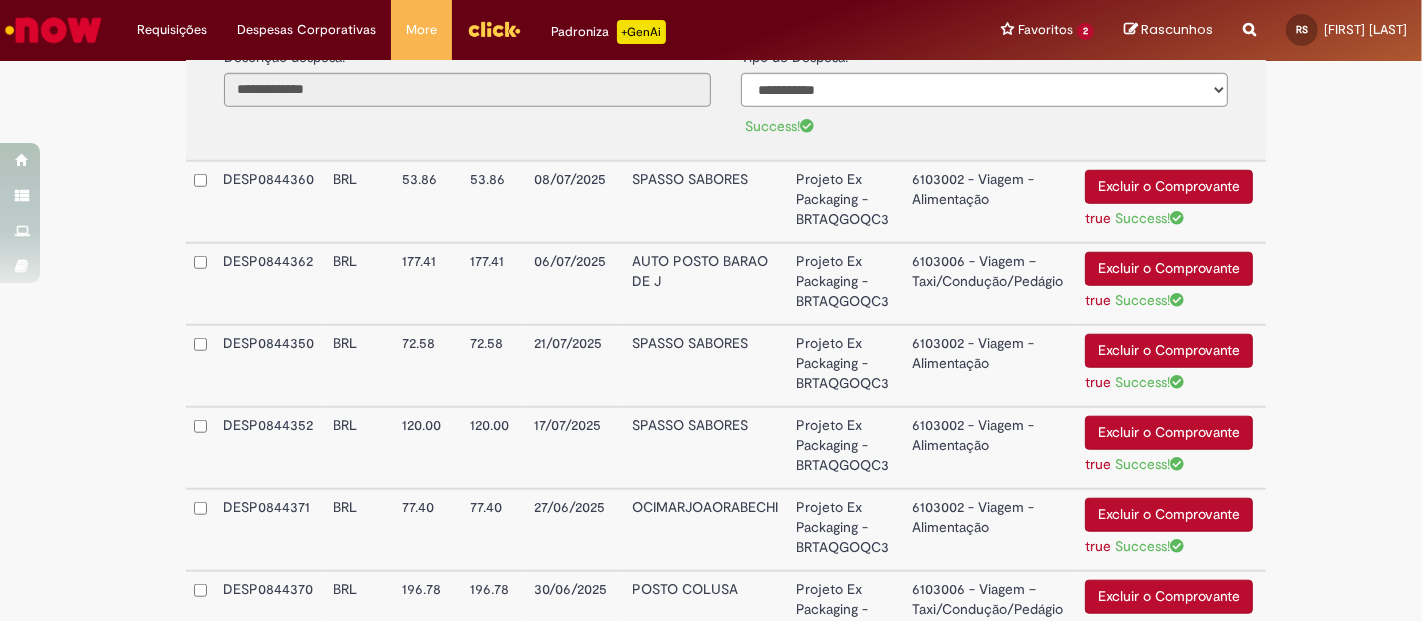 click on "6103002 - Viagem - Alimentação" at bounding box center [990, 202] 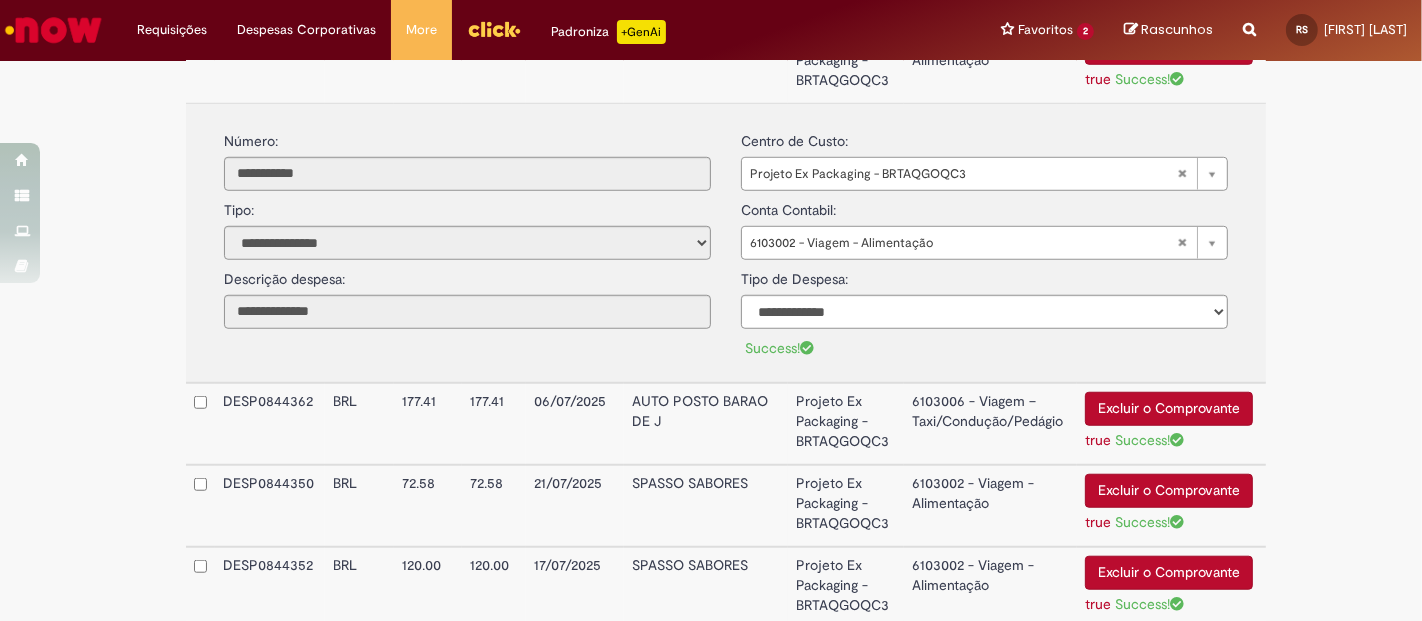 scroll, scrollTop: 1258, scrollLeft: 0, axis: vertical 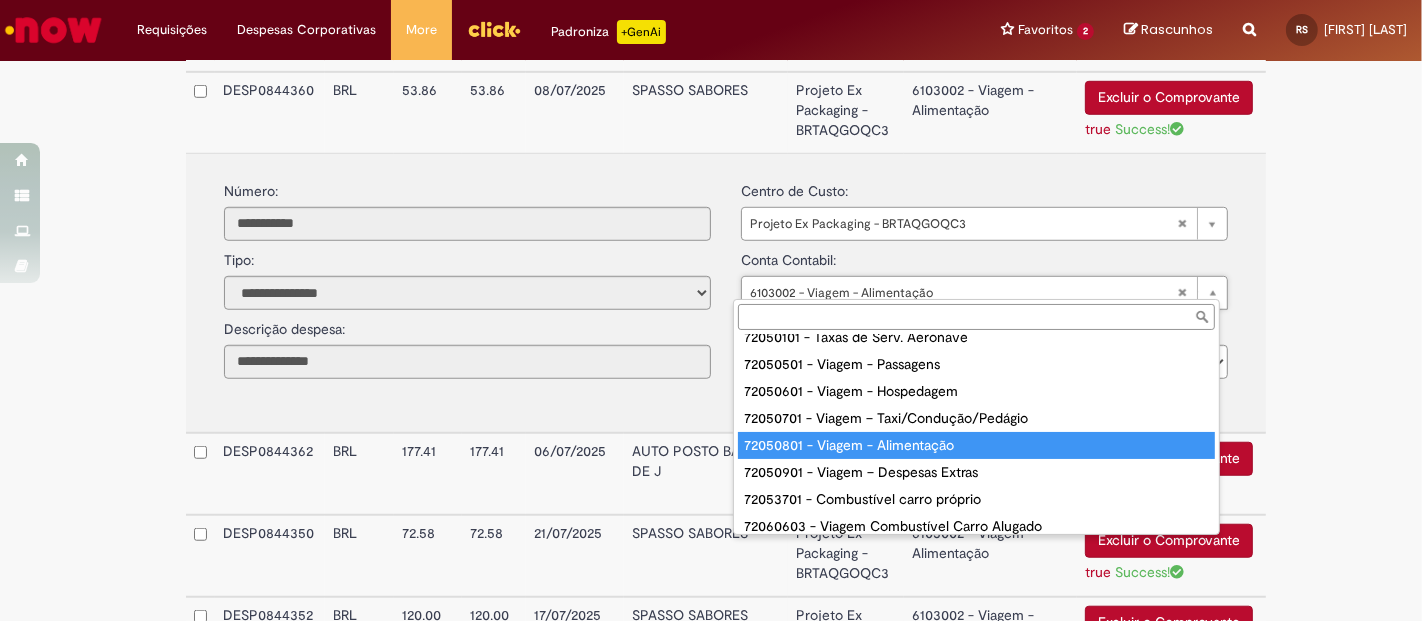 type on "**********" 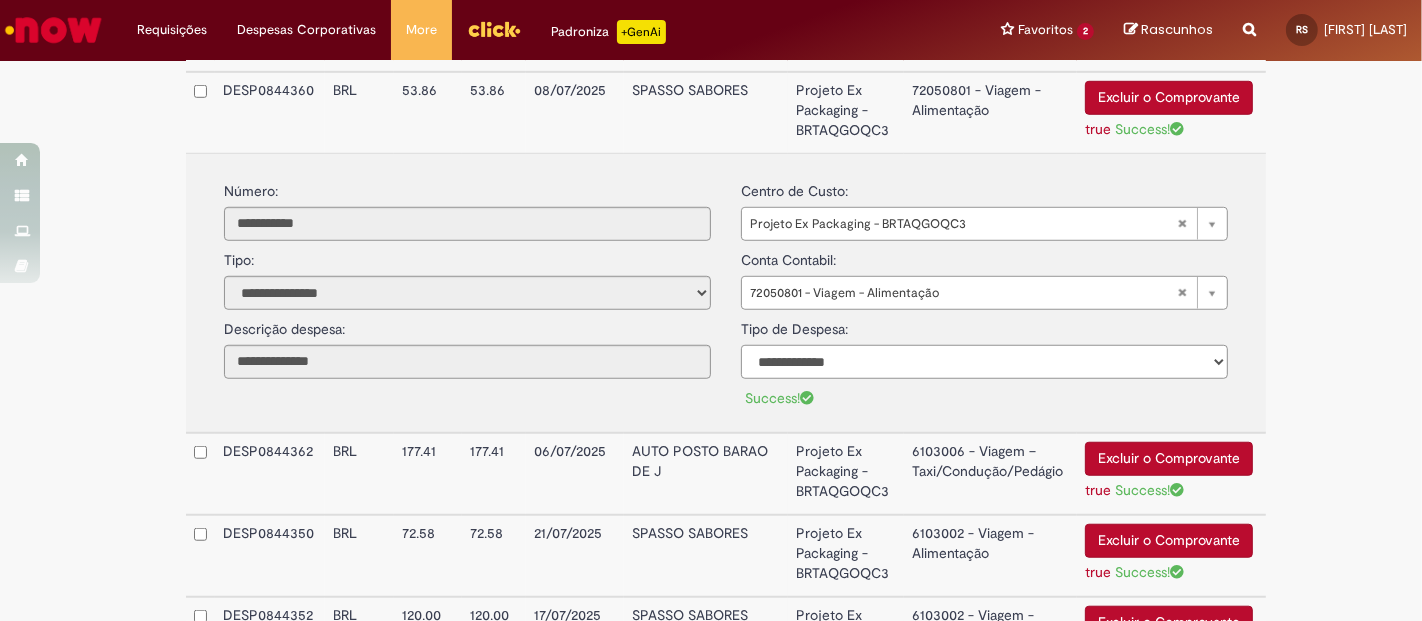 click on "**********" at bounding box center [984, 362] 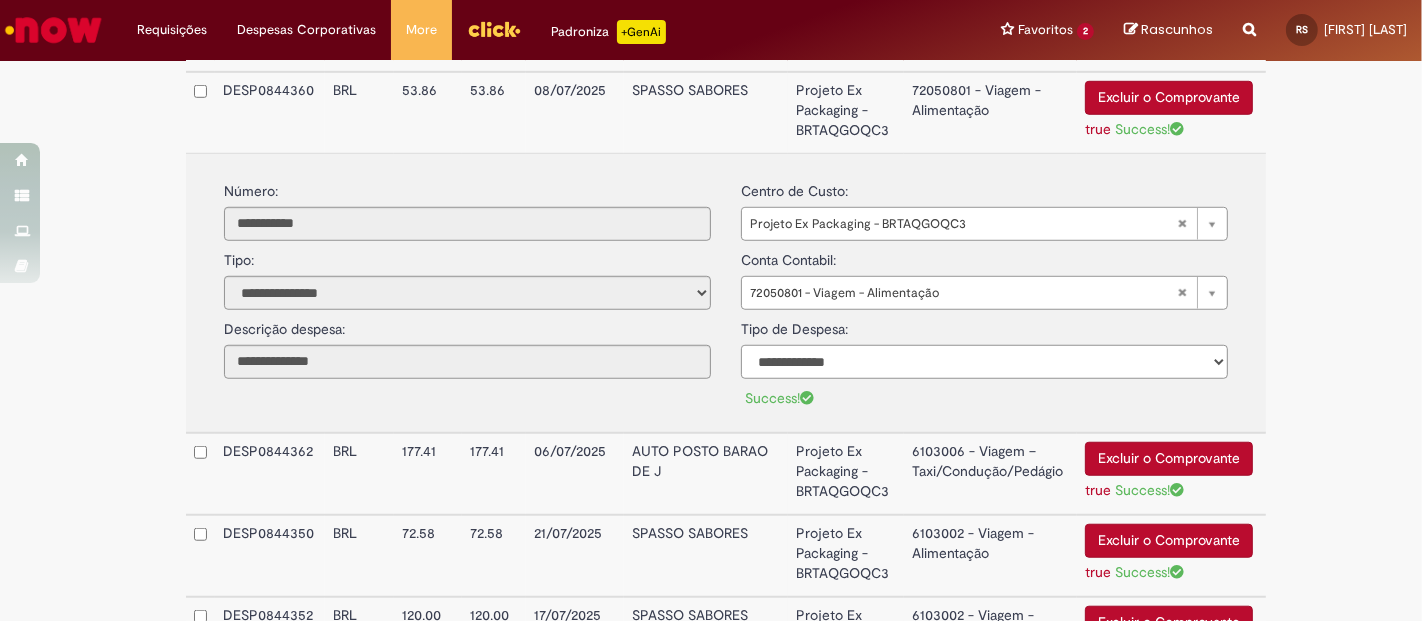 select on "*" 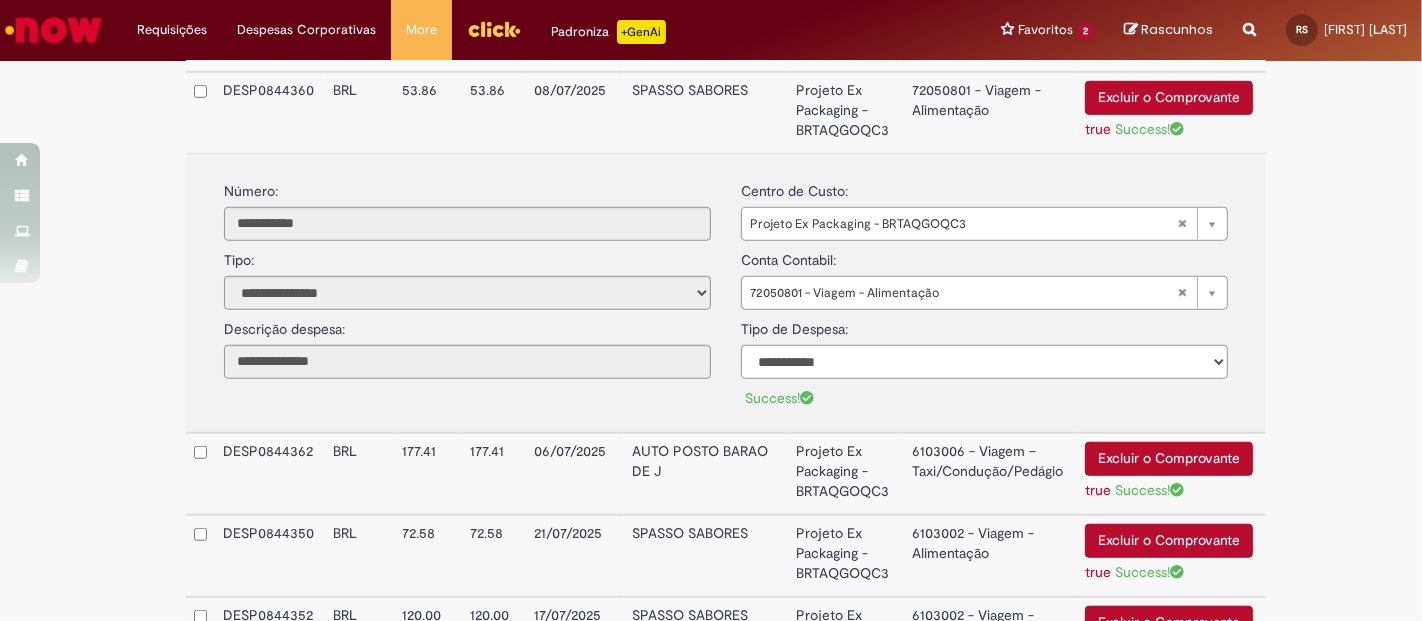 click on "**********" at bounding box center [984, 362] 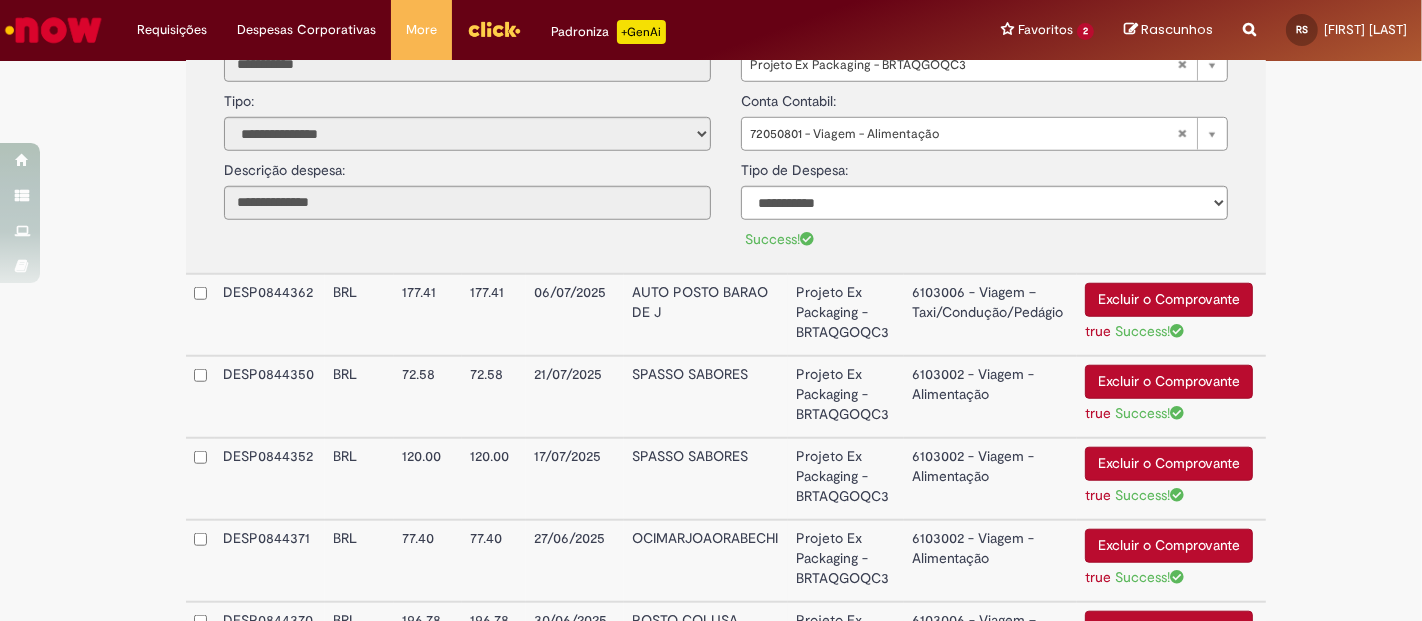 scroll, scrollTop: 1432, scrollLeft: 0, axis: vertical 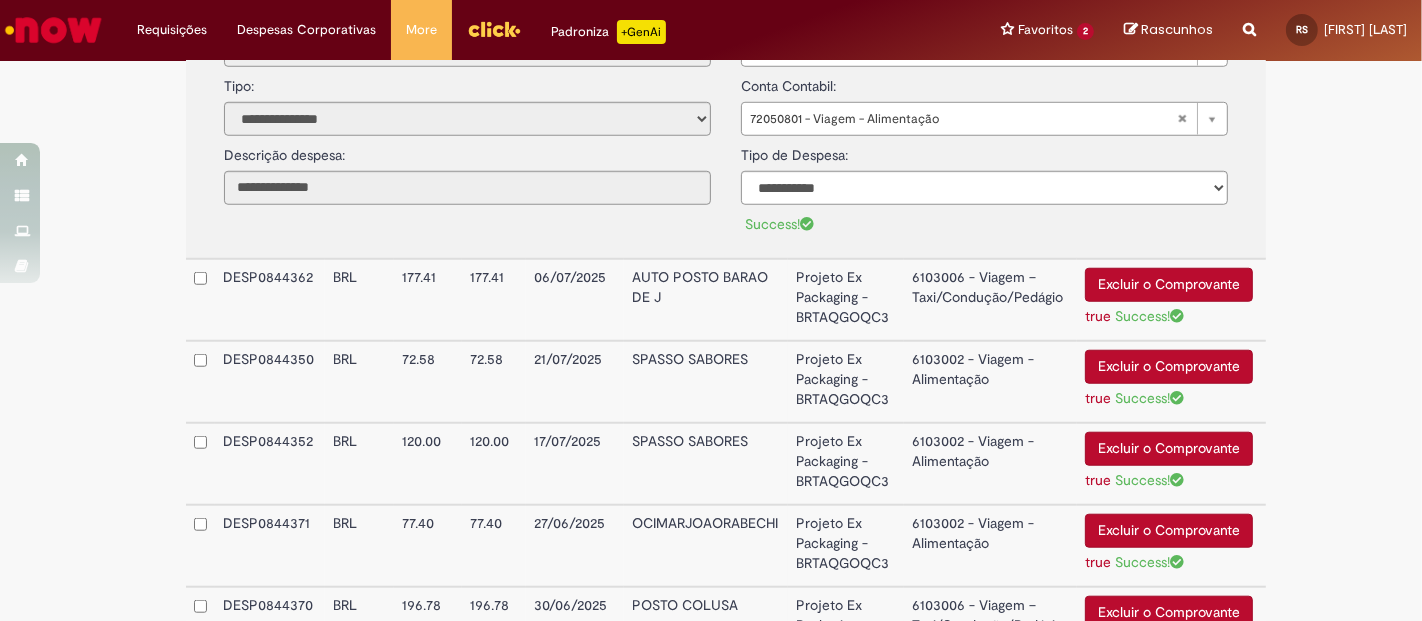 click on "6103006 - Viagem – Taxi/Condução/Pedágio" at bounding box center (990, 300) 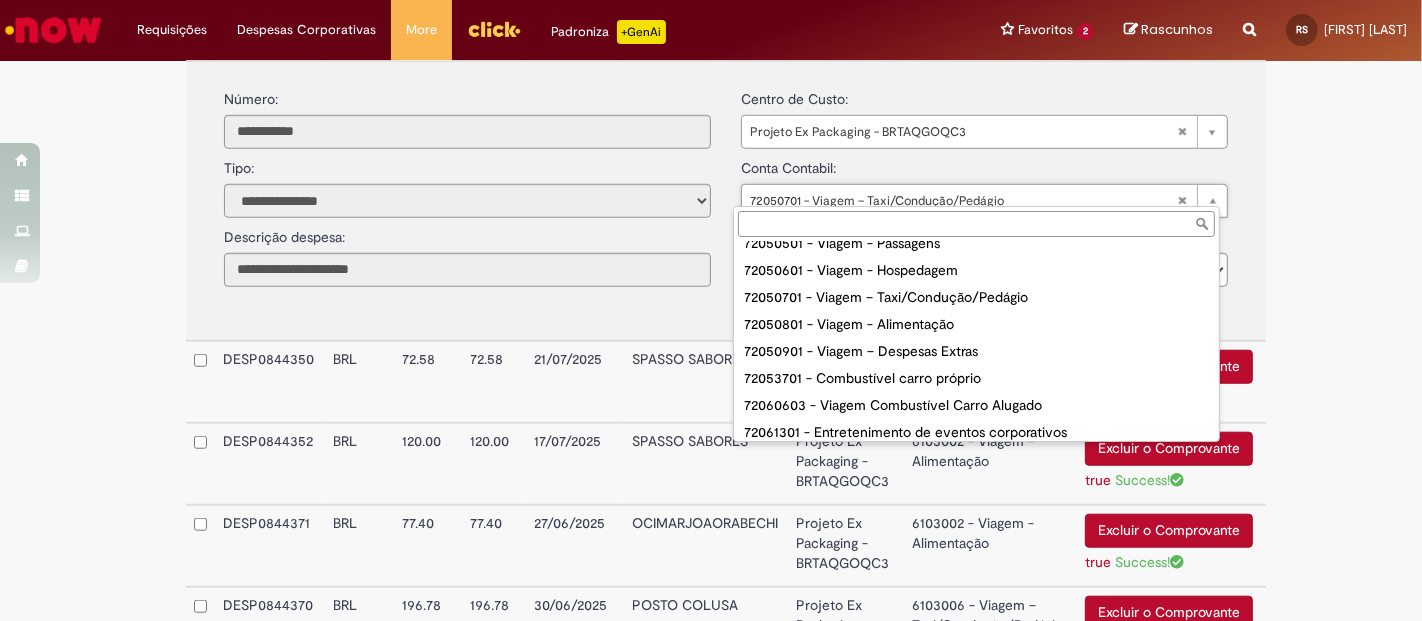 scroll, scrollTop: 107, scrollLeft: 0, axis: vertical 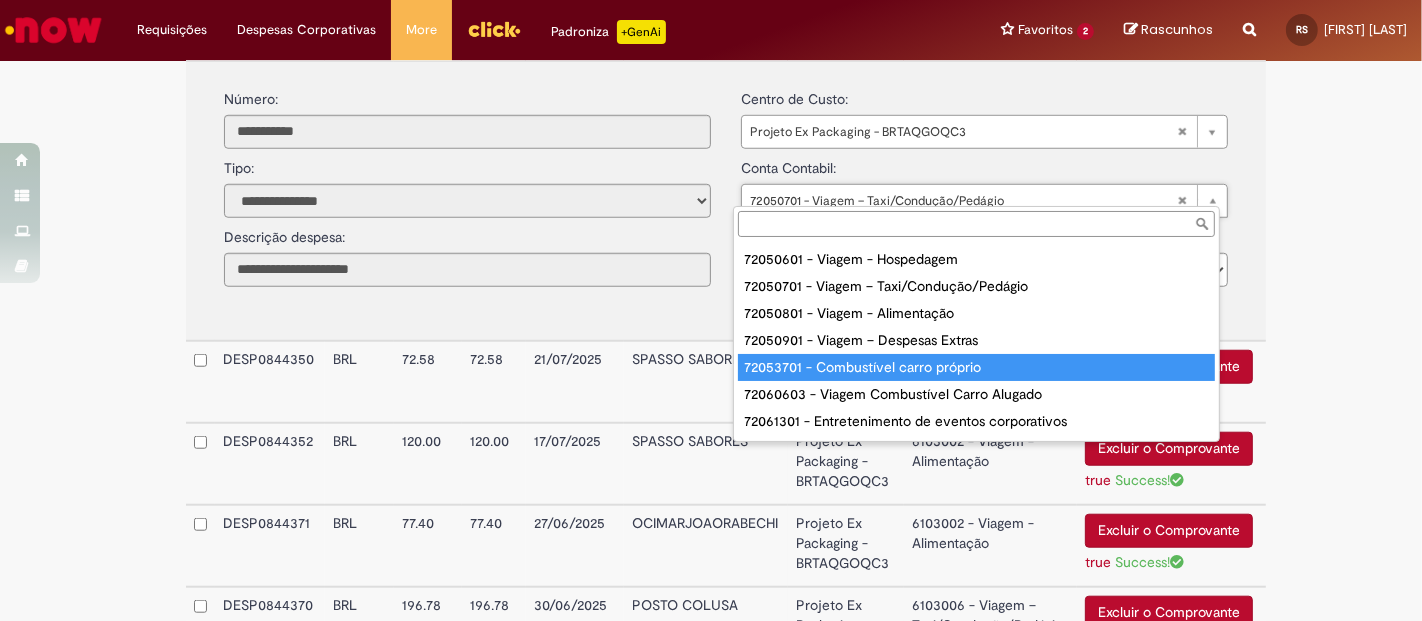 type on "**********" 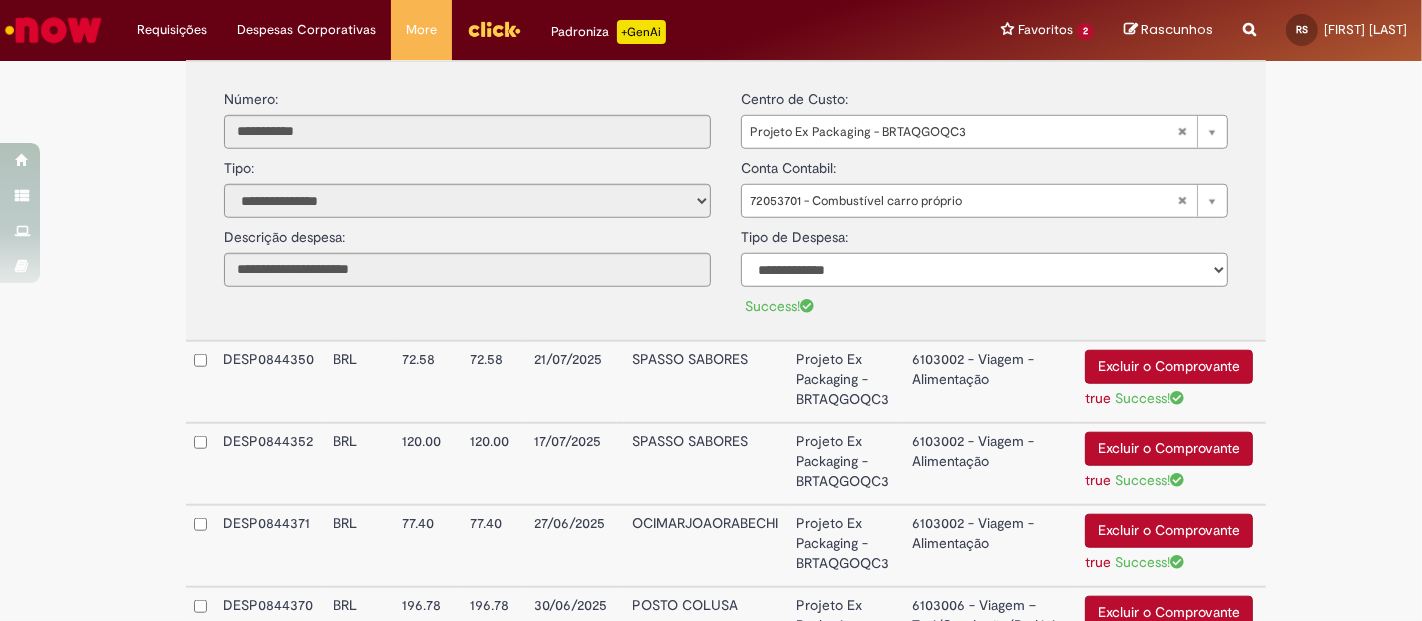 click on "**********" at bounding box center [984, 270] 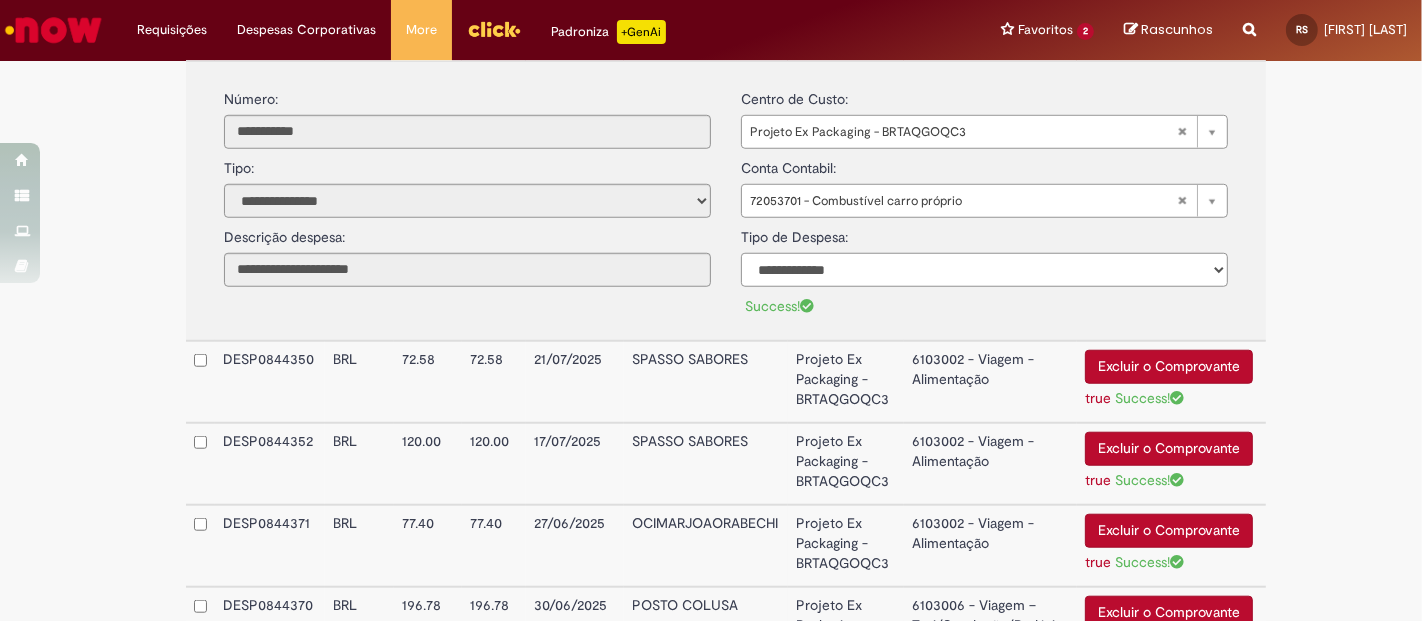 select on "*" 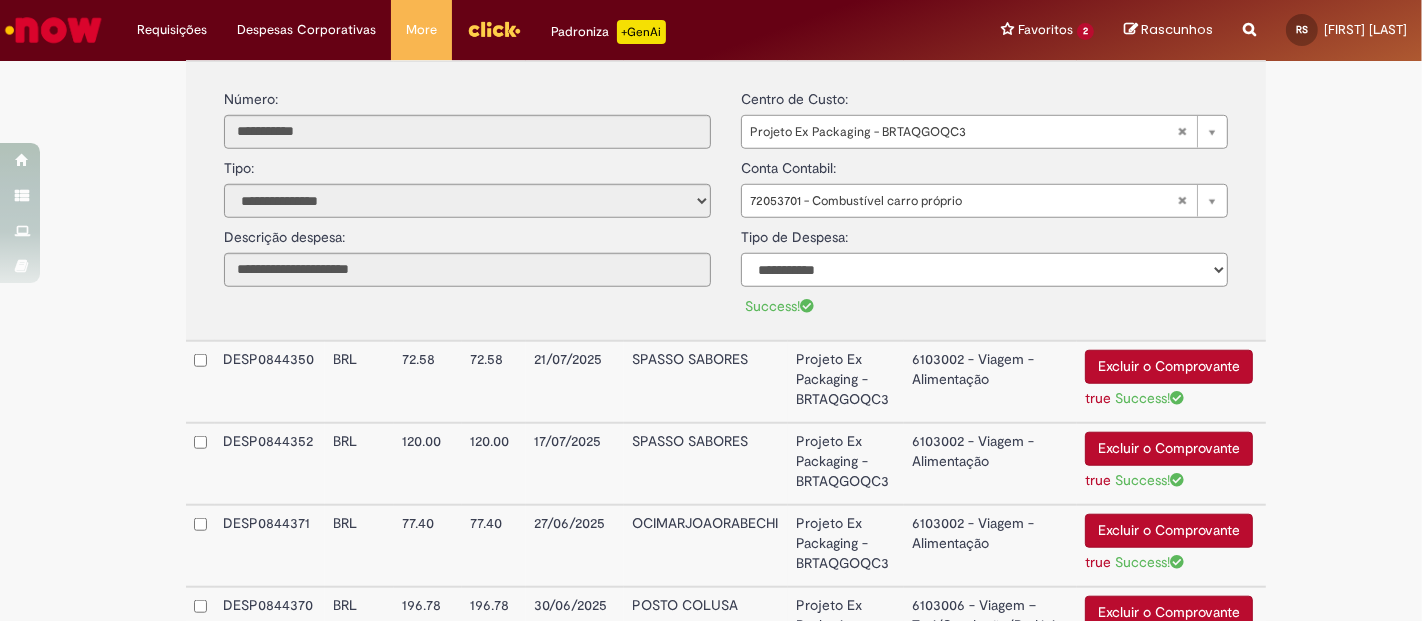 click on "**********" at bounding box center (984, 270) 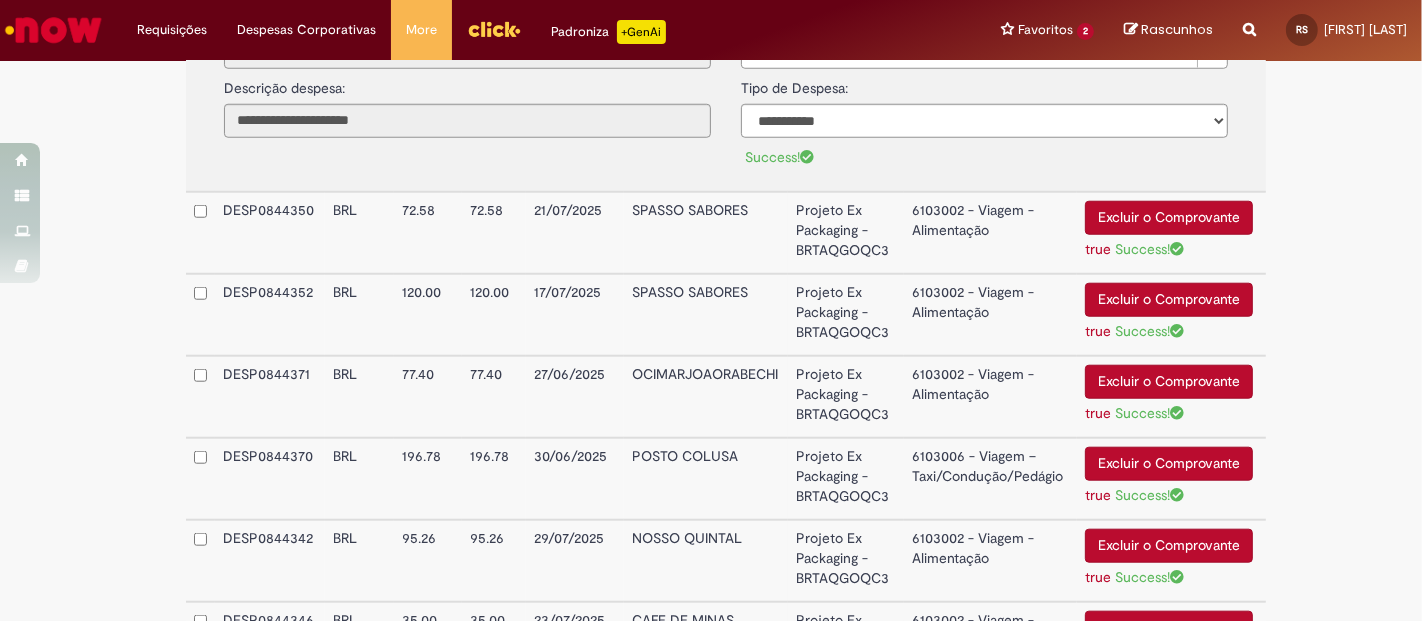 scroll, scrollTop: 1591, scrollLeft: 0, axis: vertical 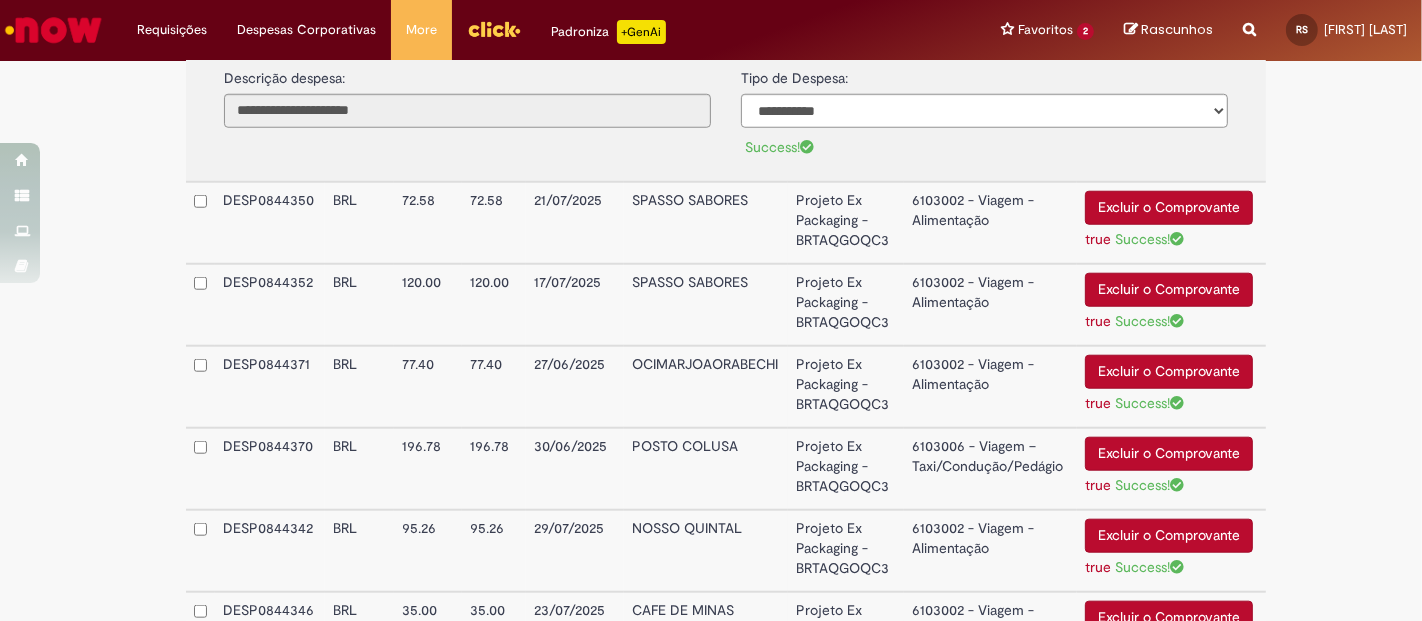 click on "Projeto Ex Packaging - BRTAQGOQC3" at bounding box center [846, 223] 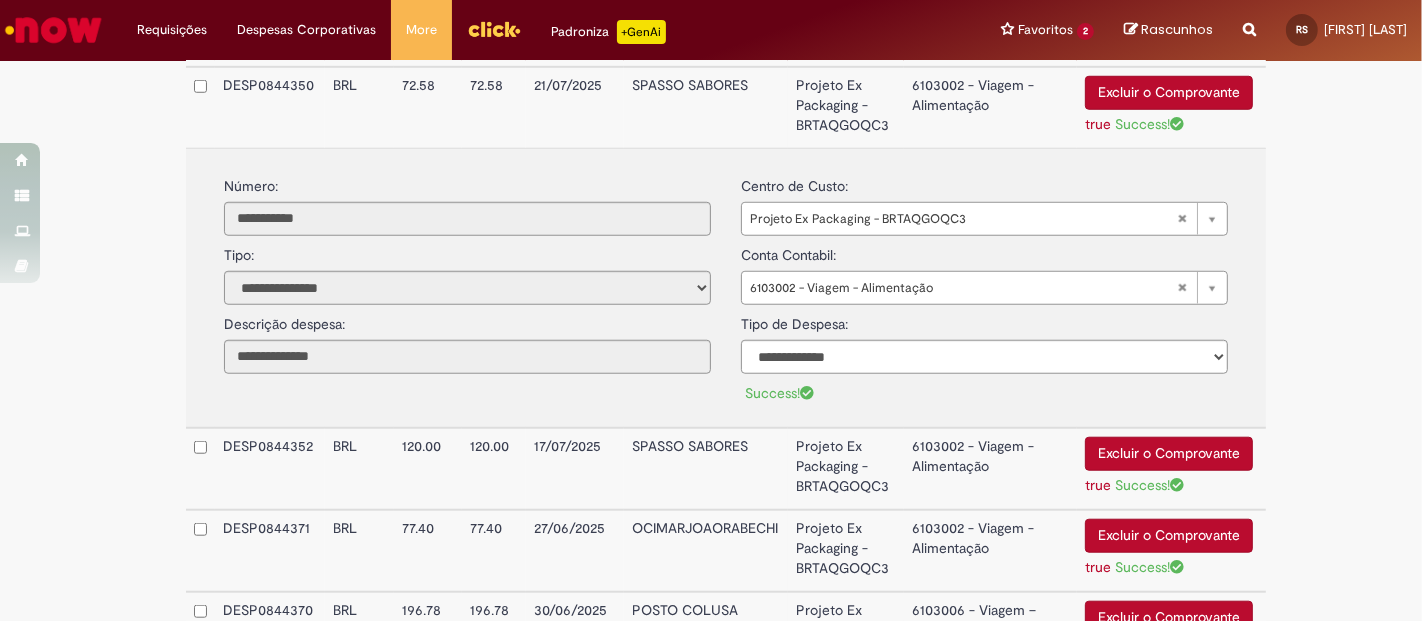 scroll, scrollTop: 1392, scrollLeft: 0, axis: vertical 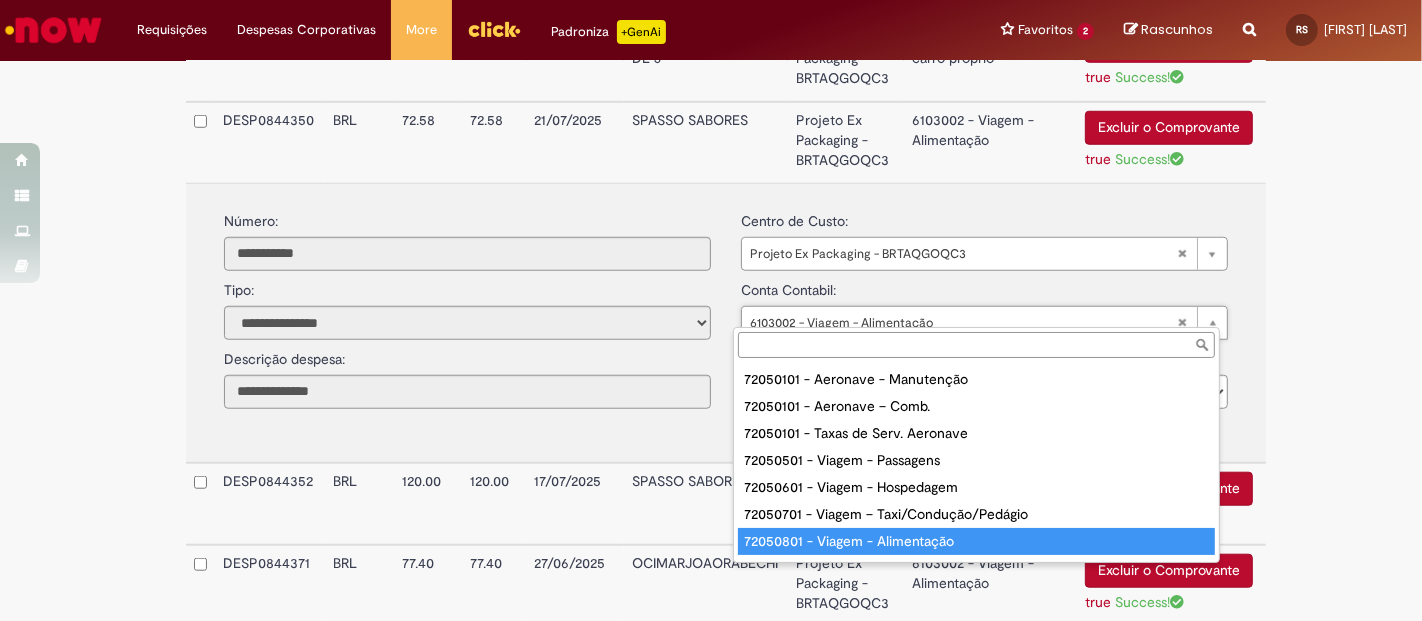 type on "**********" 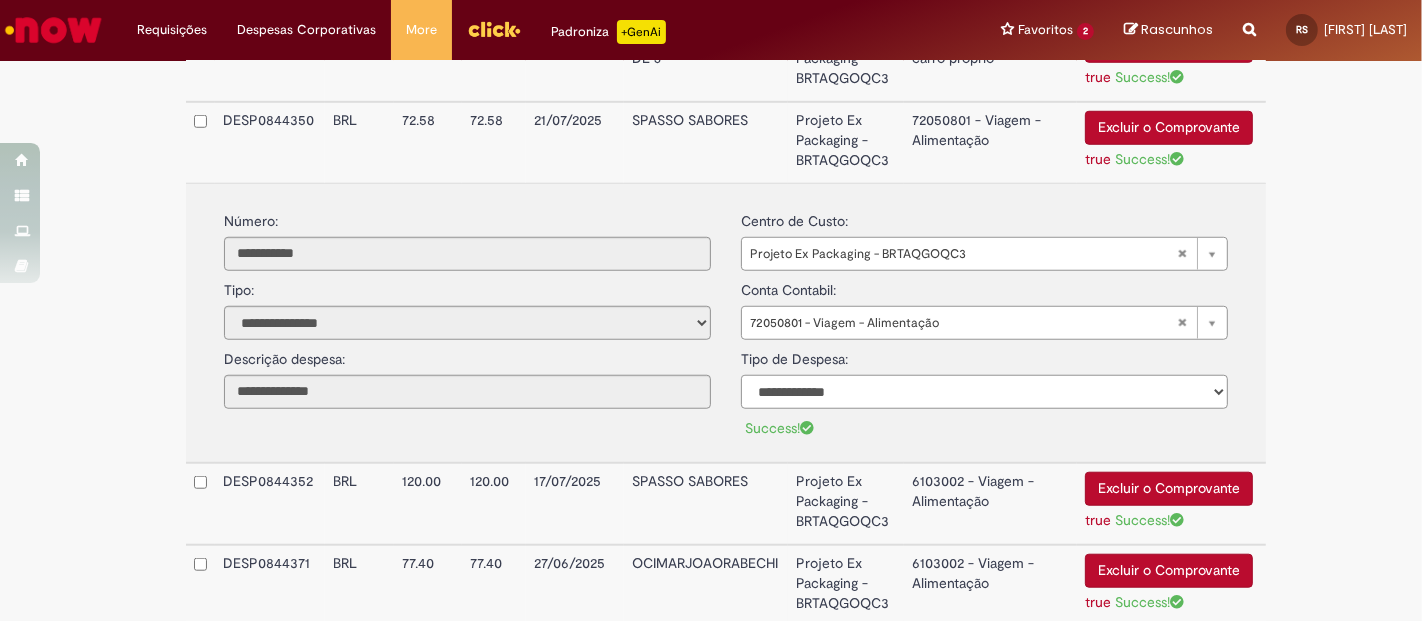 click on "**********" at bounding box center (984, 392) 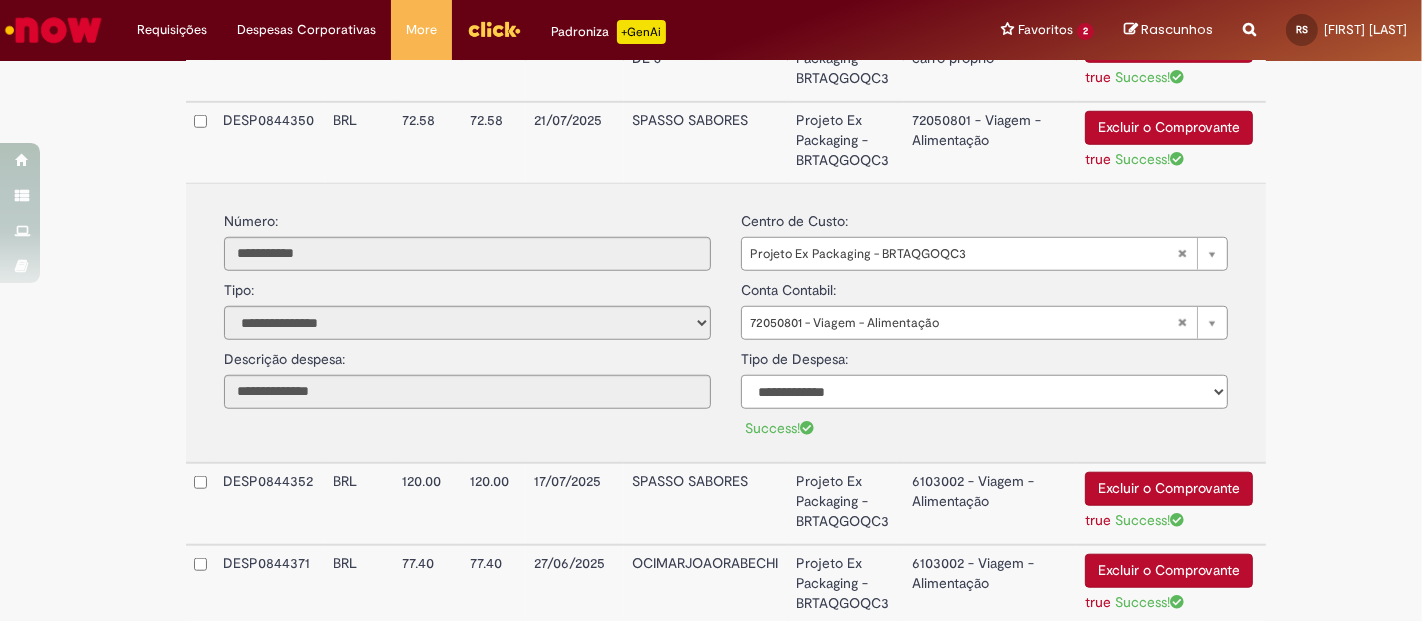 select on "*" 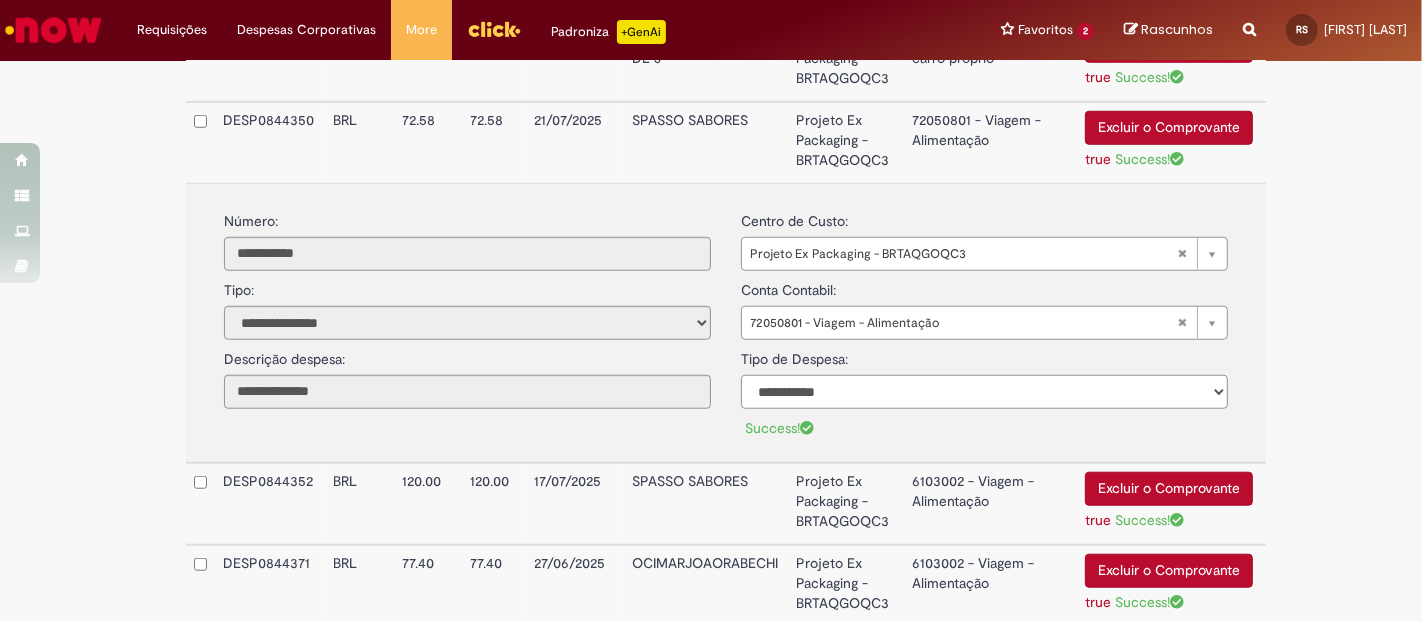 click on "**********" at bounding box center [984, 392] 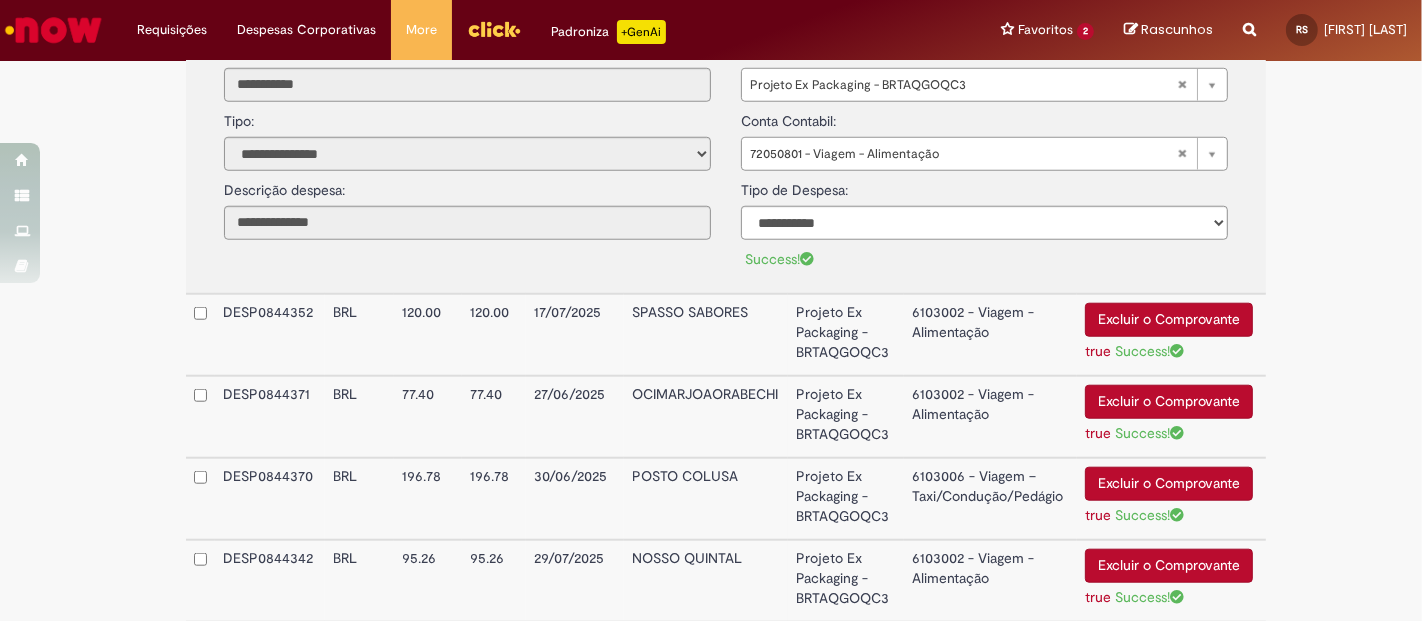 scroll, scrollTop: 1596, scrollLeft: 0, axis: vertical 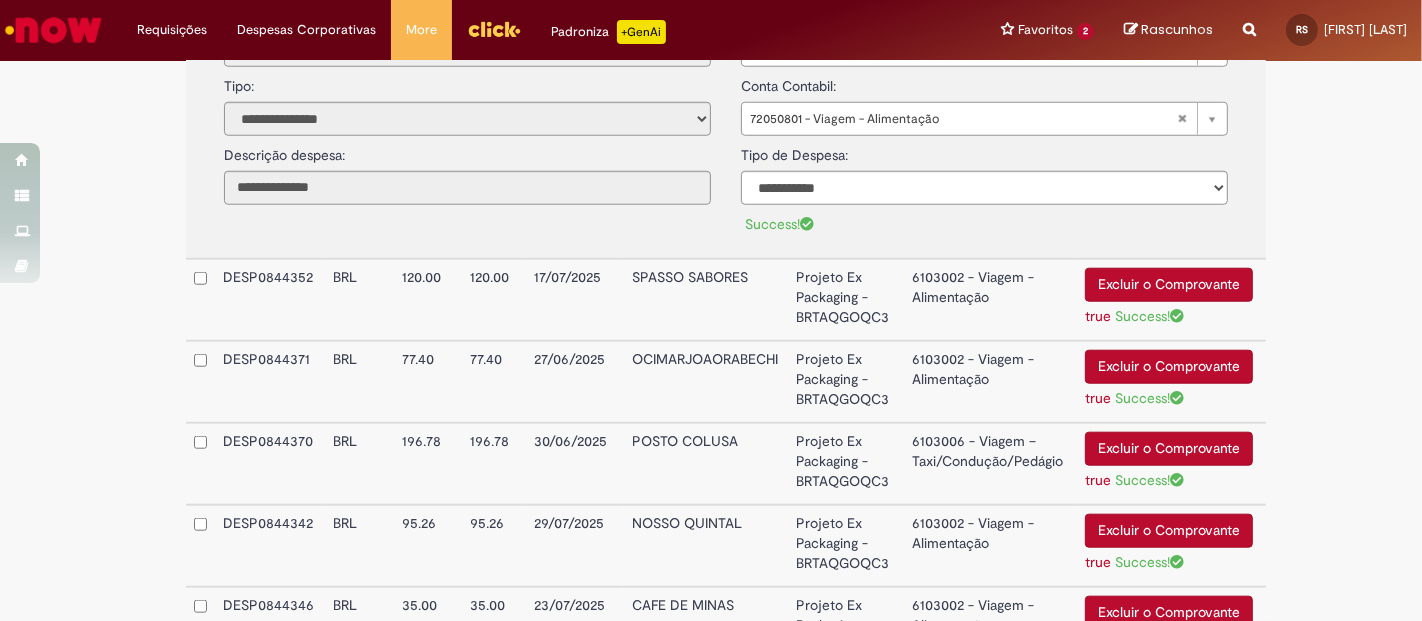 click on "Projeto Ex Packaging - BRTAQGOQC3" at bounding box center (846, 300) 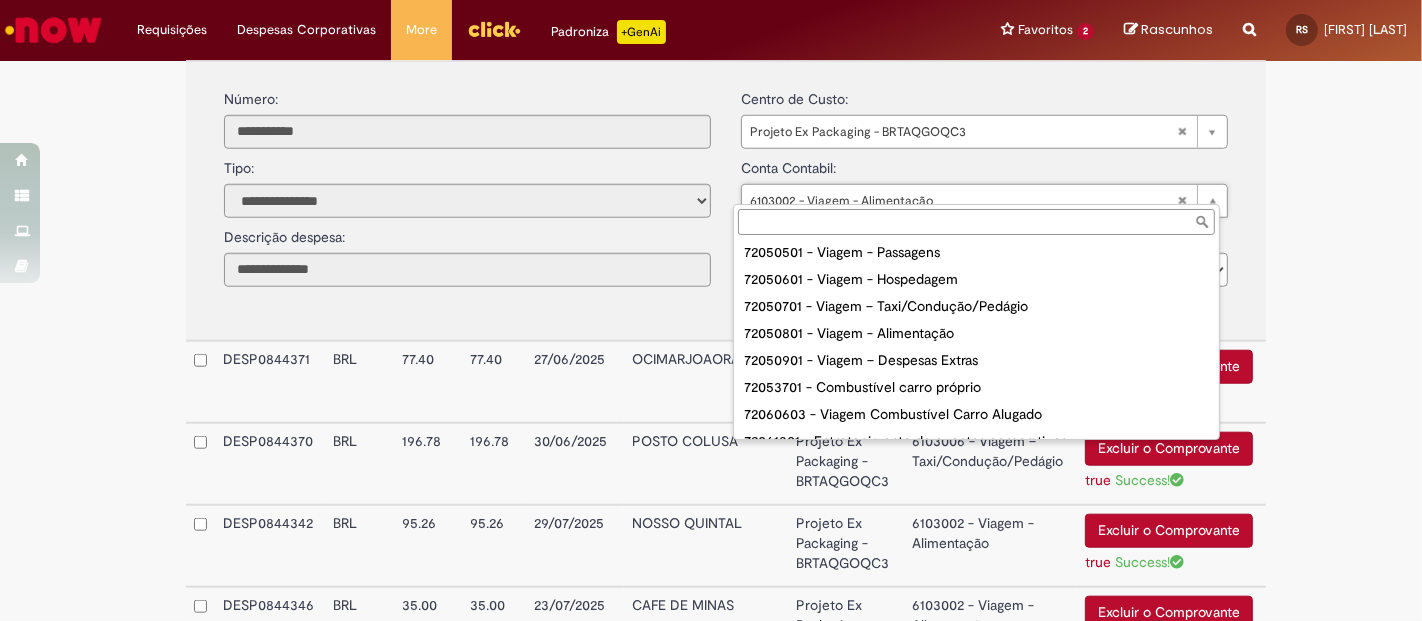 scroll, scrollTop: 88, scrollLeft: 0, axis: vertical 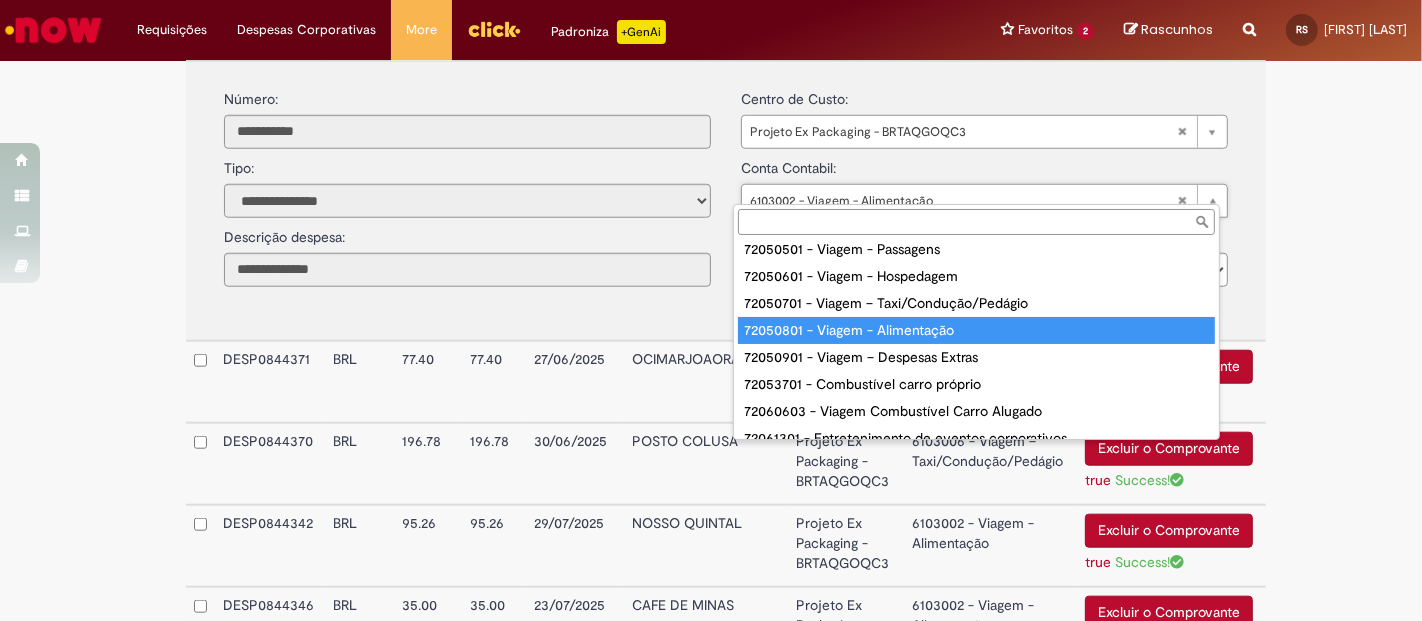 type on "**********" 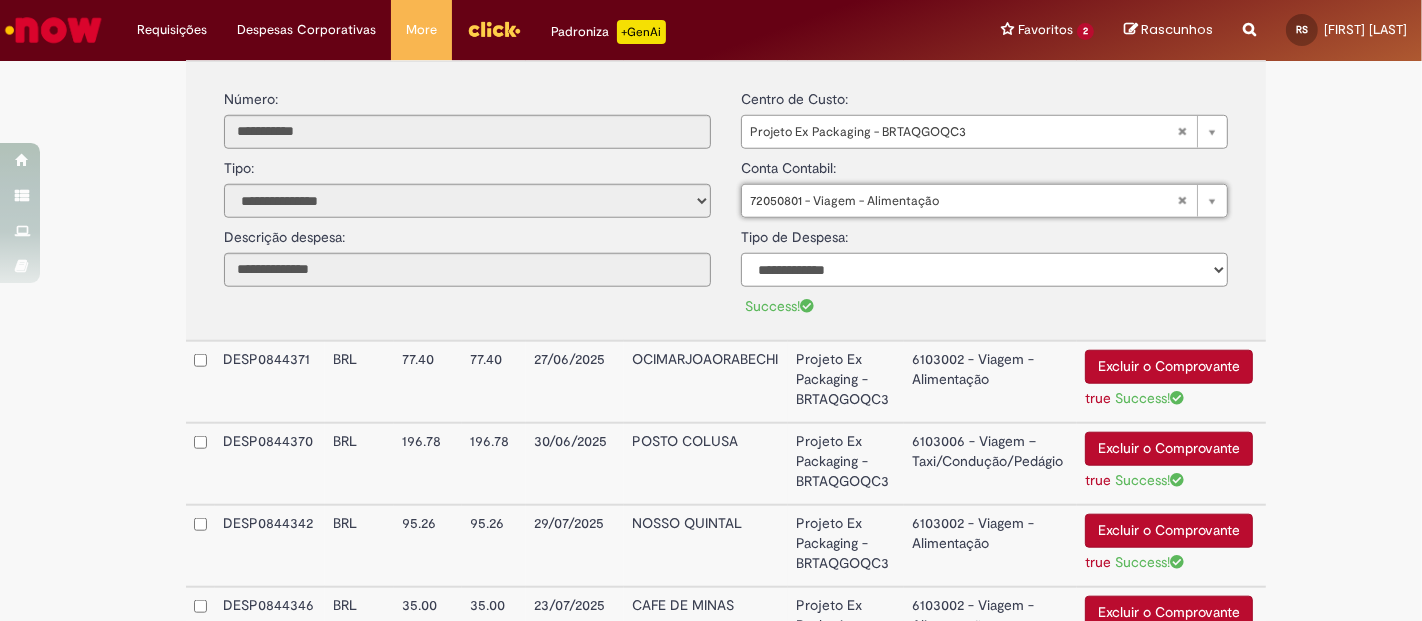 click on "**********" at bounding box center (984, 270) 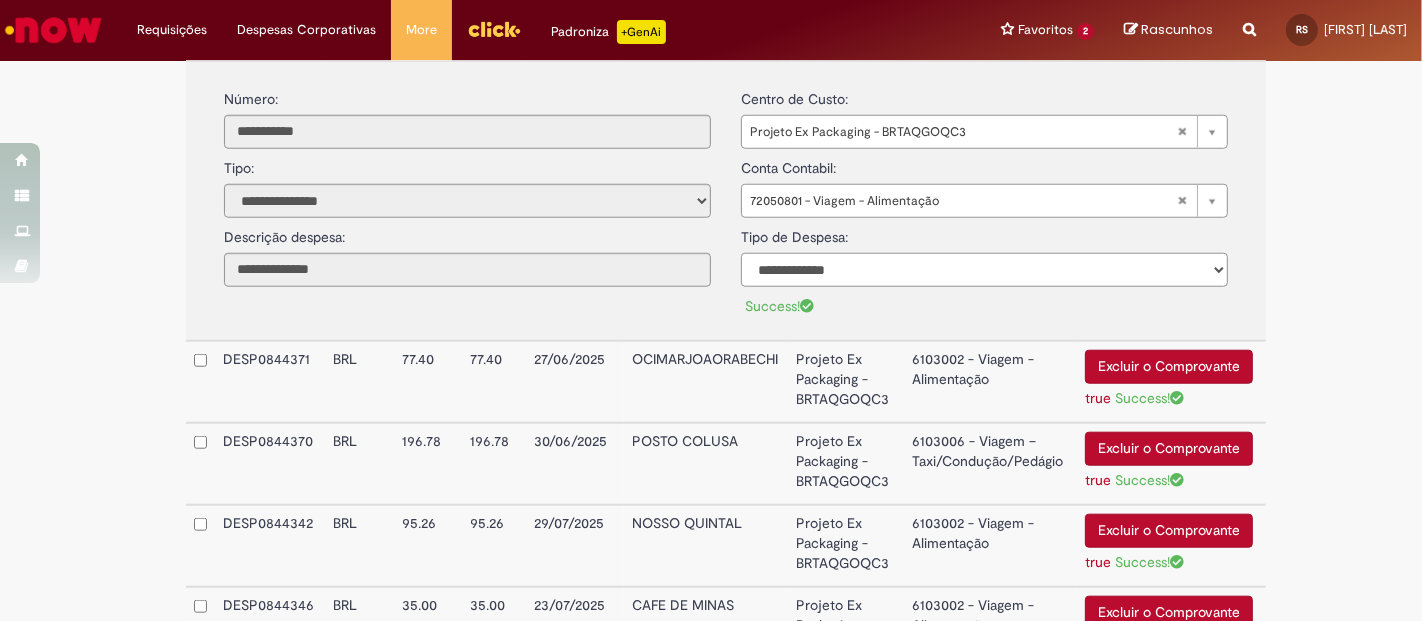 select on "*" 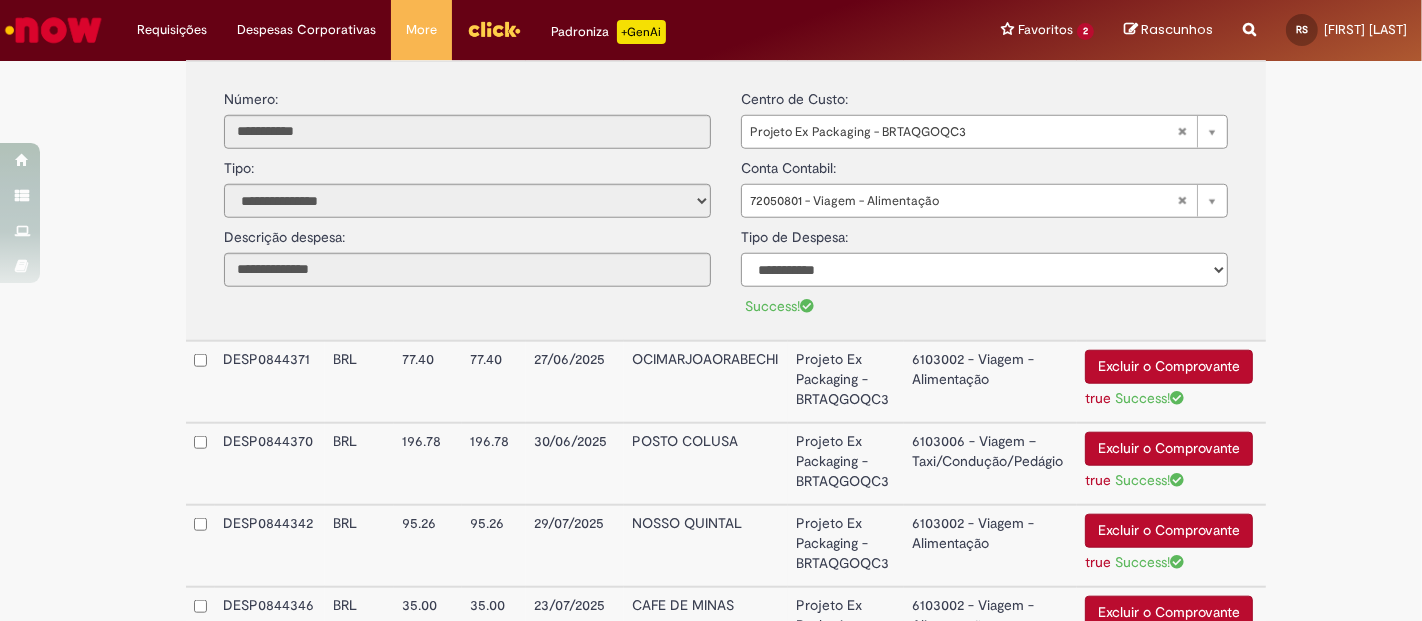 click on "**********" at bounding box center (984, 270) 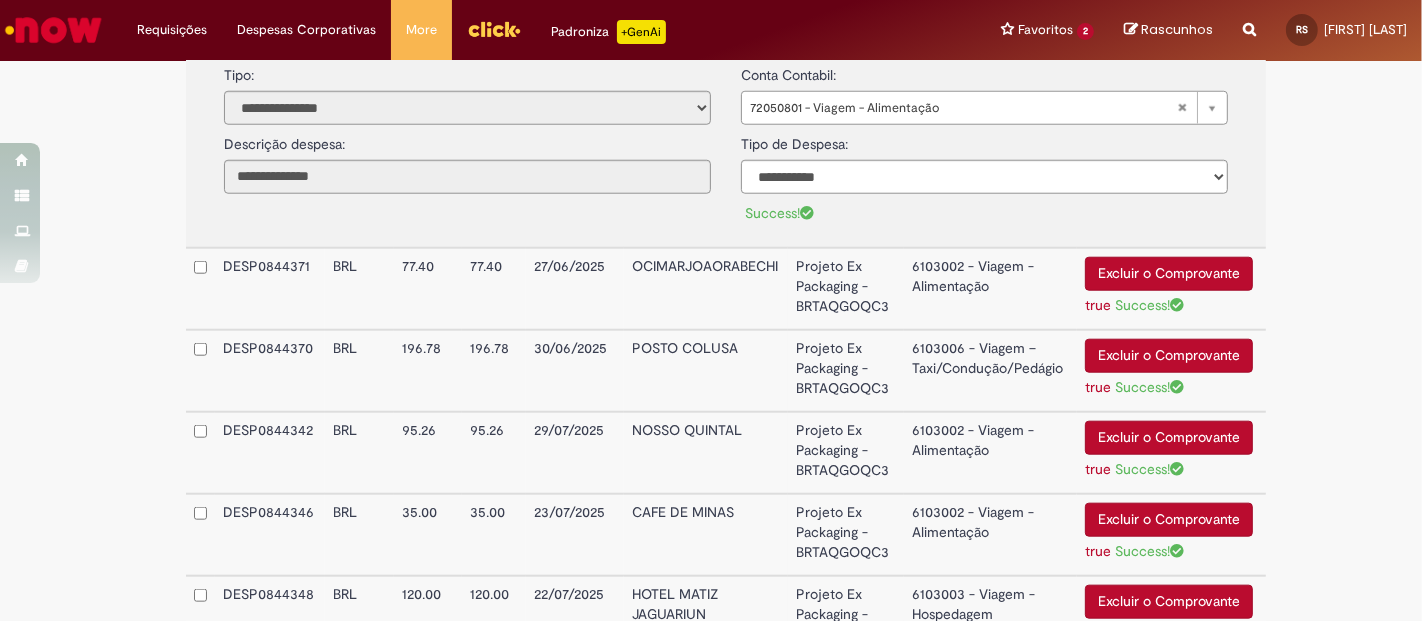 scroll, scrollTop: 1745, scrollLeft: 0, axis: vertical 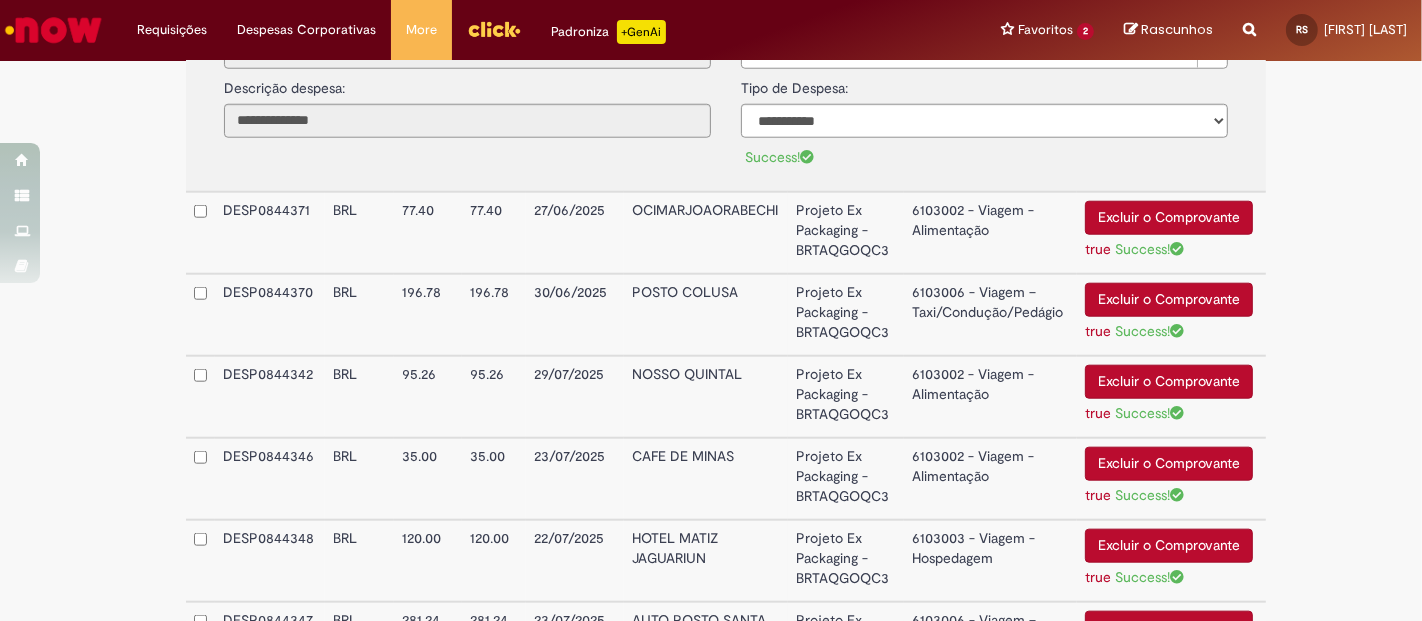 click on "6103002 - Viagem - Alimentação" at bounding box center (990, 233) 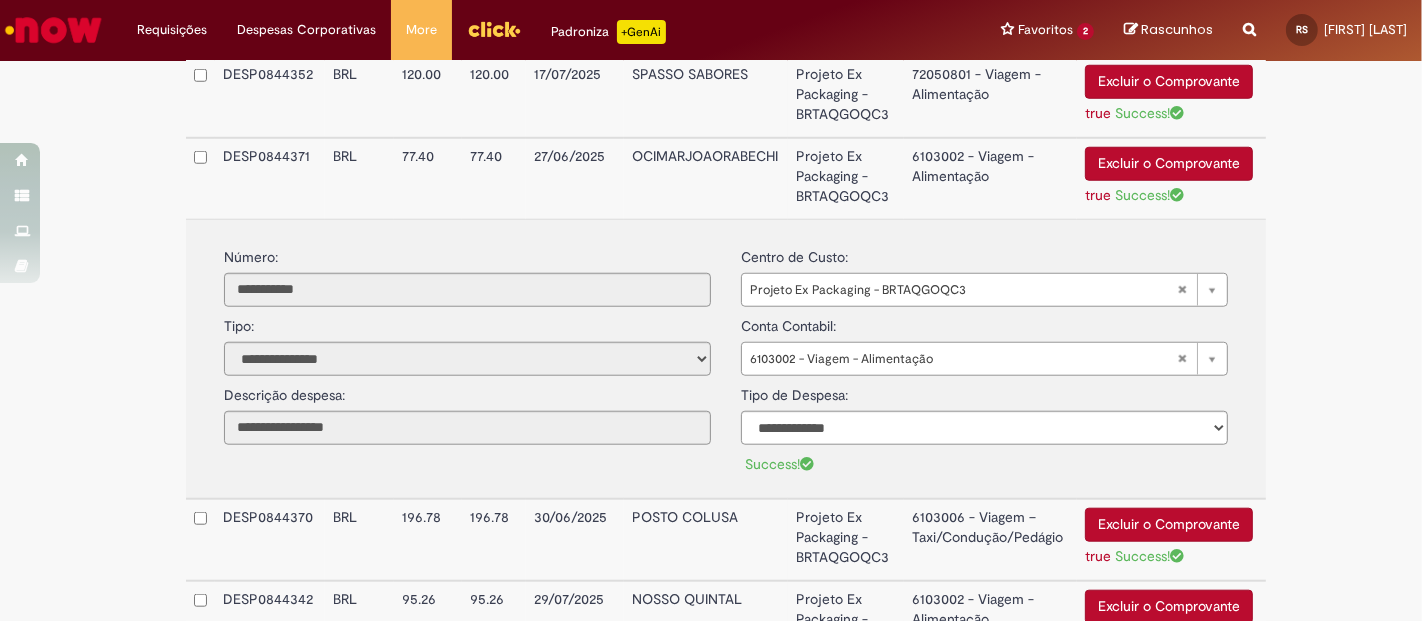 scroll, scrollTop: 1511, scrollLeft: 0, axis: vertical 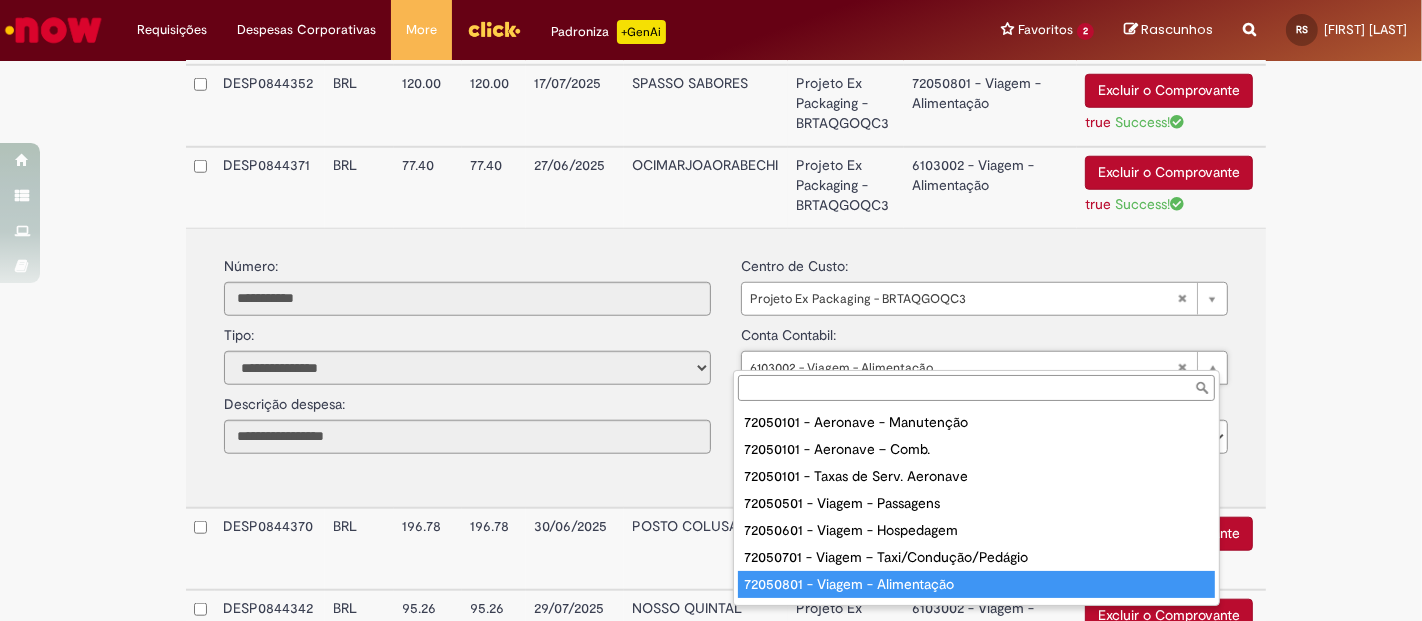 type on "**********" 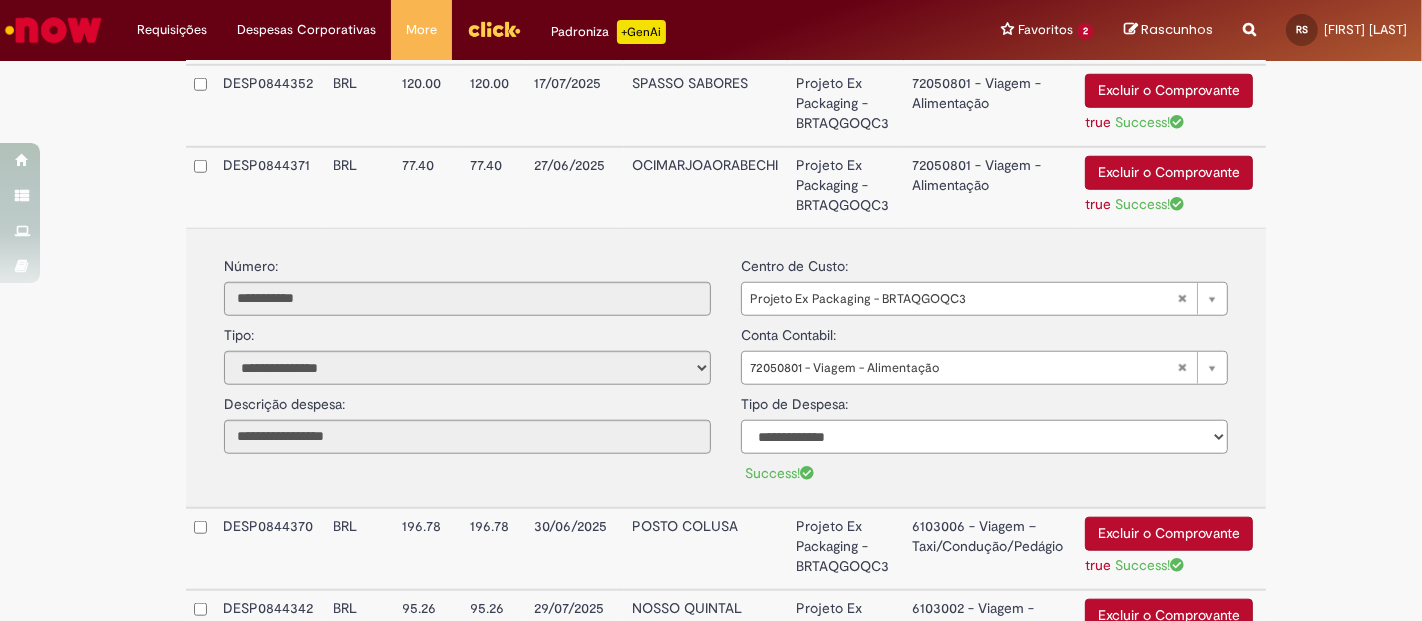 click on "**********" at bounding box center [984, 437] 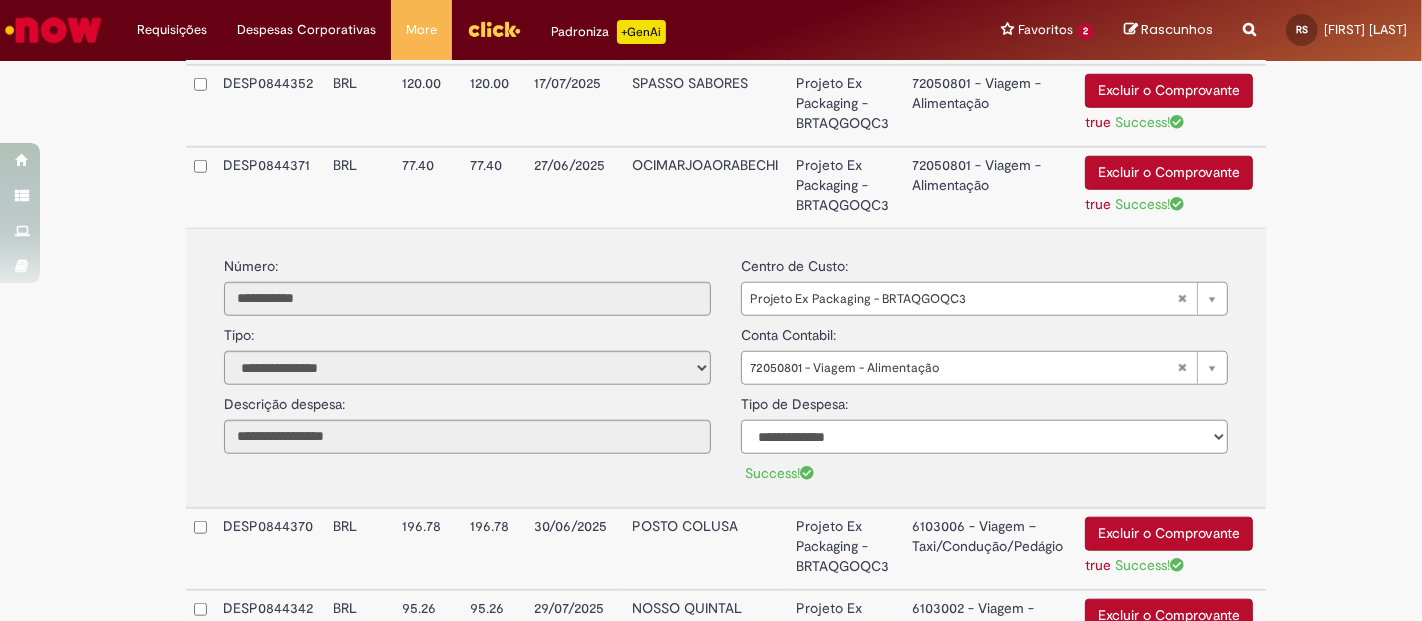 select on "*" 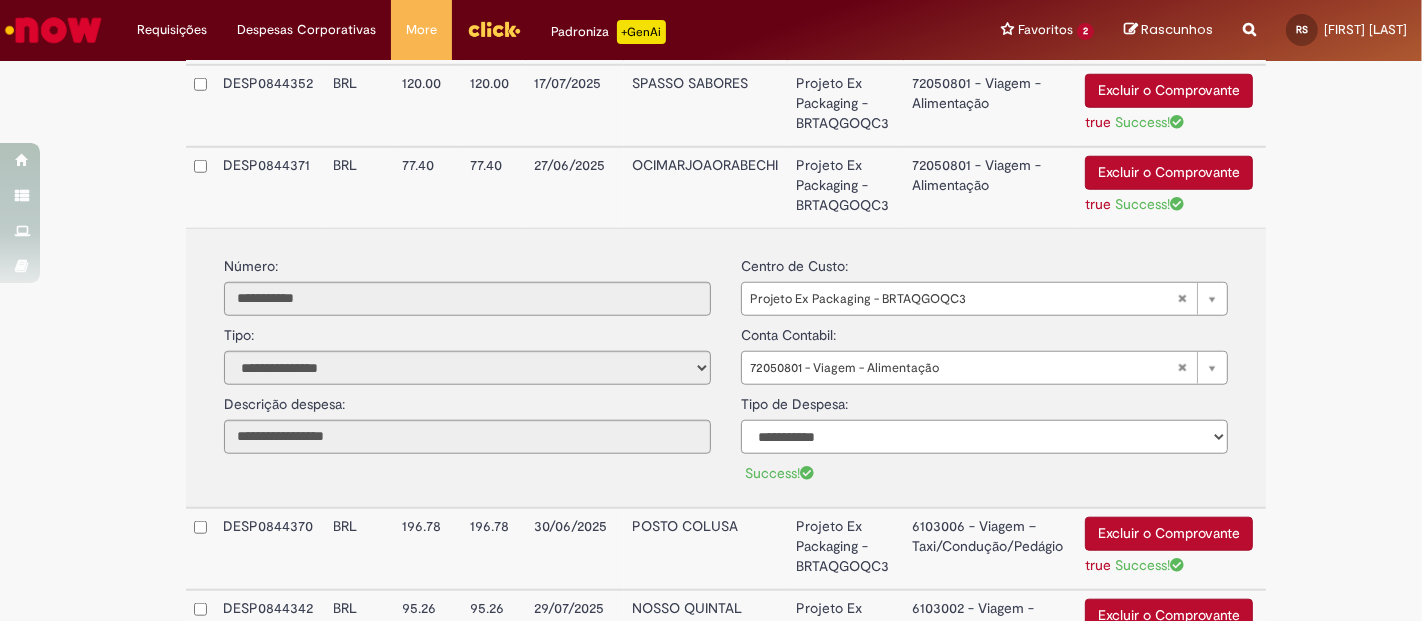 click on "**********" at bounding box center [984, 437] 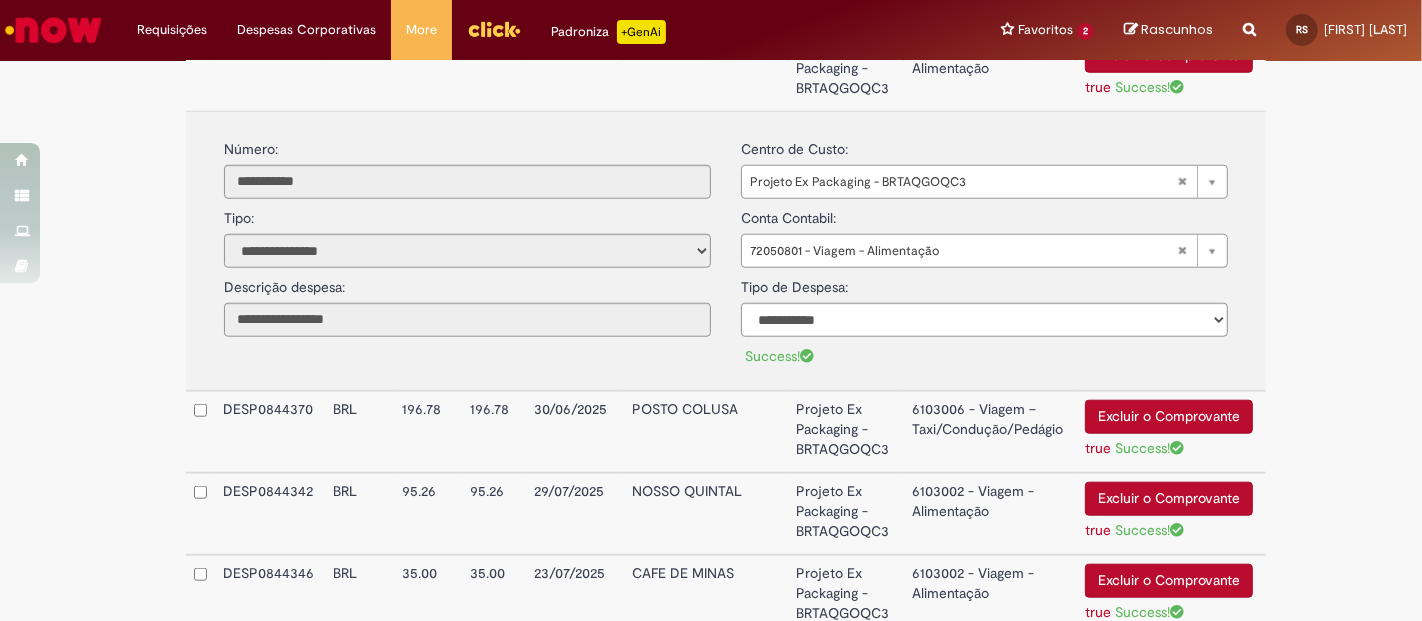 scroll, scrollTop: 1644, scrollLeft: 0, axis: vertical 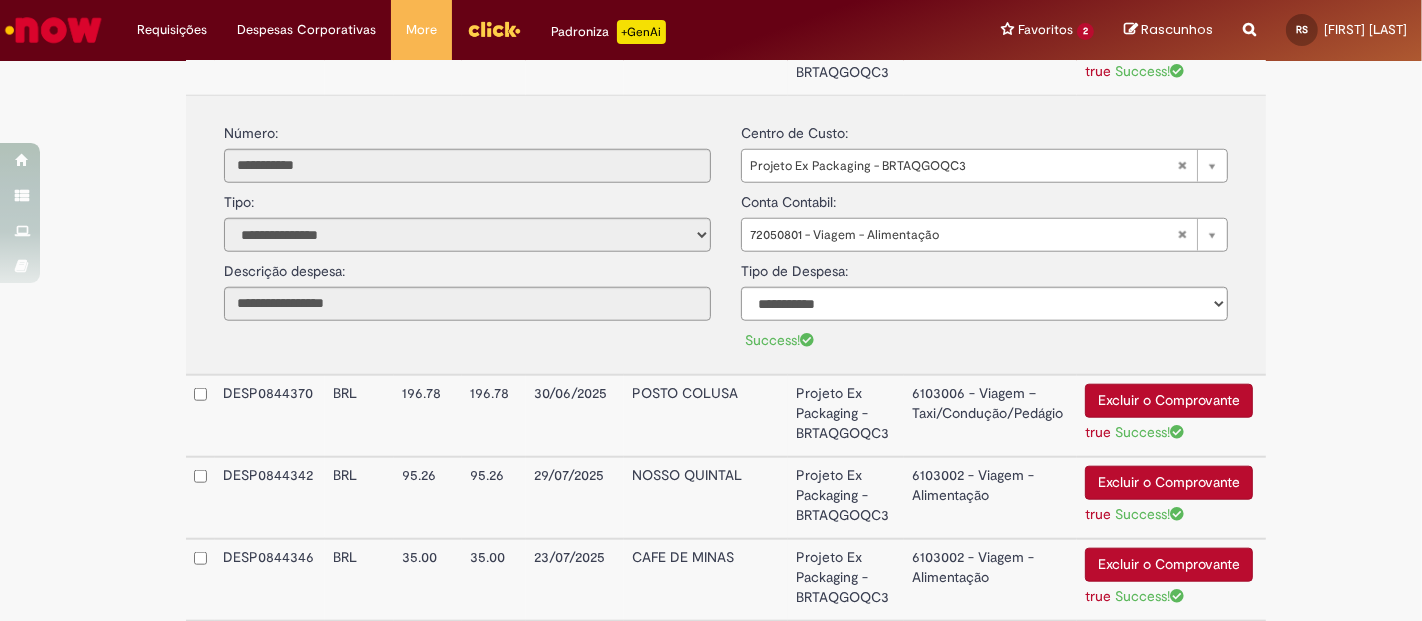 click on "6103006 - Viagem – Taxi/Condução/Pedágio" at bounding box center (990, 416) 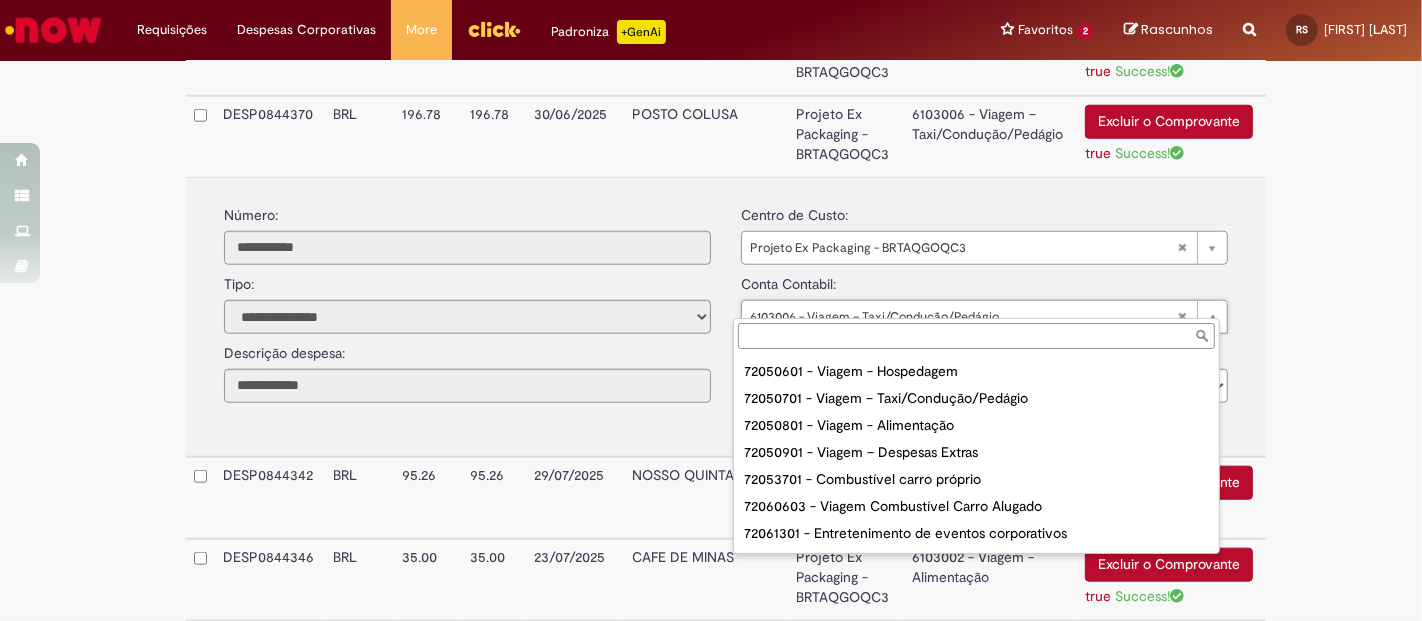 scroll, scrollTop: 118, scrollLeft: 0, axis: vertical 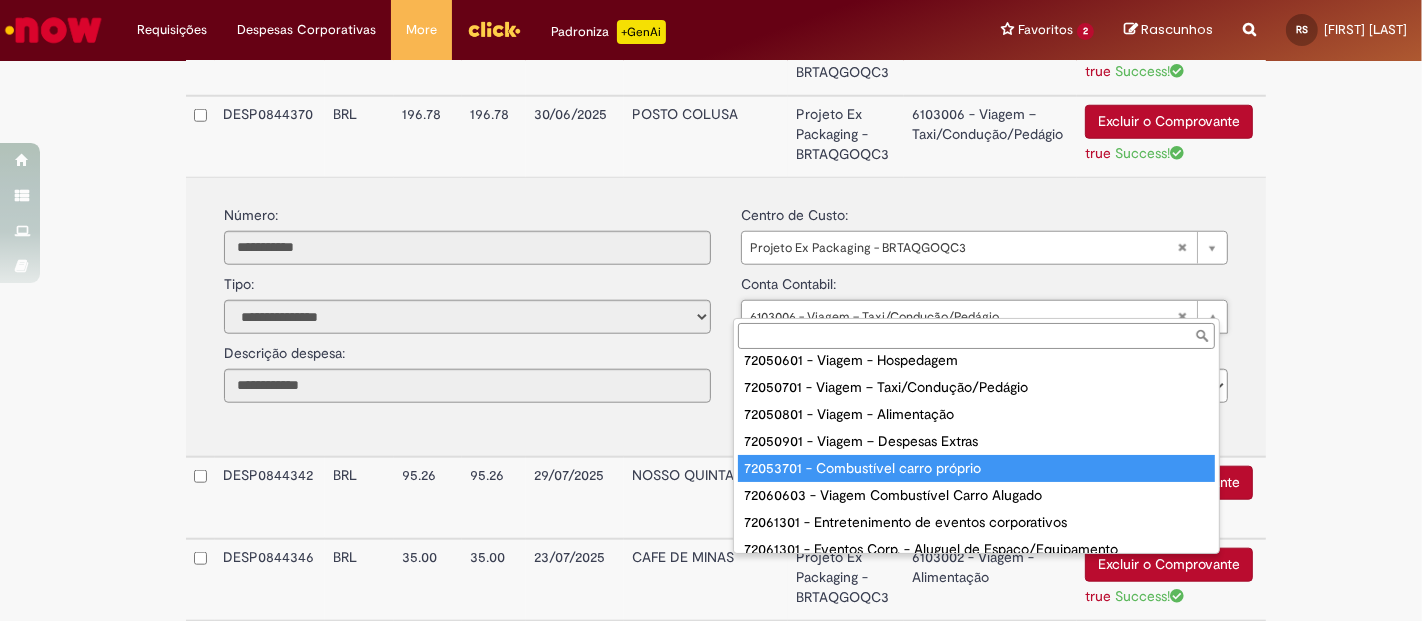 type on "**********" 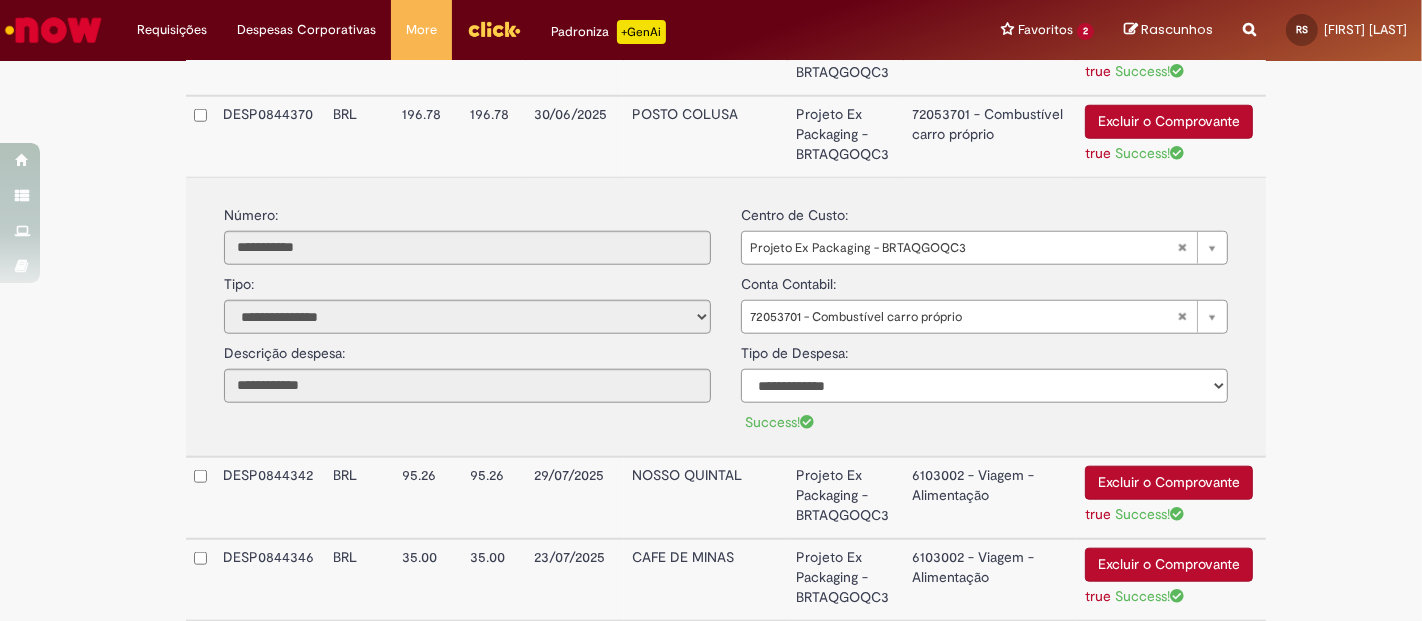 click on "**********" at bounding box center (984, 386) 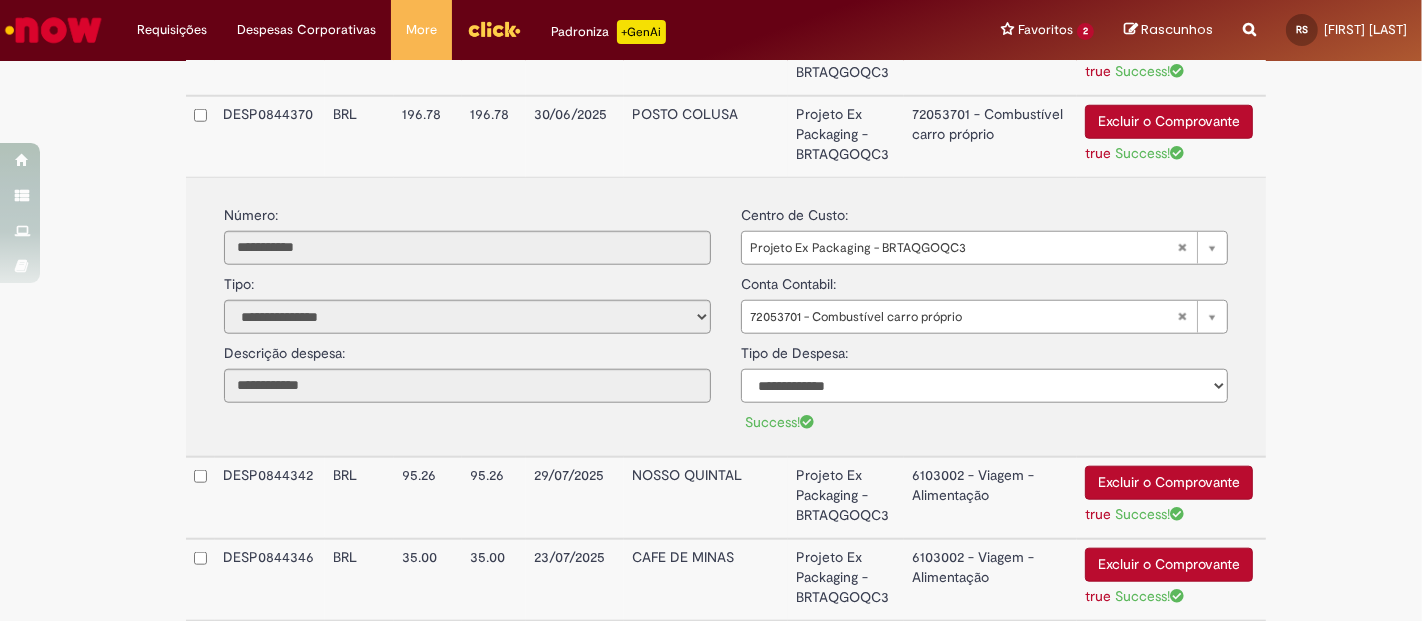 select on "*" 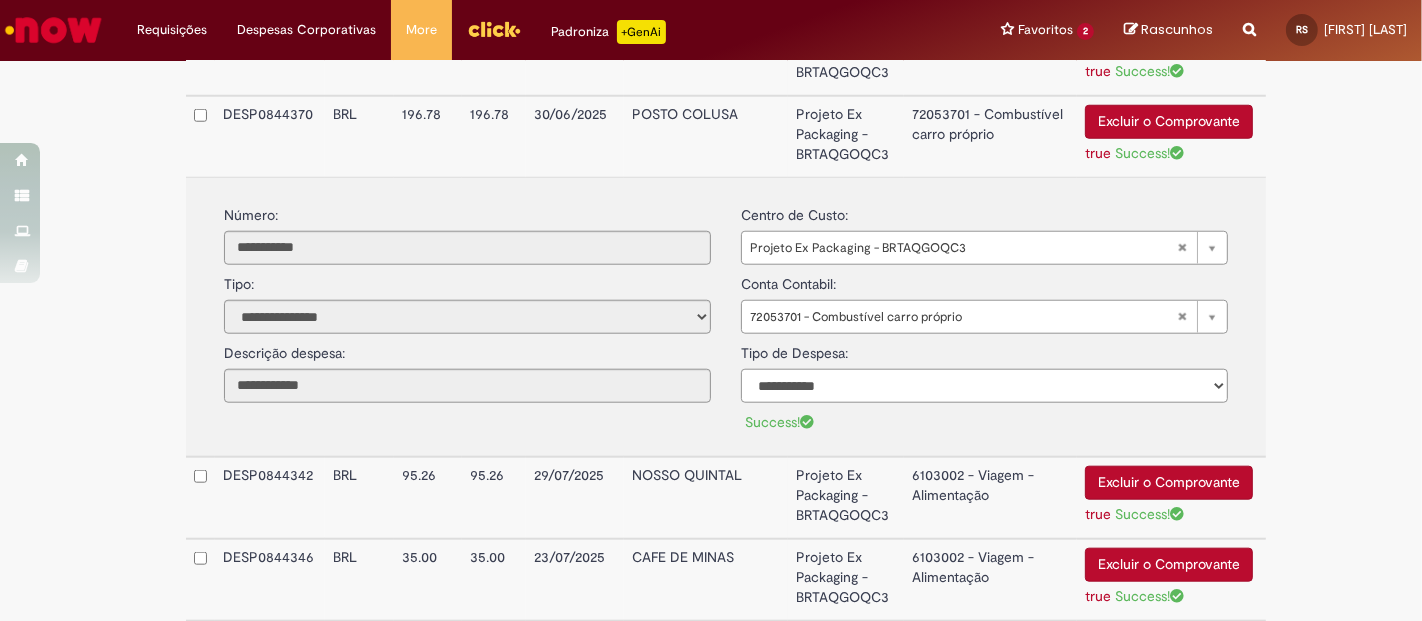 click on "**********" at bounding box center (984, 386) 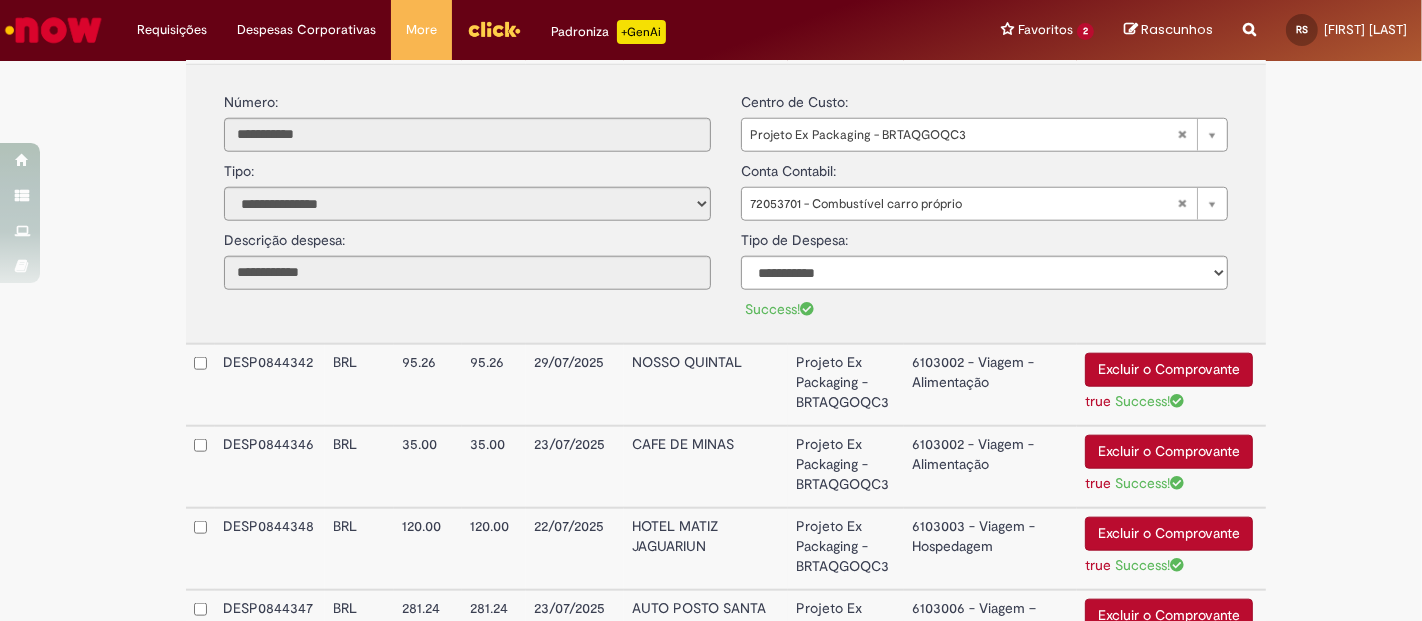 scroll, scrollTop: 1802, scrollLeft: 0, axis: vertical 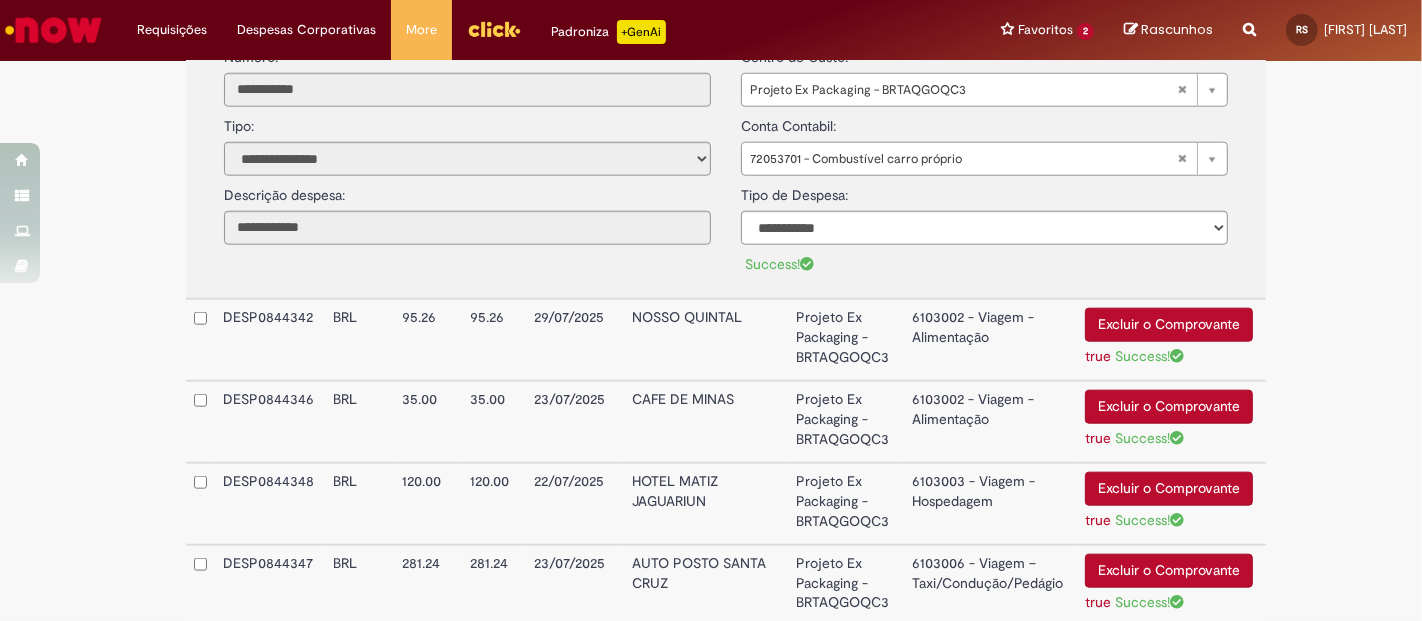 click on "6103002 - Viagem - Alimentação" at bounding box center [990, 340] 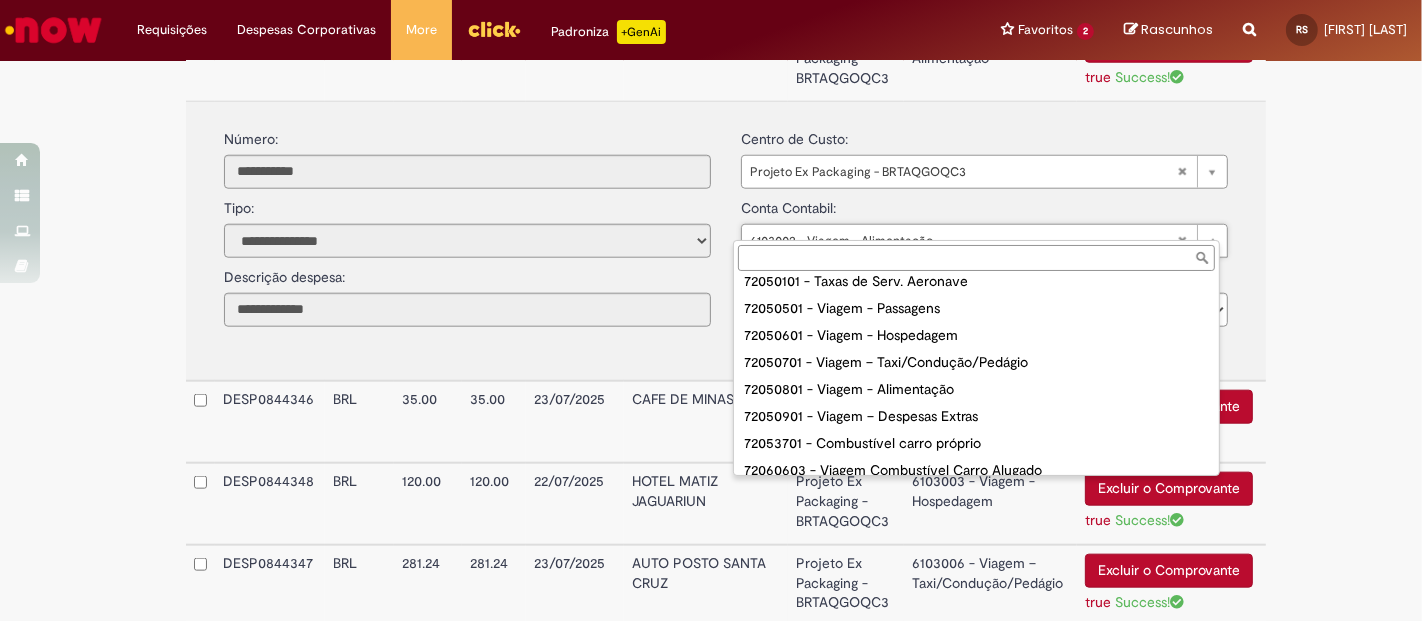 scroll, scrollTop: 77, scrollLeft: 0, axis: vertical 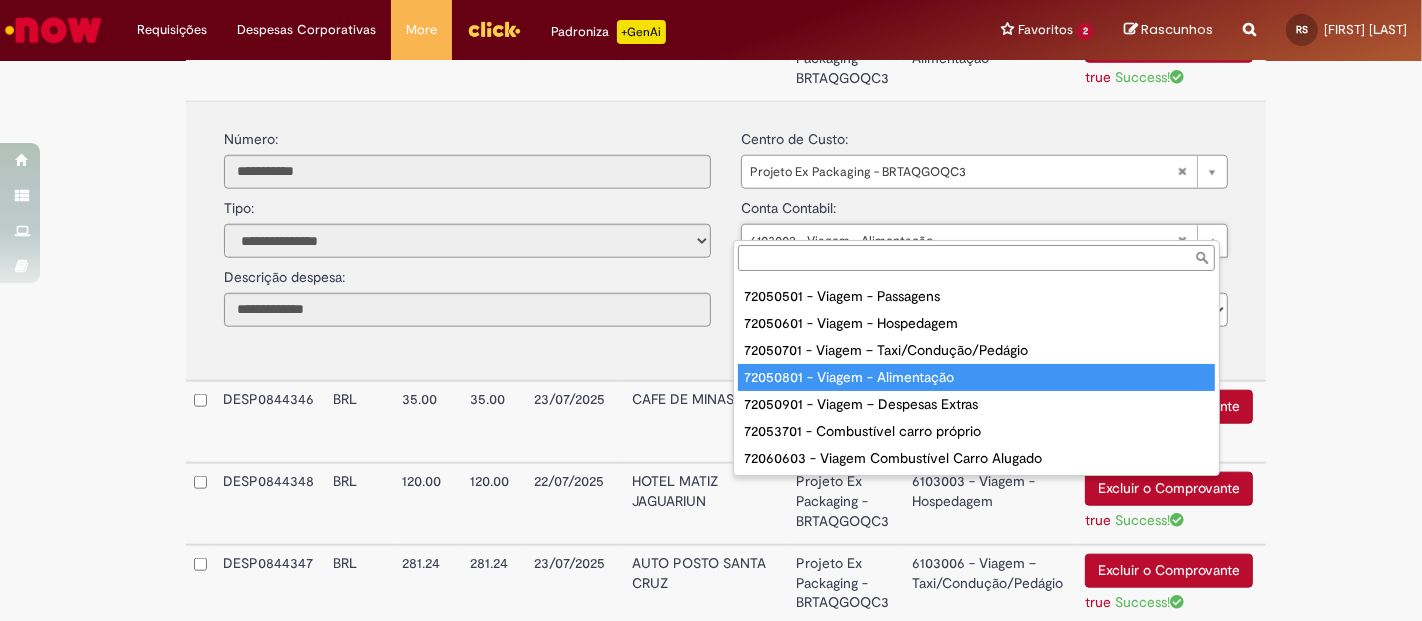 type on "**********" 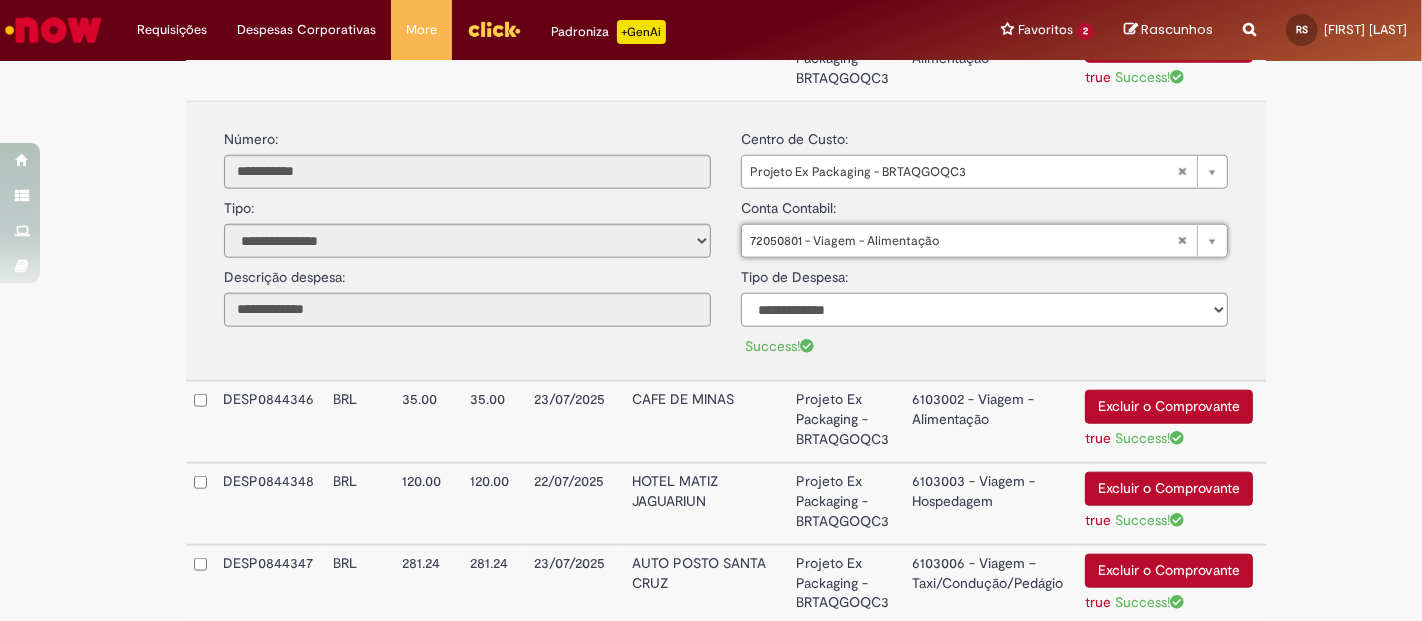click on "**********" at bounding box center (984, 310) 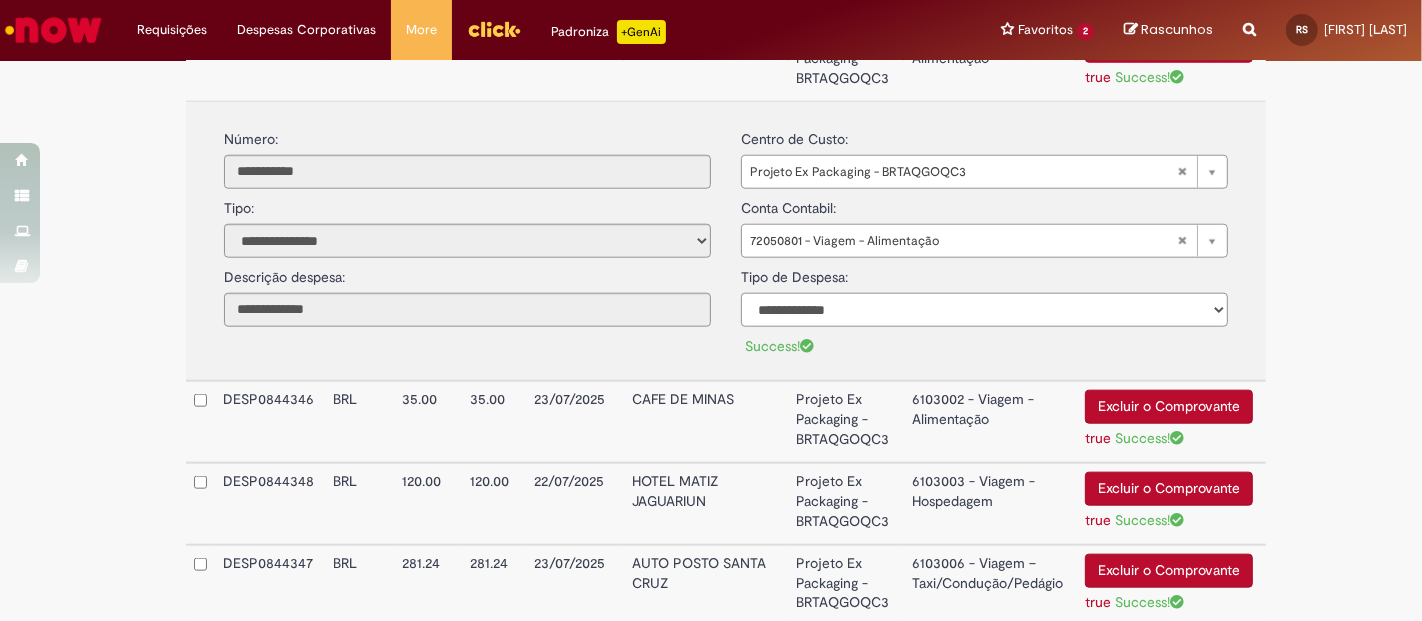 select on "*" 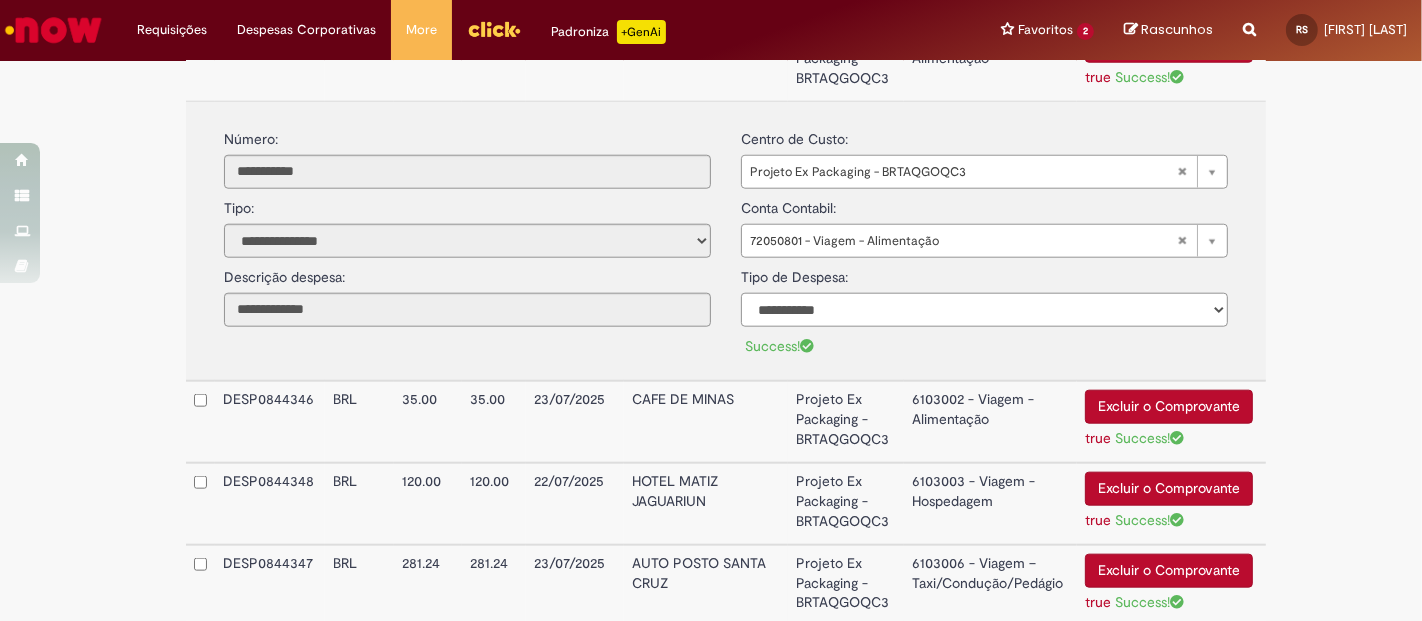 click on "**********" at bounding box center [984, 310] 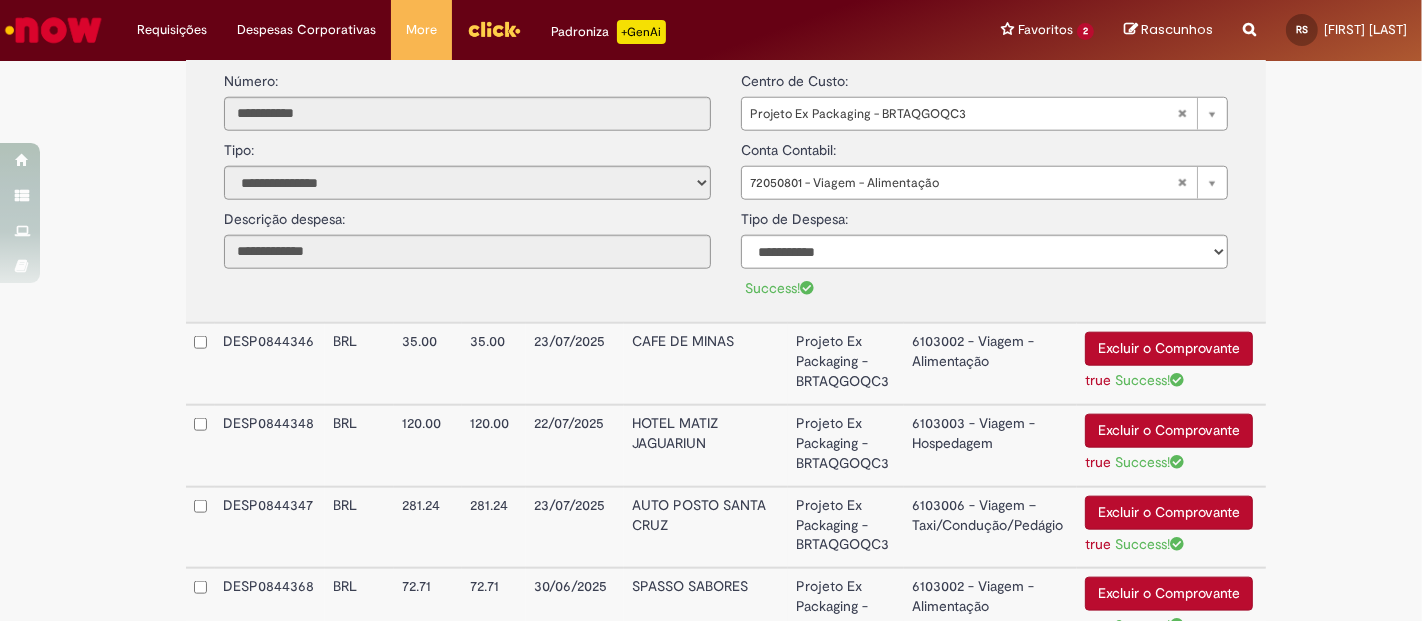 scroll, scrollTop: 1865, scrollLeft: 0, axis: vertical 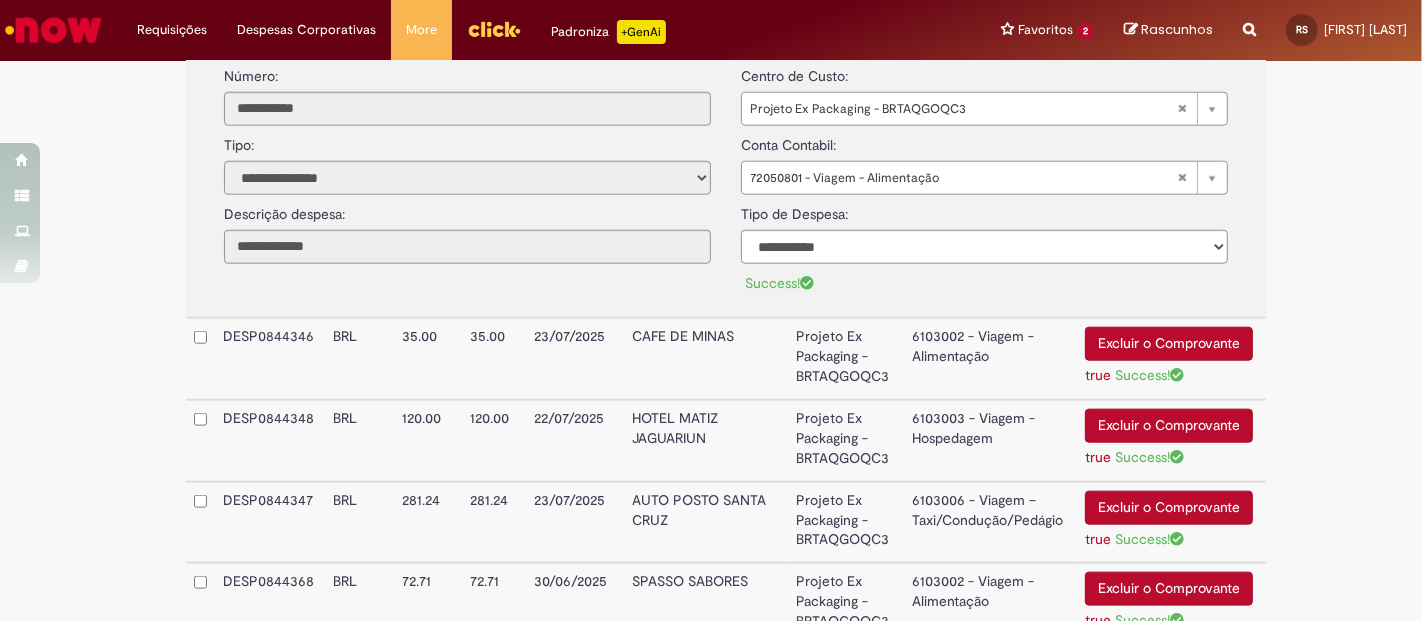 click on "6103002 - Viagem - Alimentação" at bounding box center (990, 359) 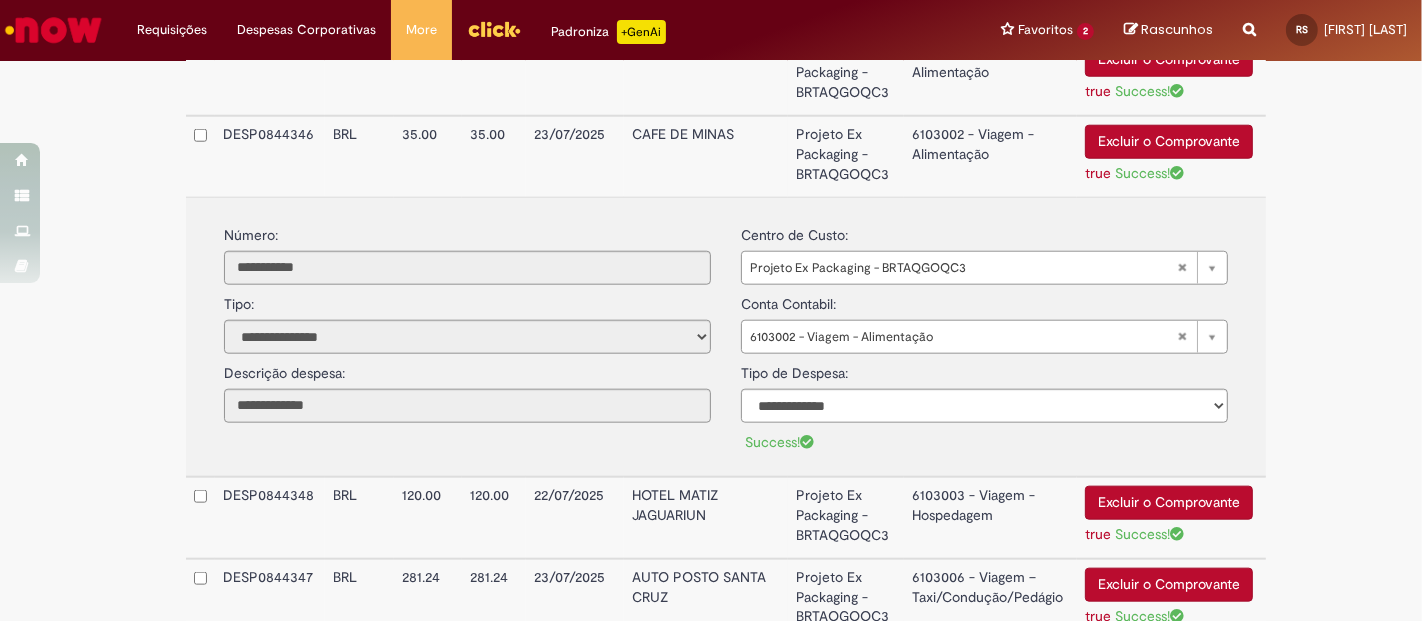 scroll, scrollTop: 1752, scrollLeft: 0, axis: vertical 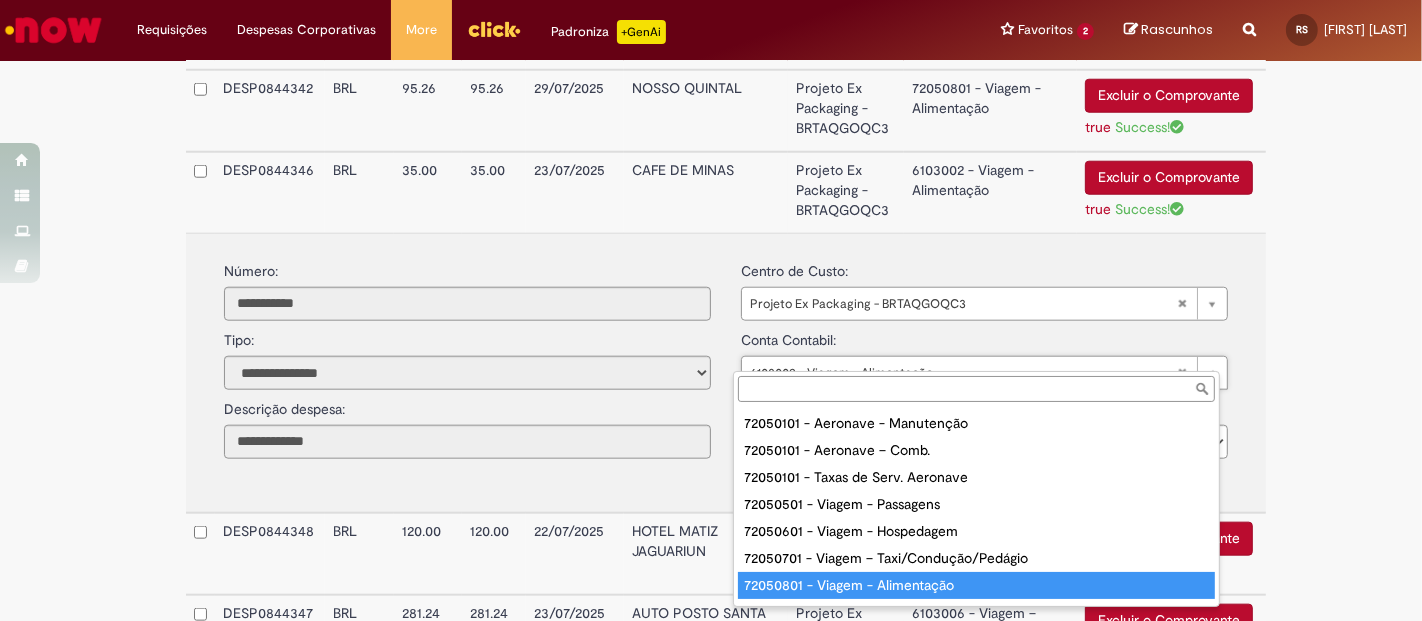 type on "**********" 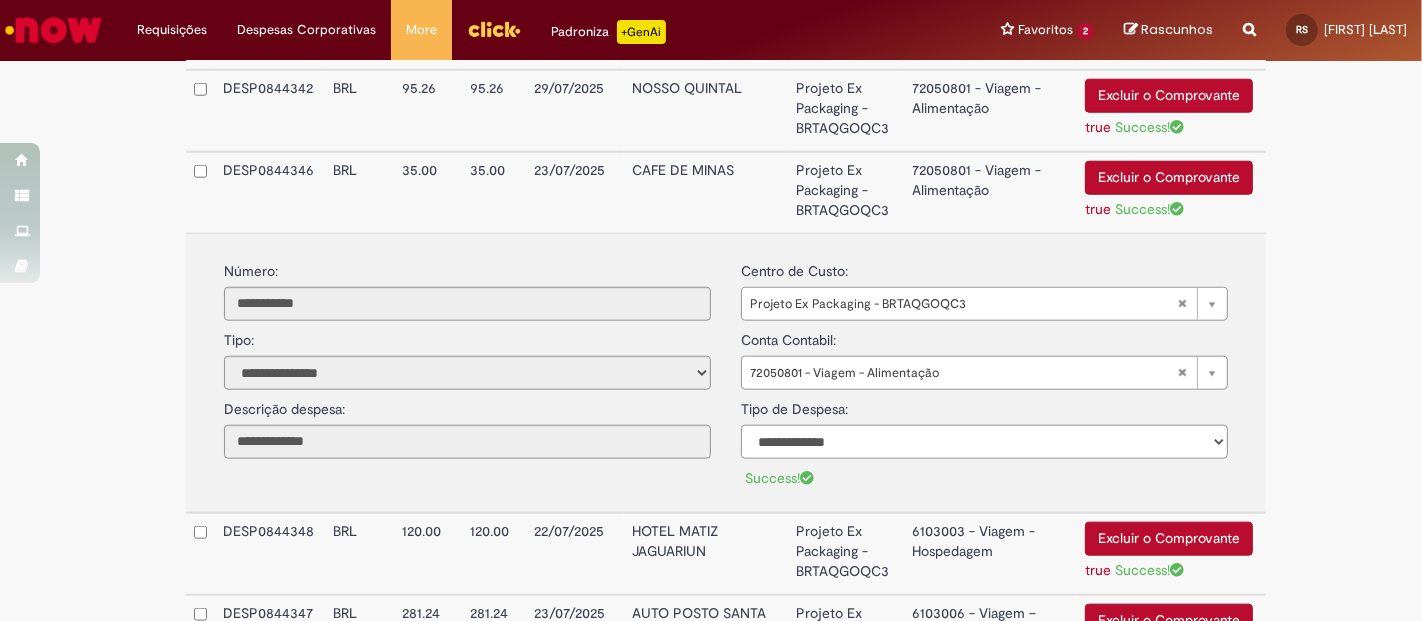 click on "**********" at bounding box center (984, 442) 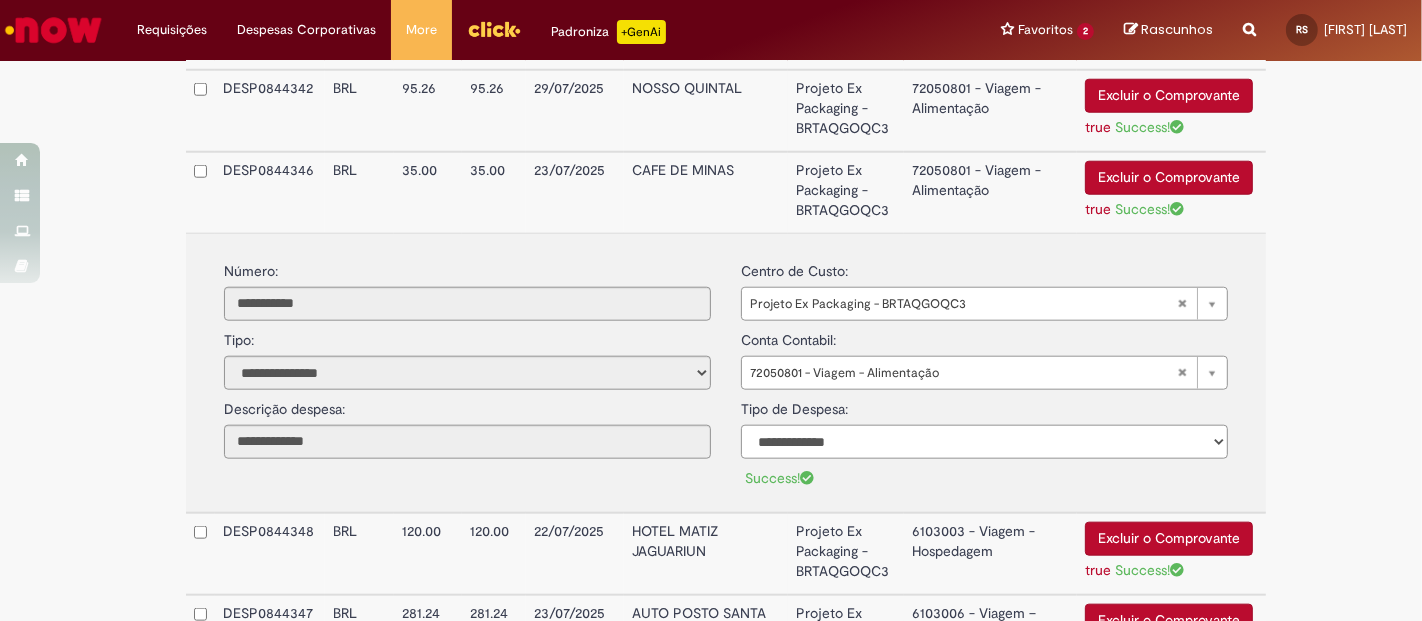 select on "*" 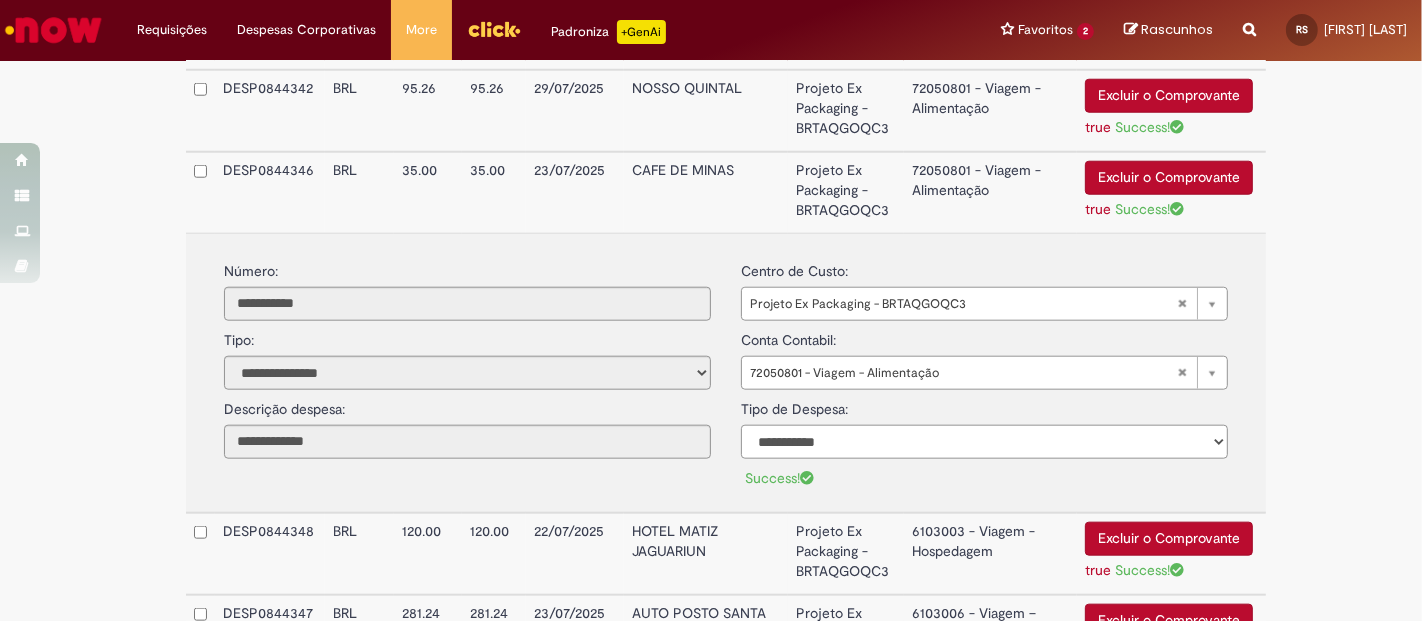click on "**********" at bounding box center [984, 442] 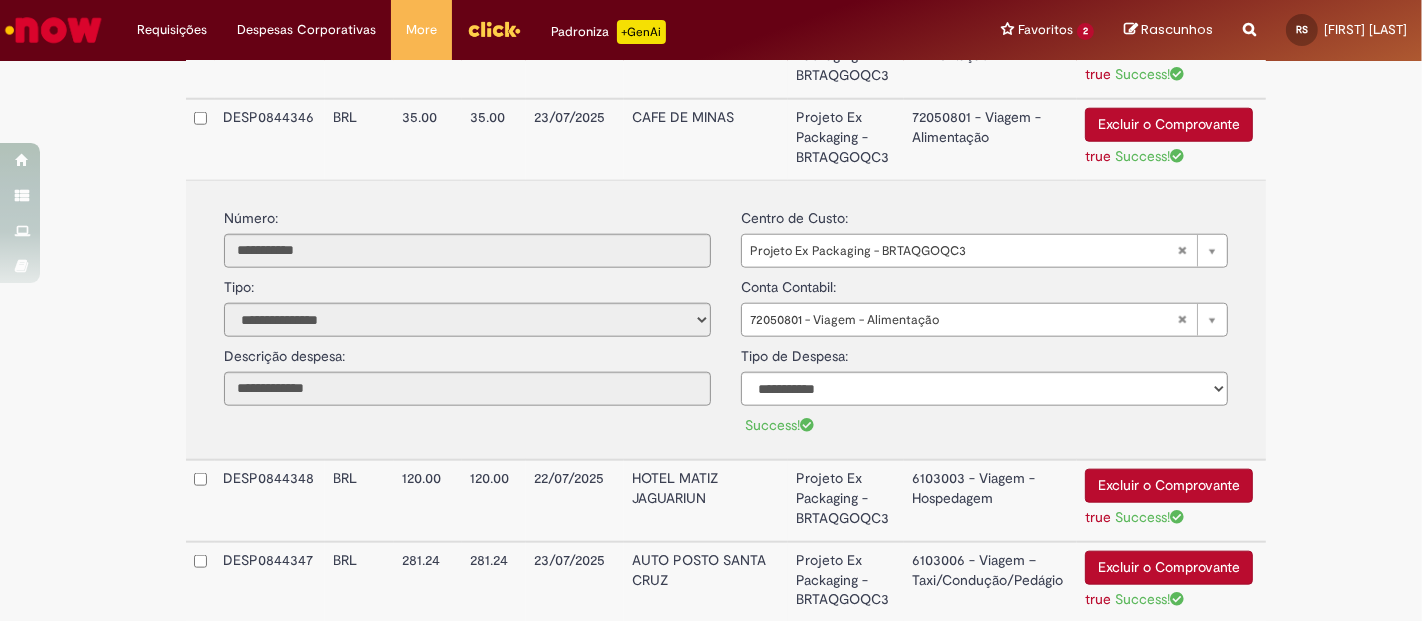 scroll, scrollTop: 1820, scrollLeft: 0, axis: vertical 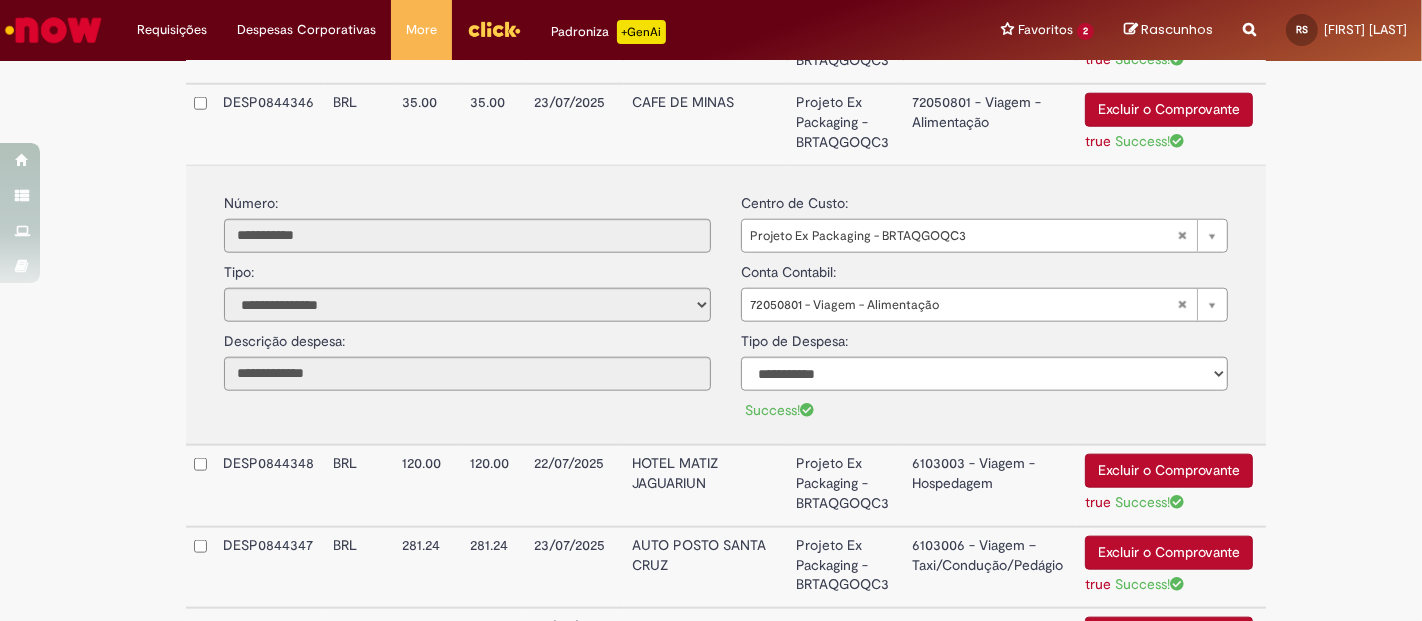 click on "6103003 - Viagem - Hospedagem" at bounding box center (990, 486) 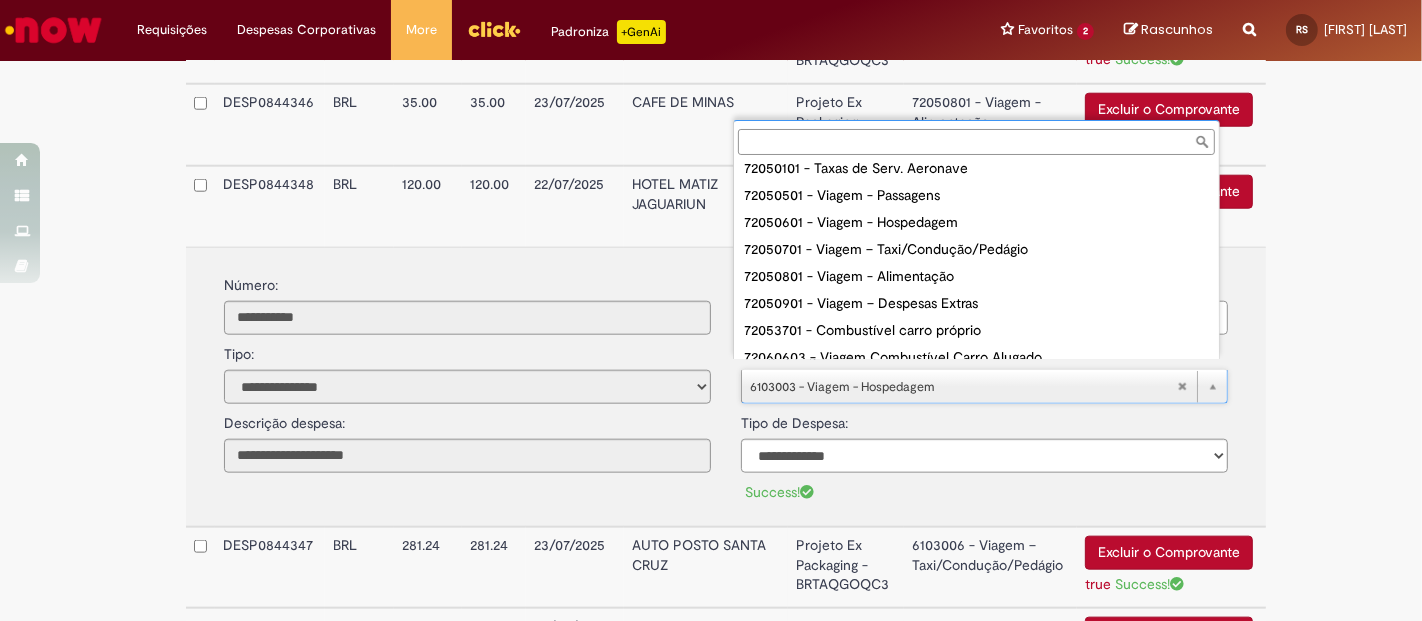 scroll, scrollTop: 74, scrollLeft: 0, axis: vertical 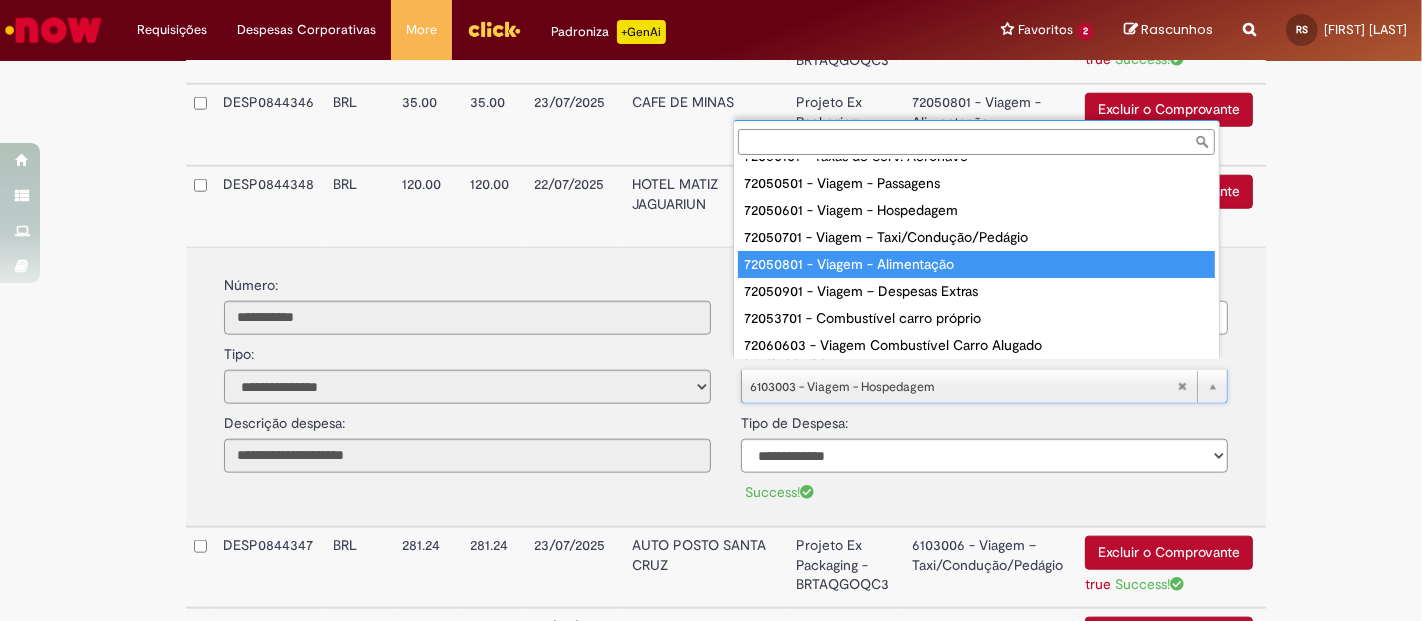 type on "**********" 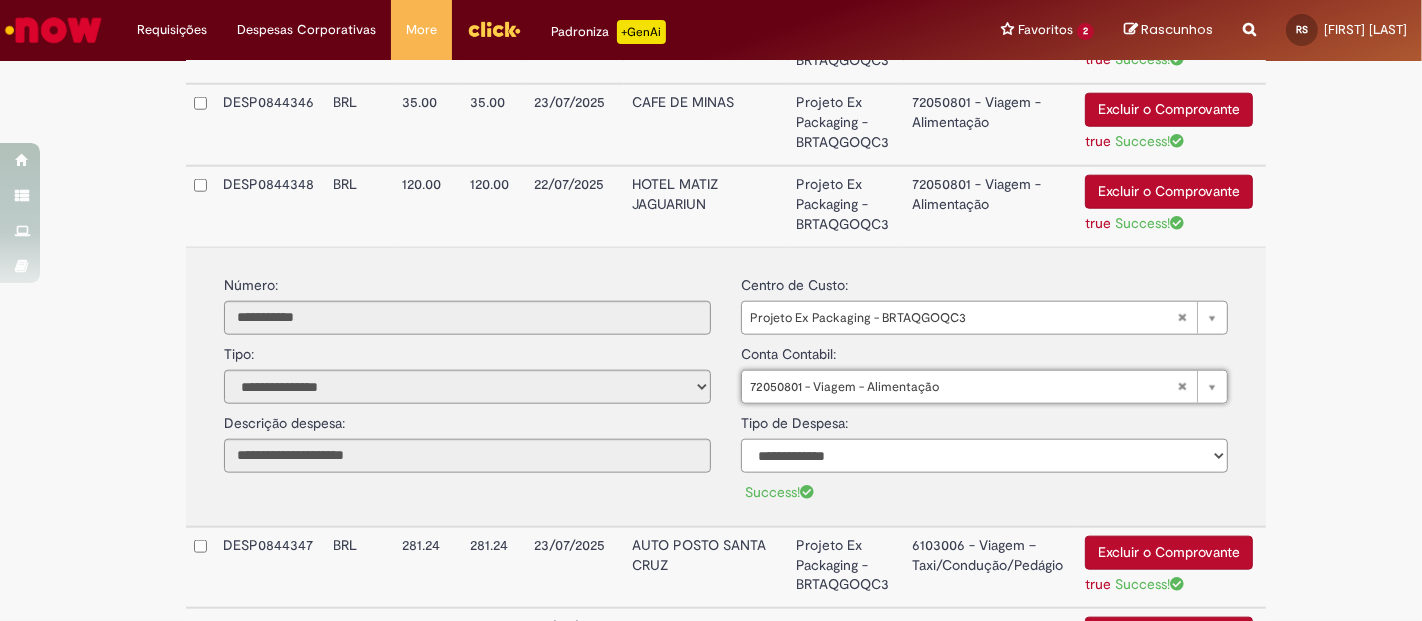 click on "**********" at bounding box center (984, 456) 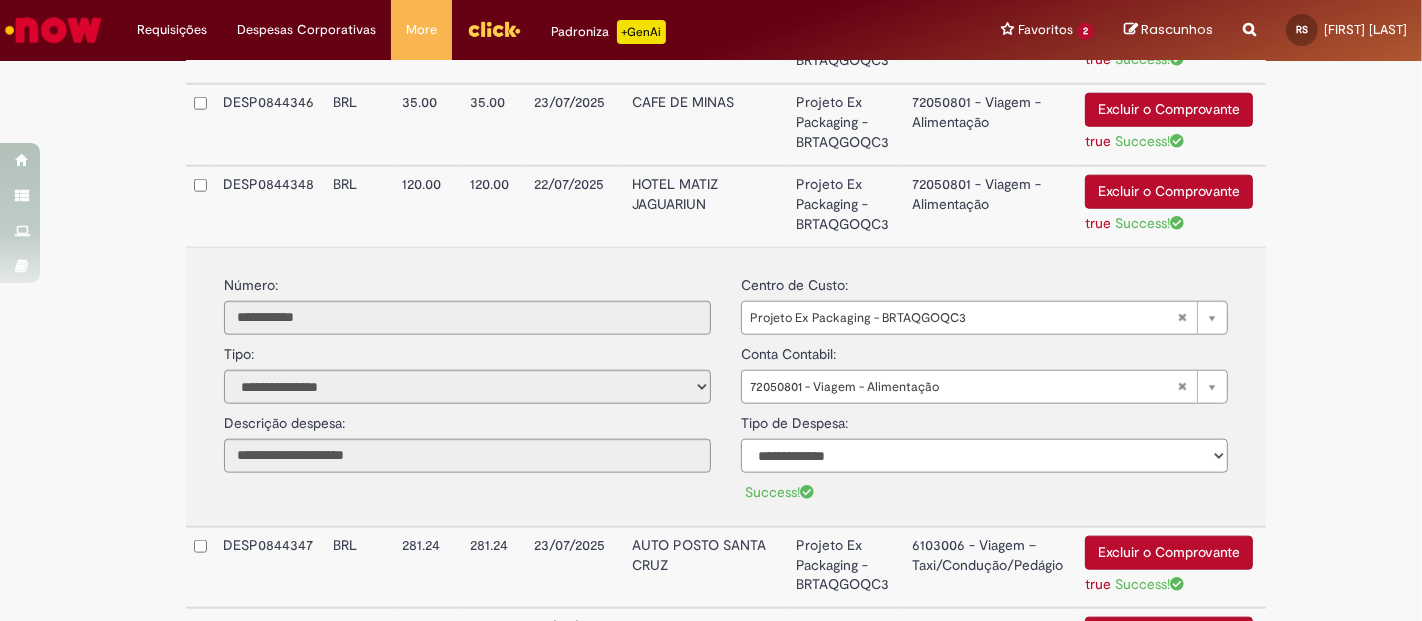 select on "*" 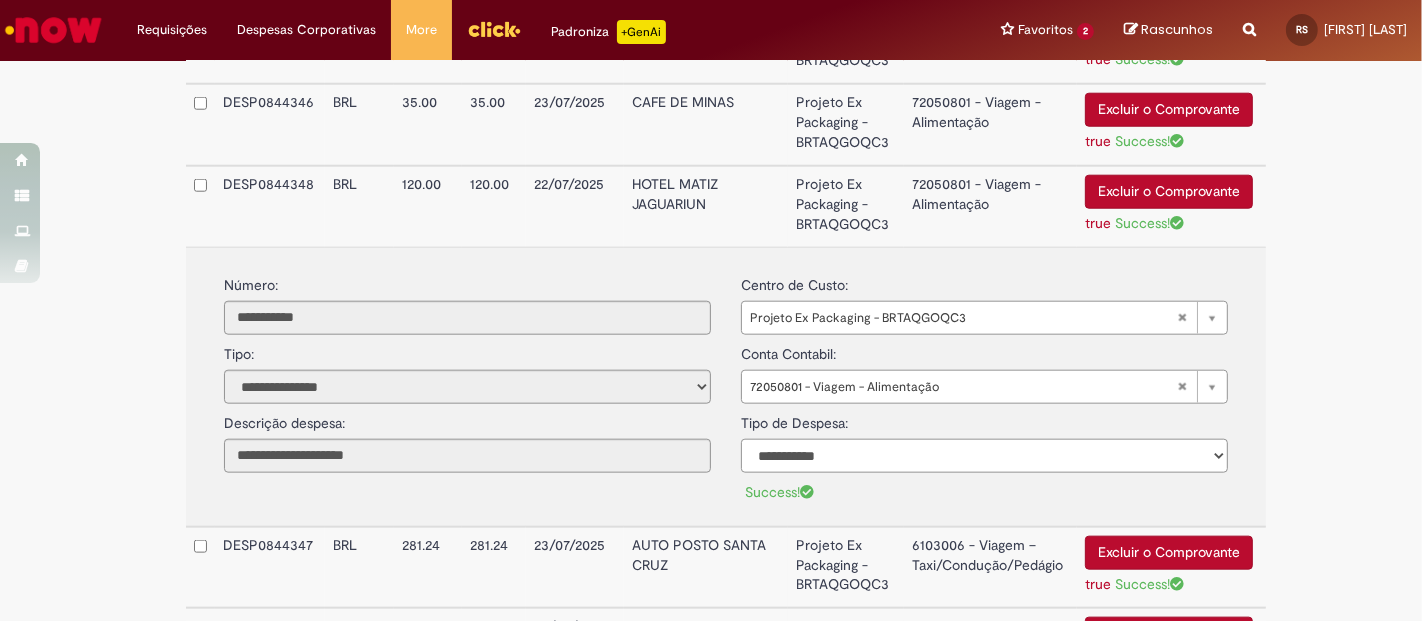 click on "**********" at bounding box center (984, 456) 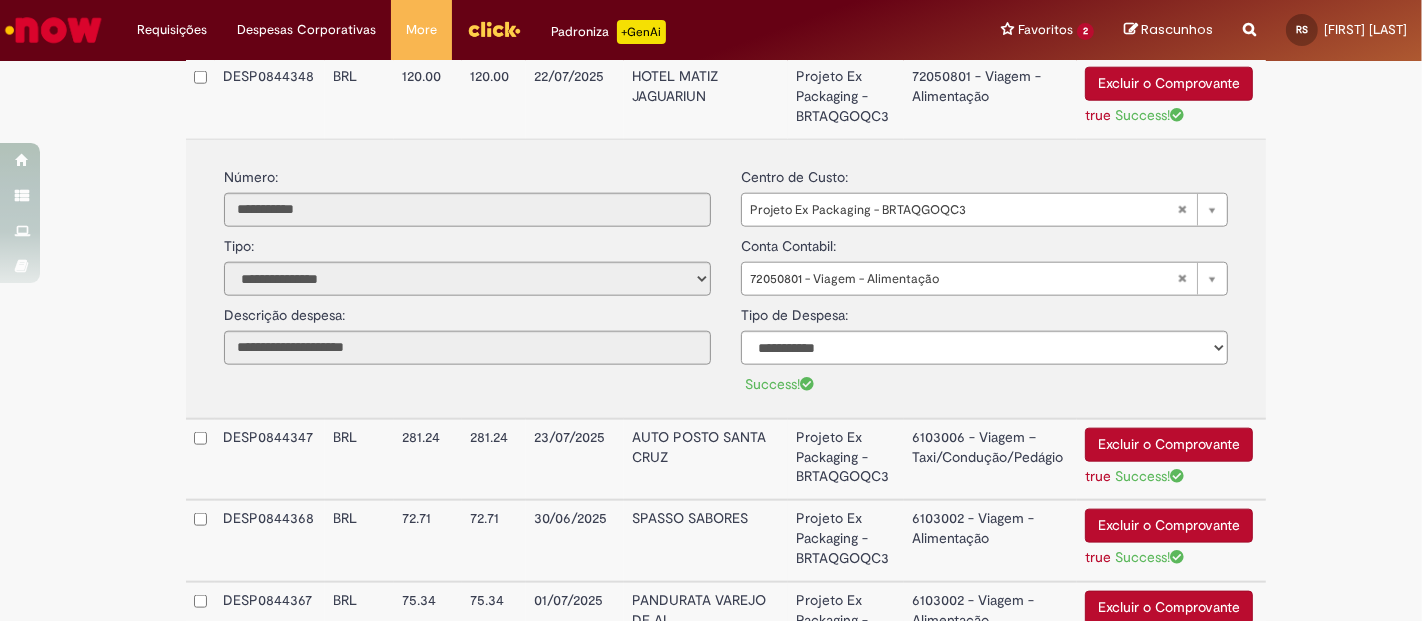 scroll, scrollTop: 1974, scrollLeft: 0, axis: vertical 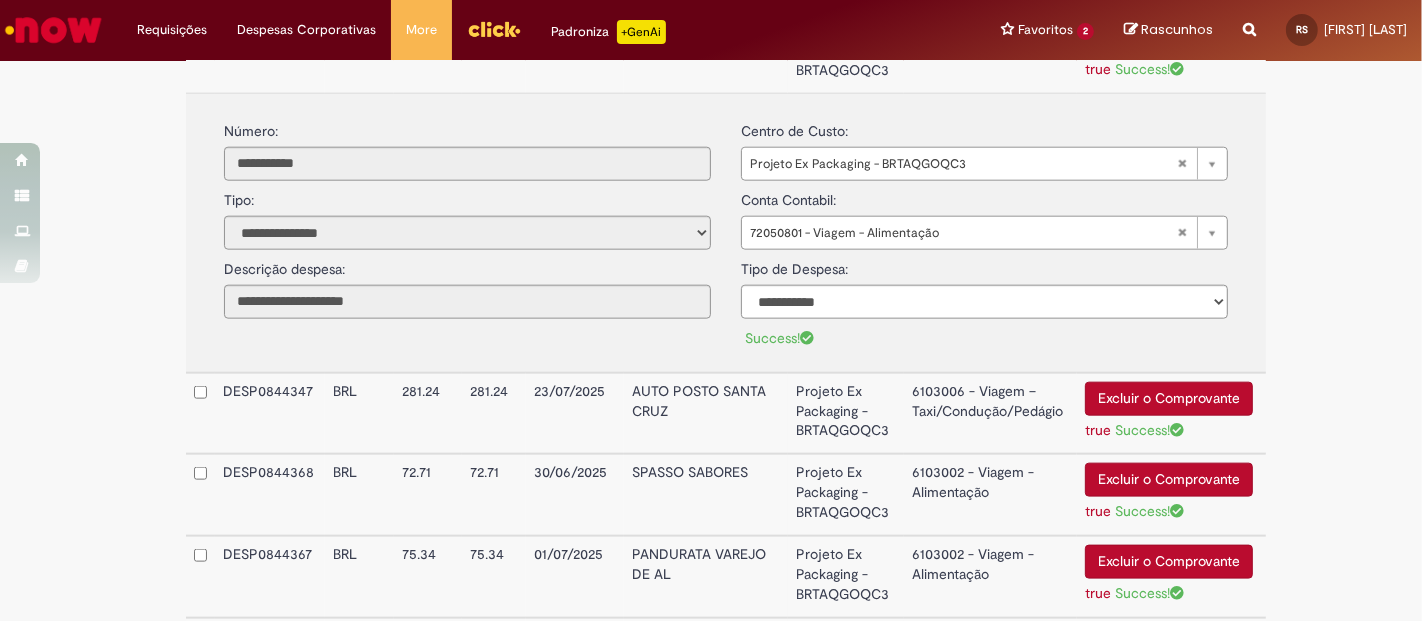 click on "6103006 - Viagem – Taxi/Condução/Pedágio" at bounding box center (990, 414) 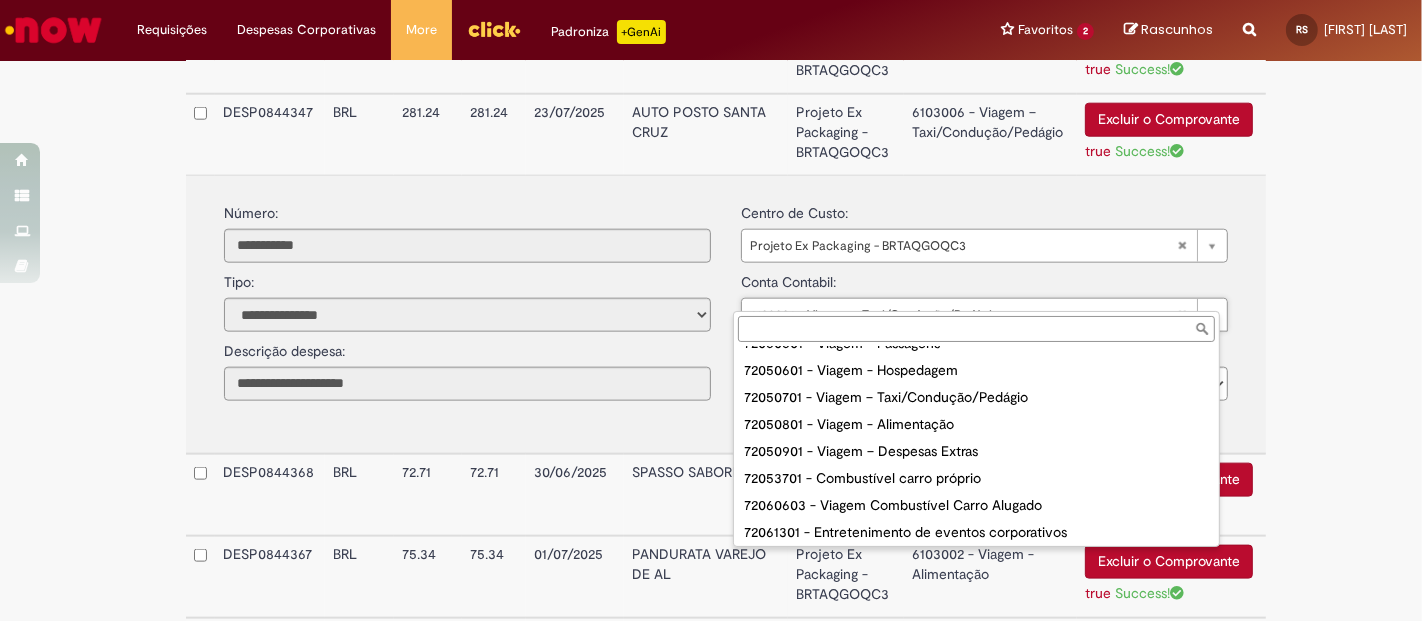 scroll, scrollTop: 104, scrollLeft: 0, axis: vertical 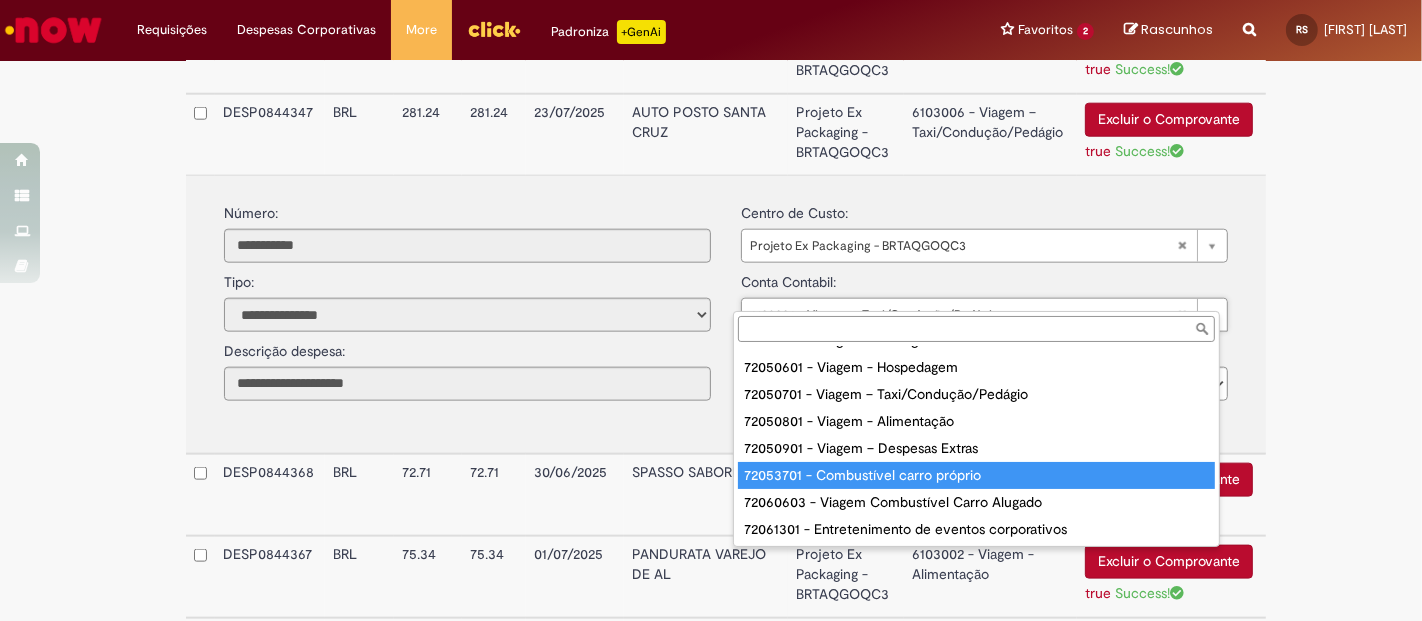 type on "**********" 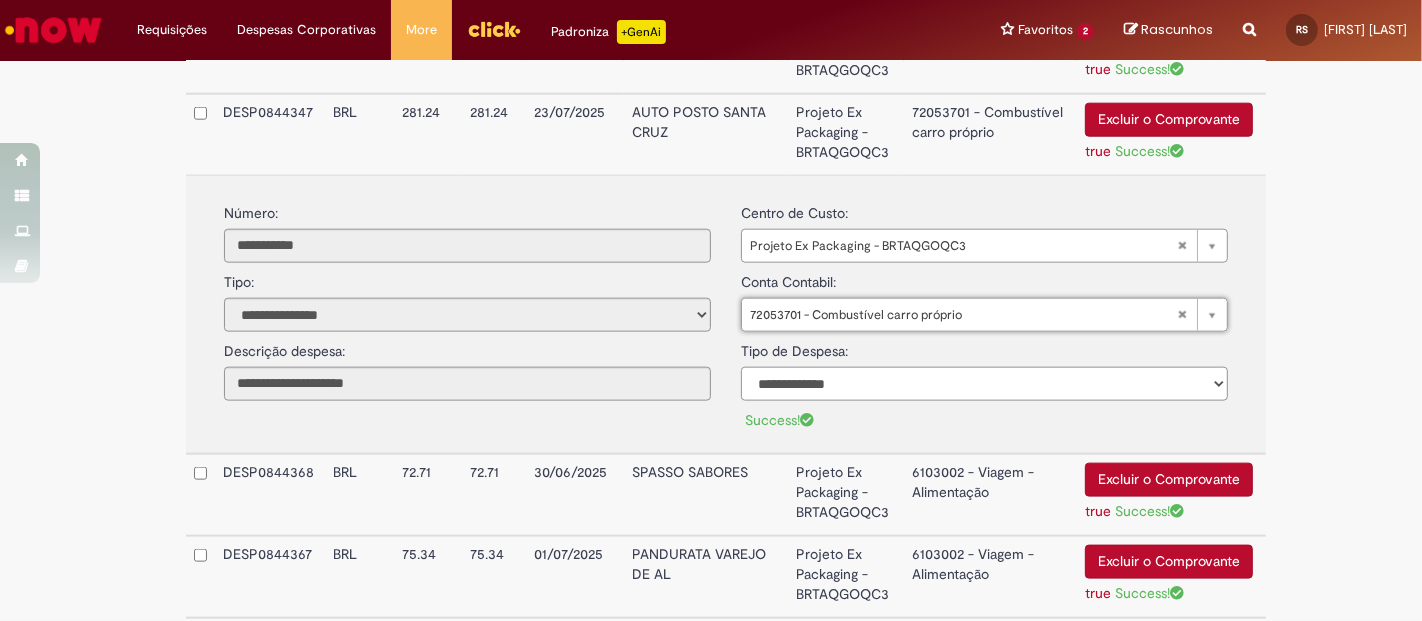 click on "**********" at bounding box center (984, 384) 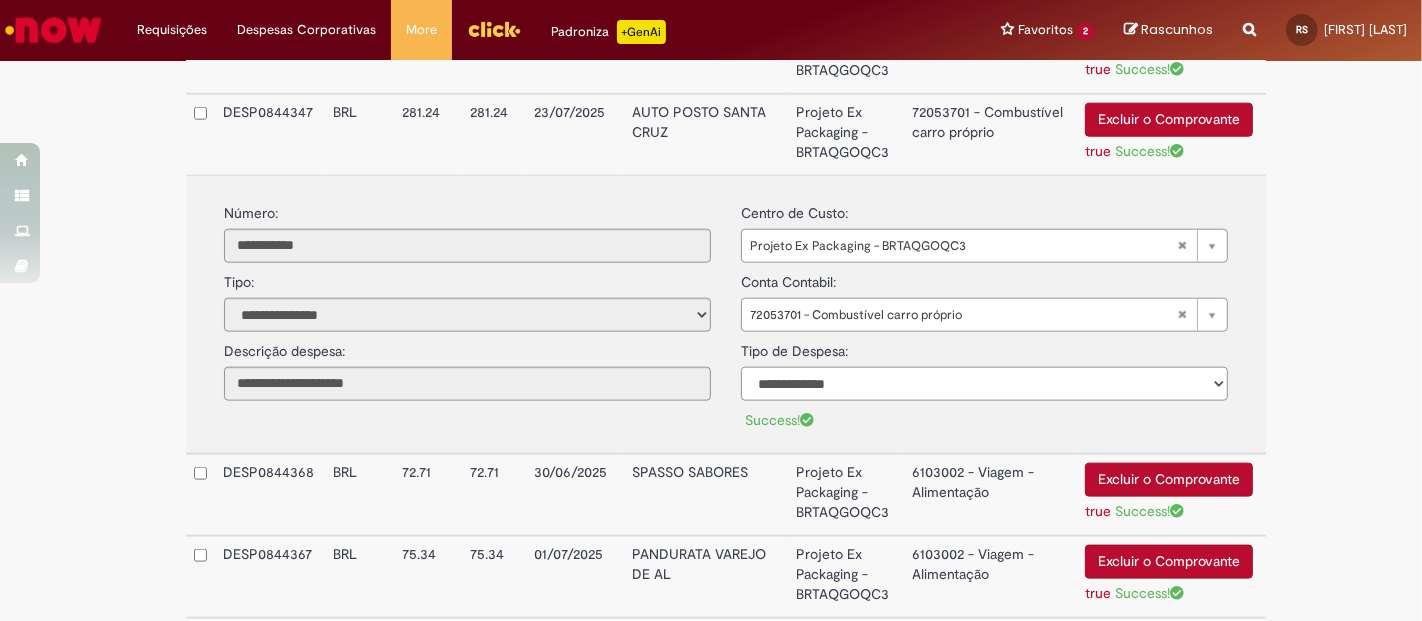 select on "*" 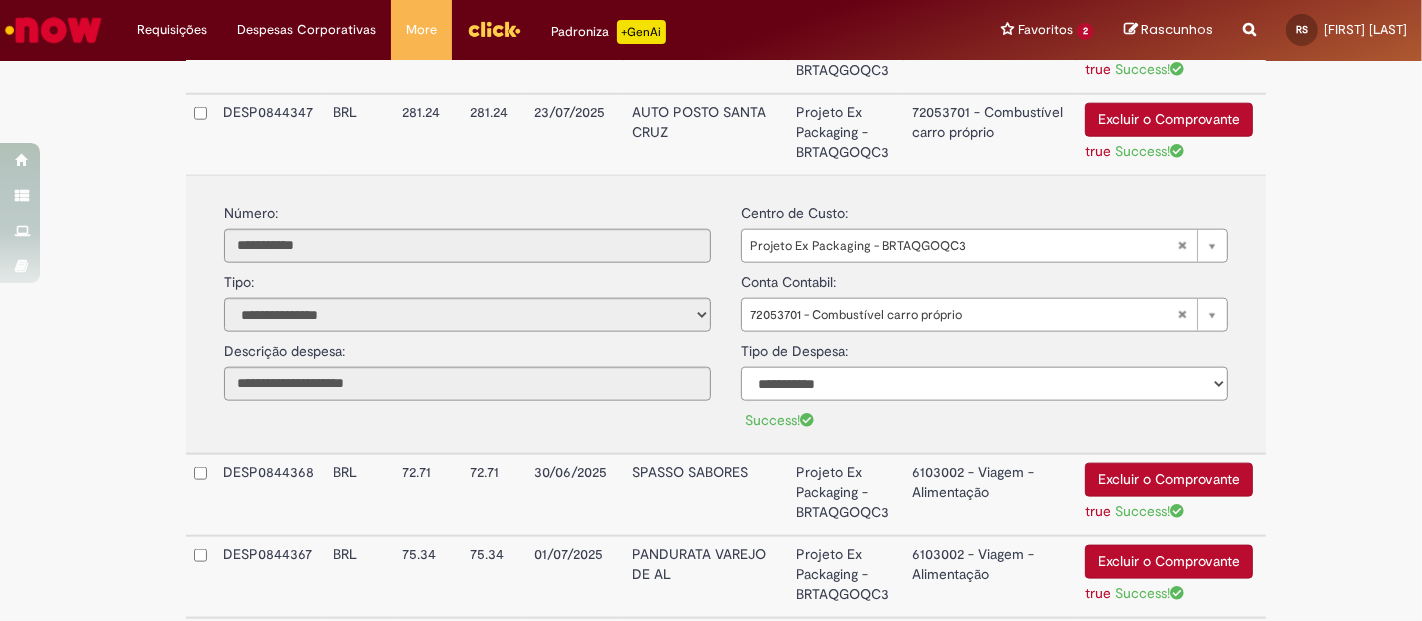 click on "**********" at bounding box center (984, 384) 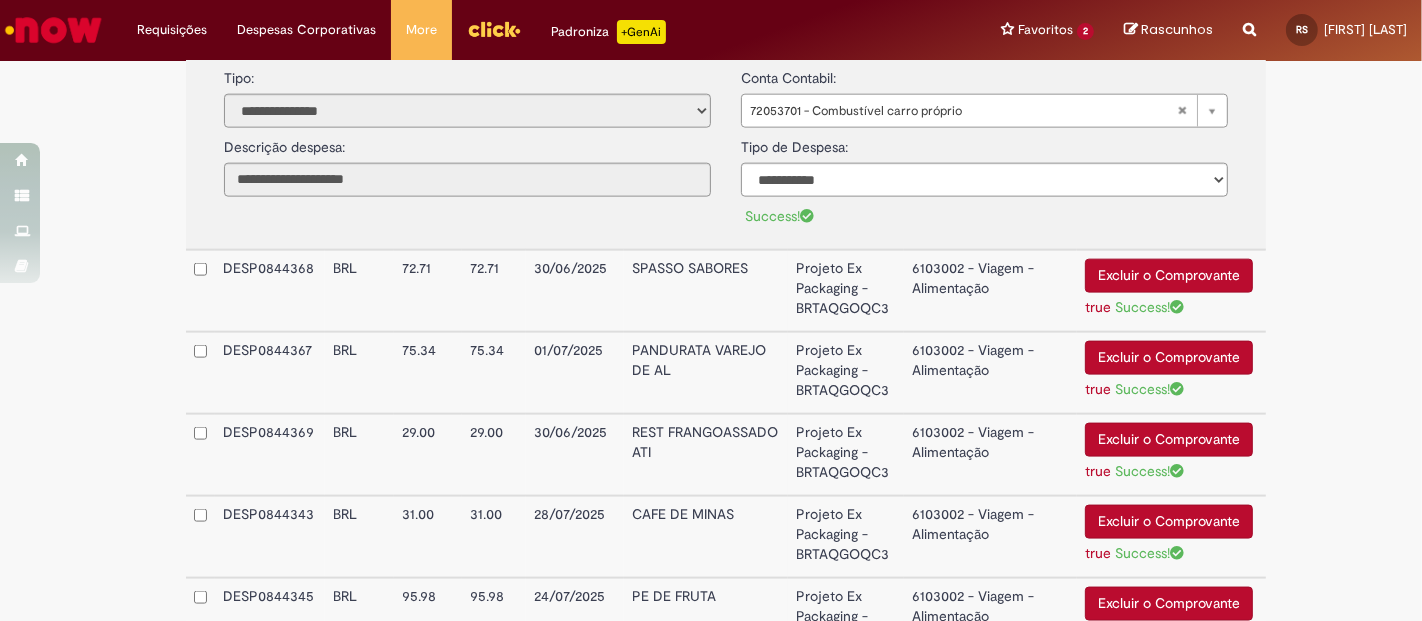 scroll, scrollTop: 2183, scrollLeft: 0, axis: vertical 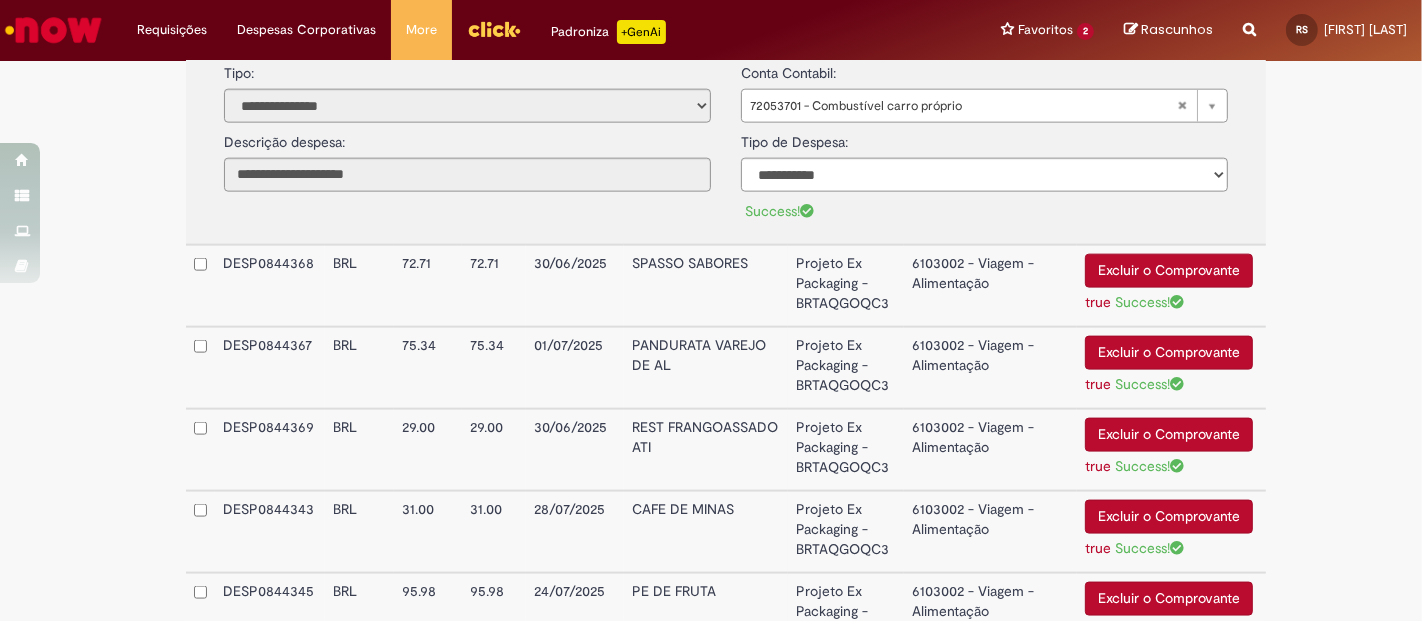 click on "6103002 - Viagem - Alimentação" at bounding box center (990, 286) 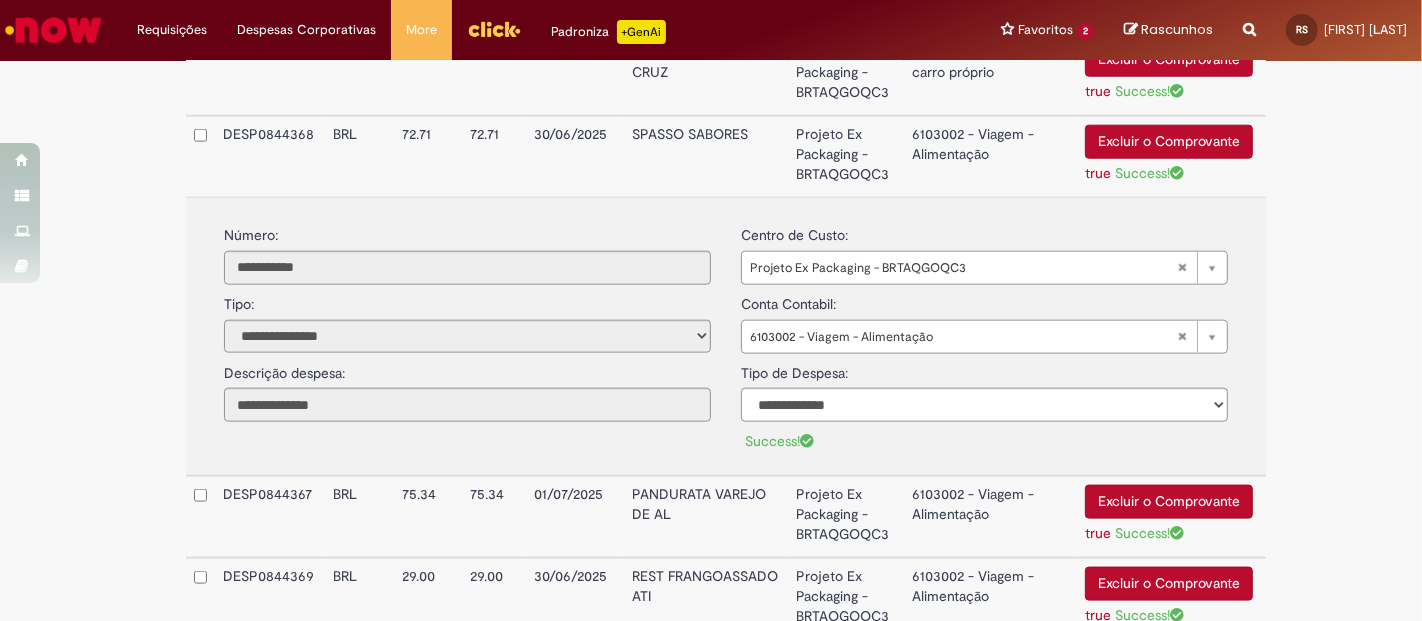 scroll, scrollTop: 2029, scrollLeft: 0, axis: vertical 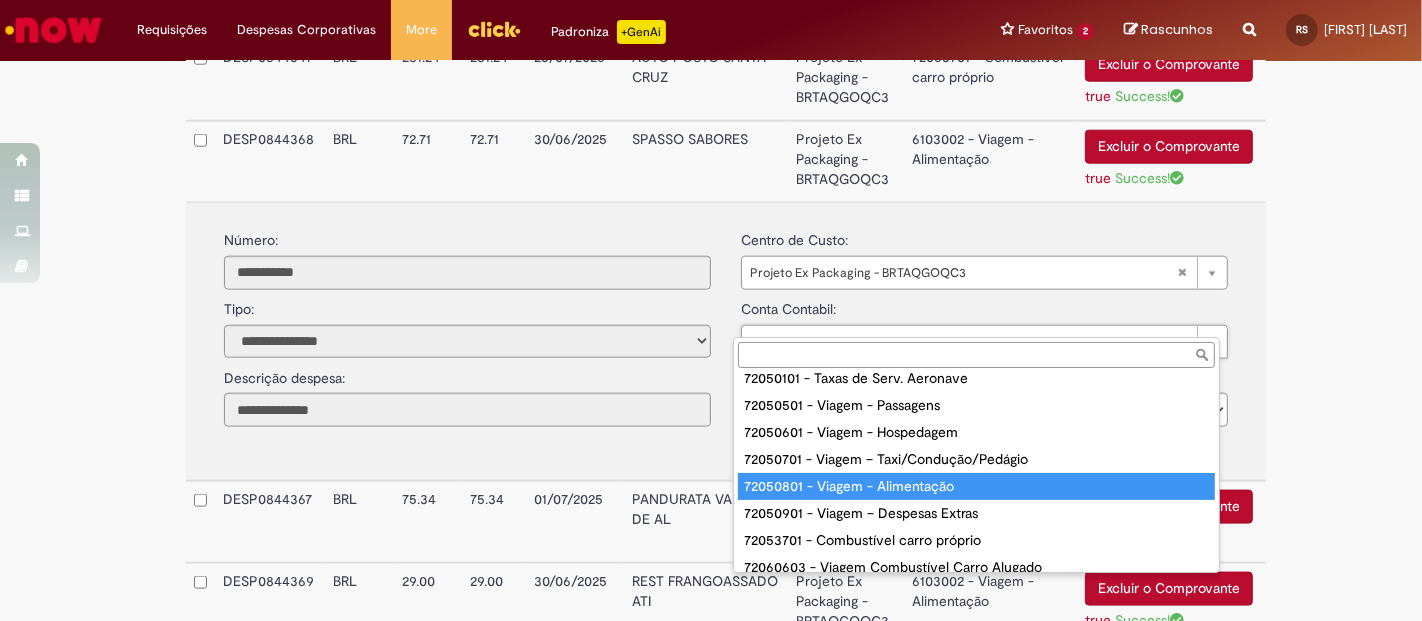 type on "**********" 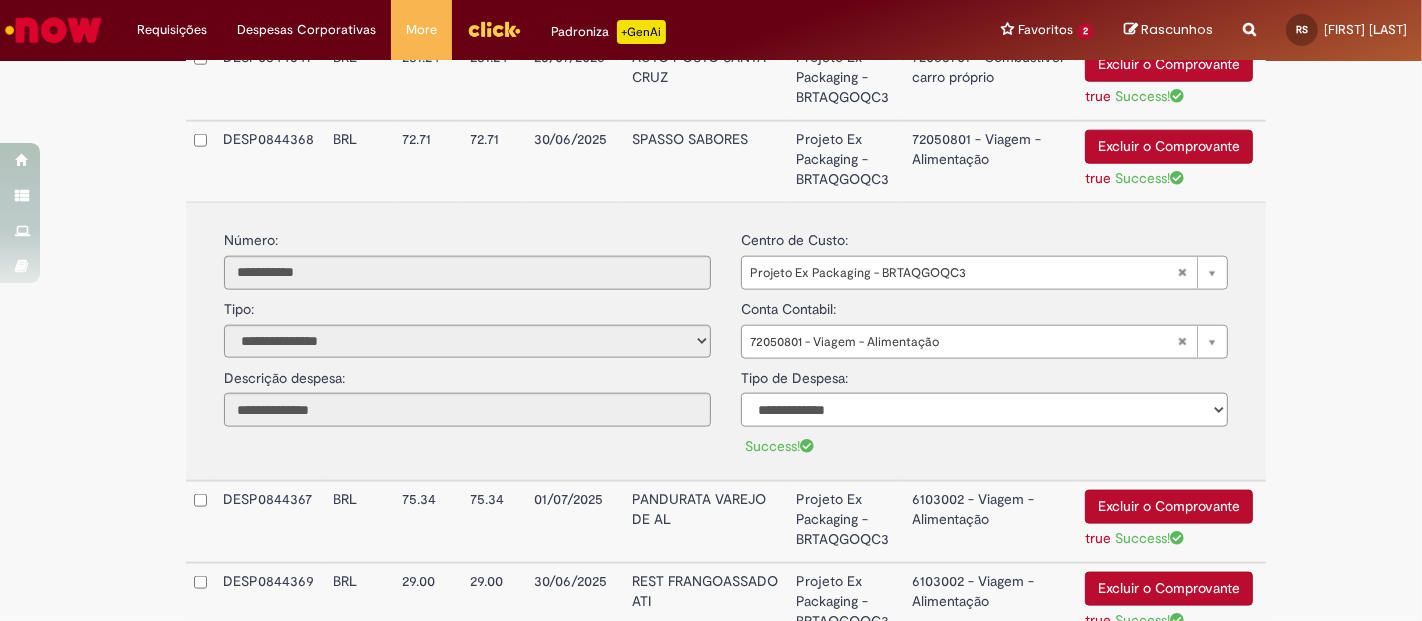 click on "**********" at bounding box center (984, 410) 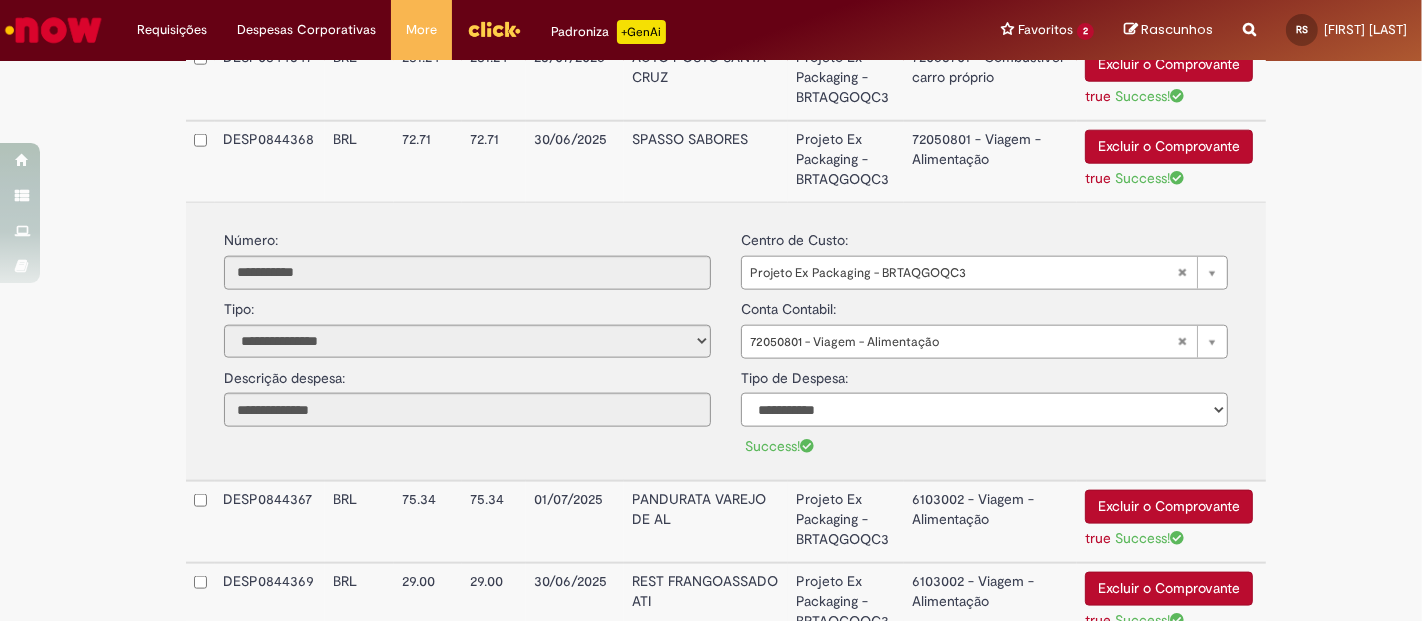 click on "**********" at bounding box center [984, 410] 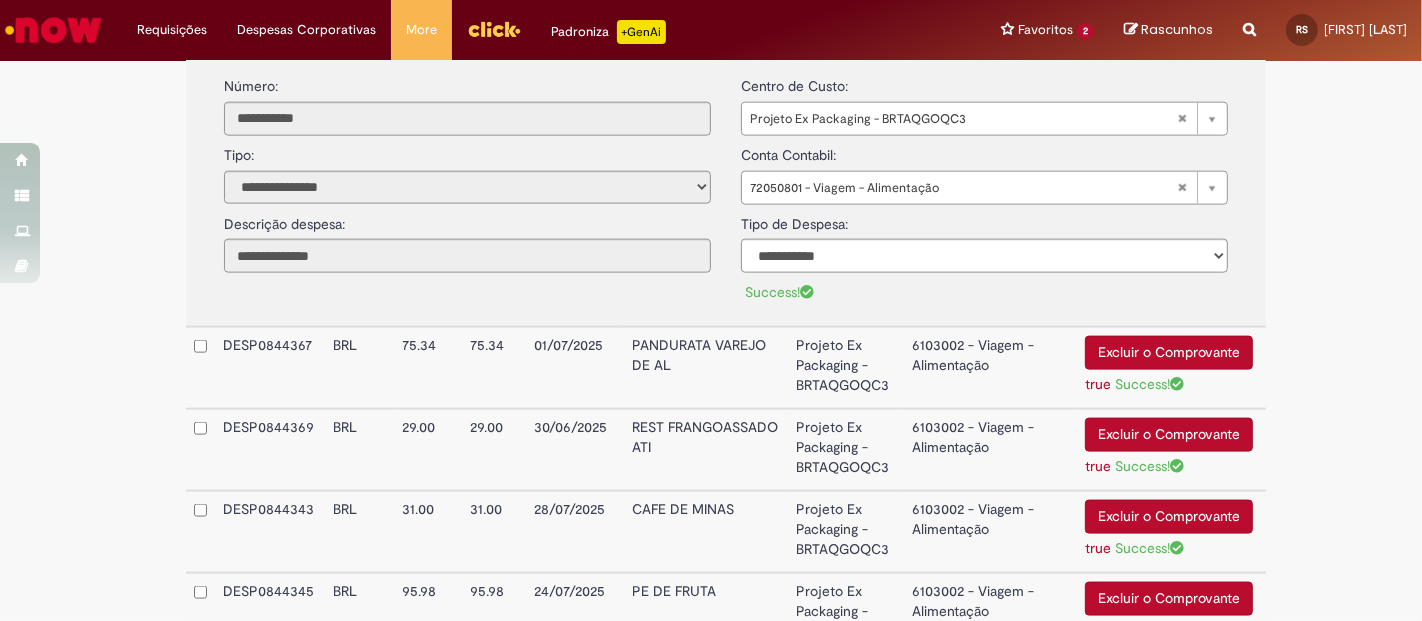 scroll, scrollTop: 2208, scrollLeft: 0, axis: vertical 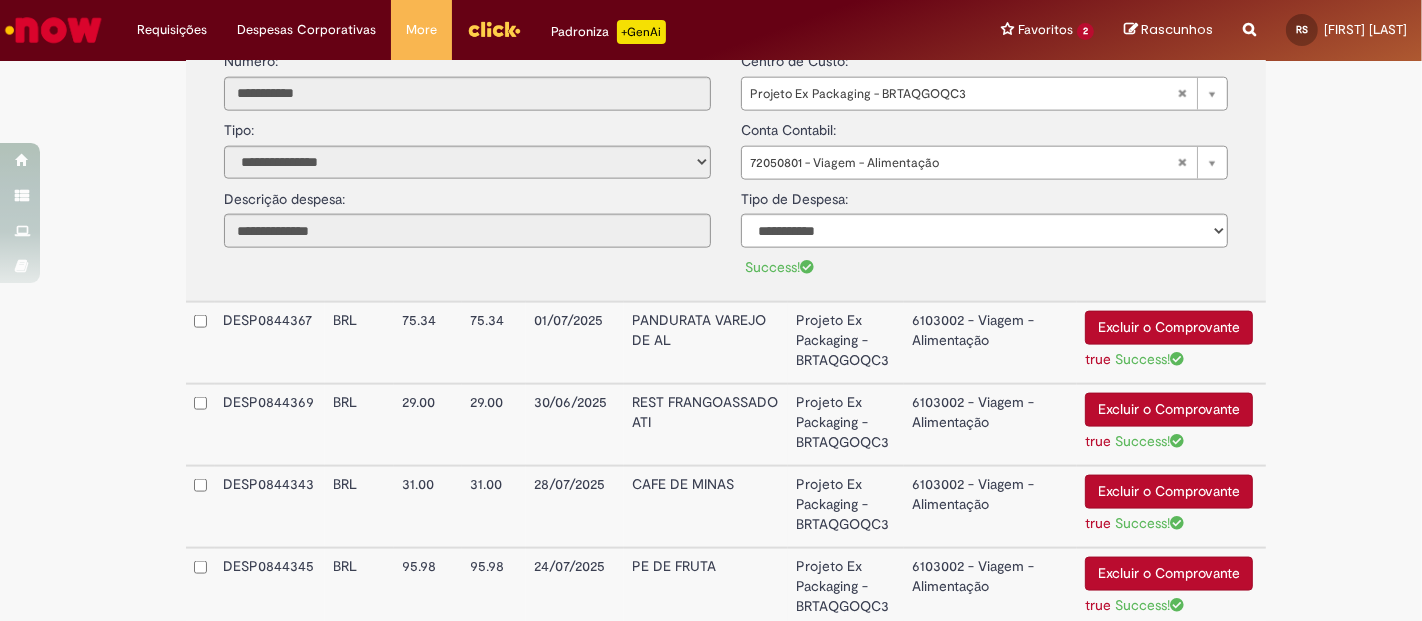 click on "6103002 - Viagem - Alimentação" at bounding box center [990, 343] 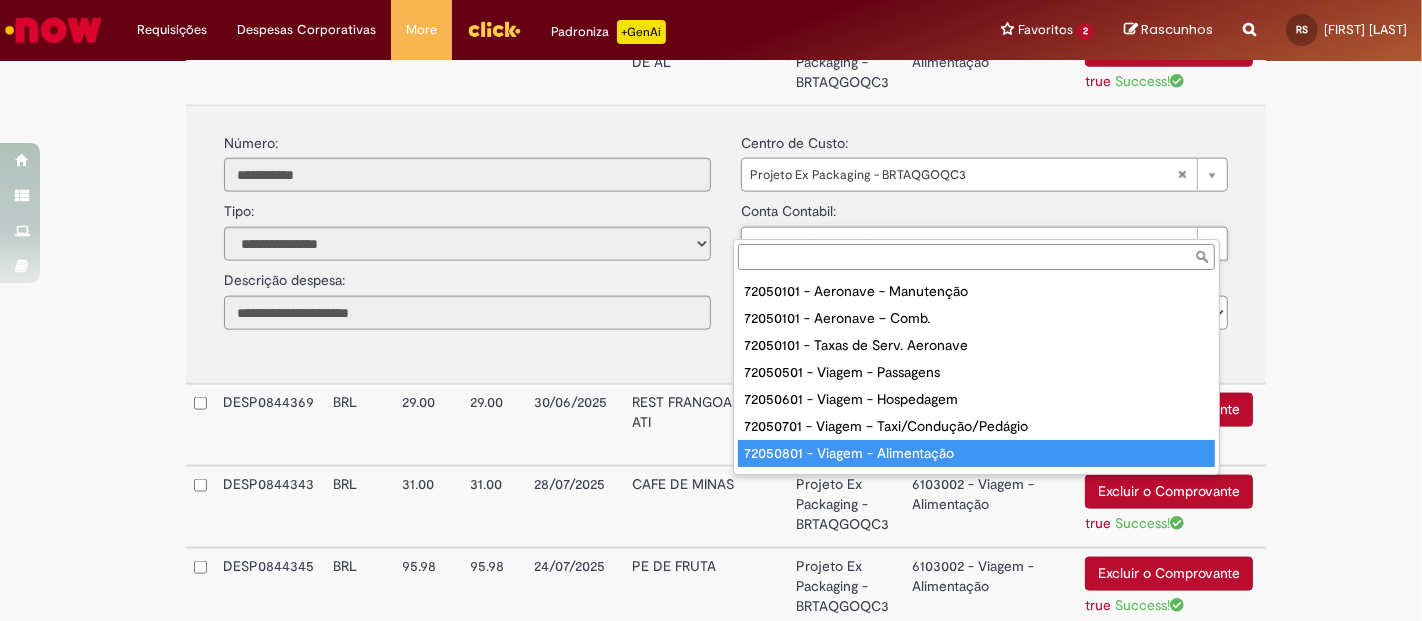 type on "**********" 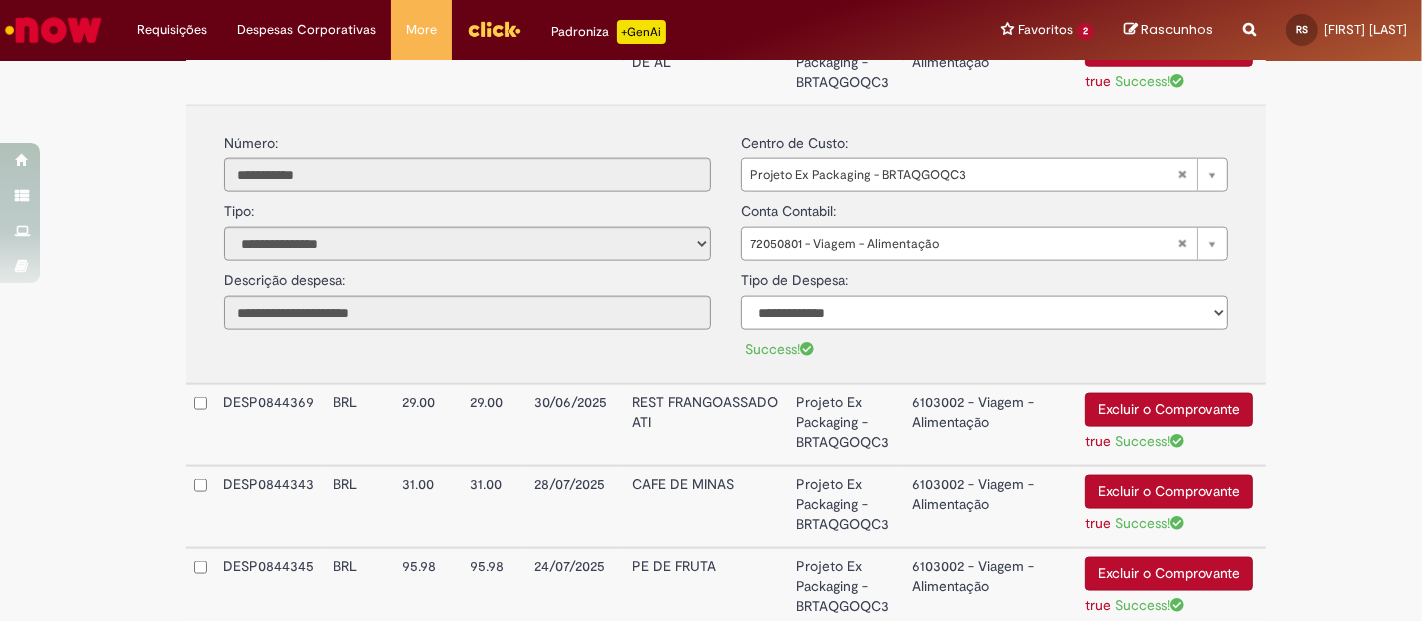 click on "**********" at bounding box center (984, 313) 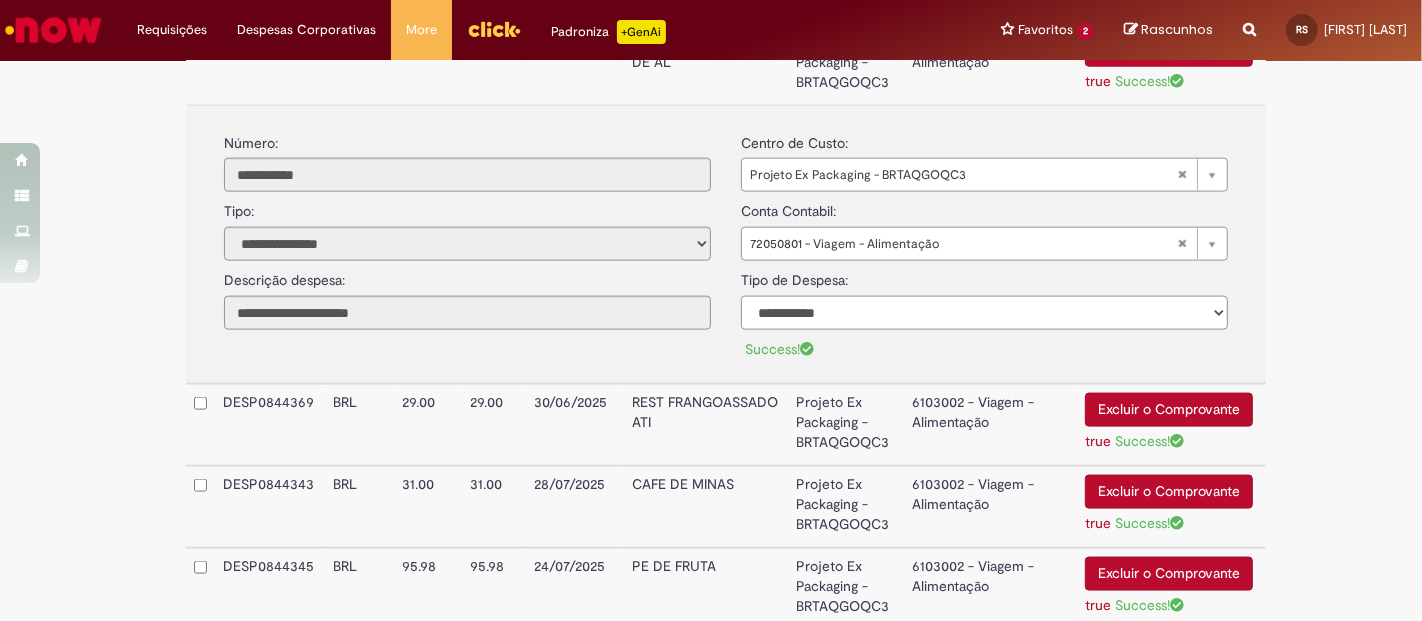 click on "**********" at bounding box center (984, 313) 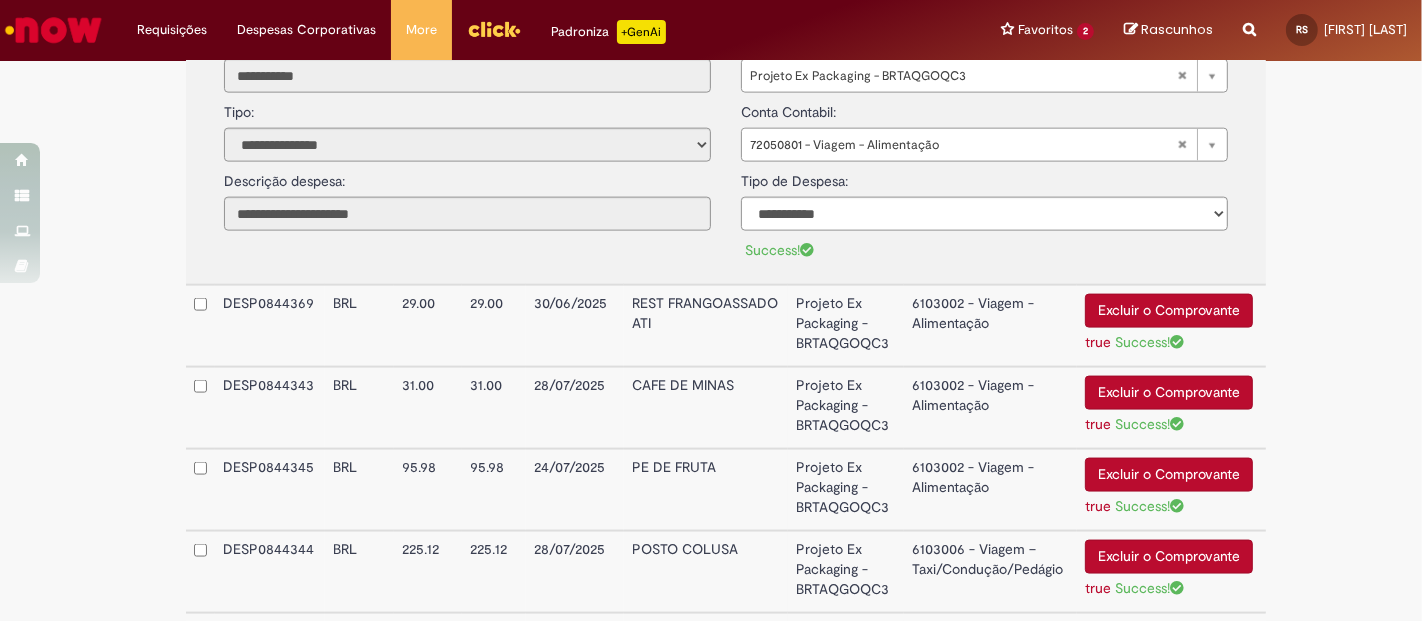 scroll, scrollTop: 2311, scrollLeft: 0, axis: vertical 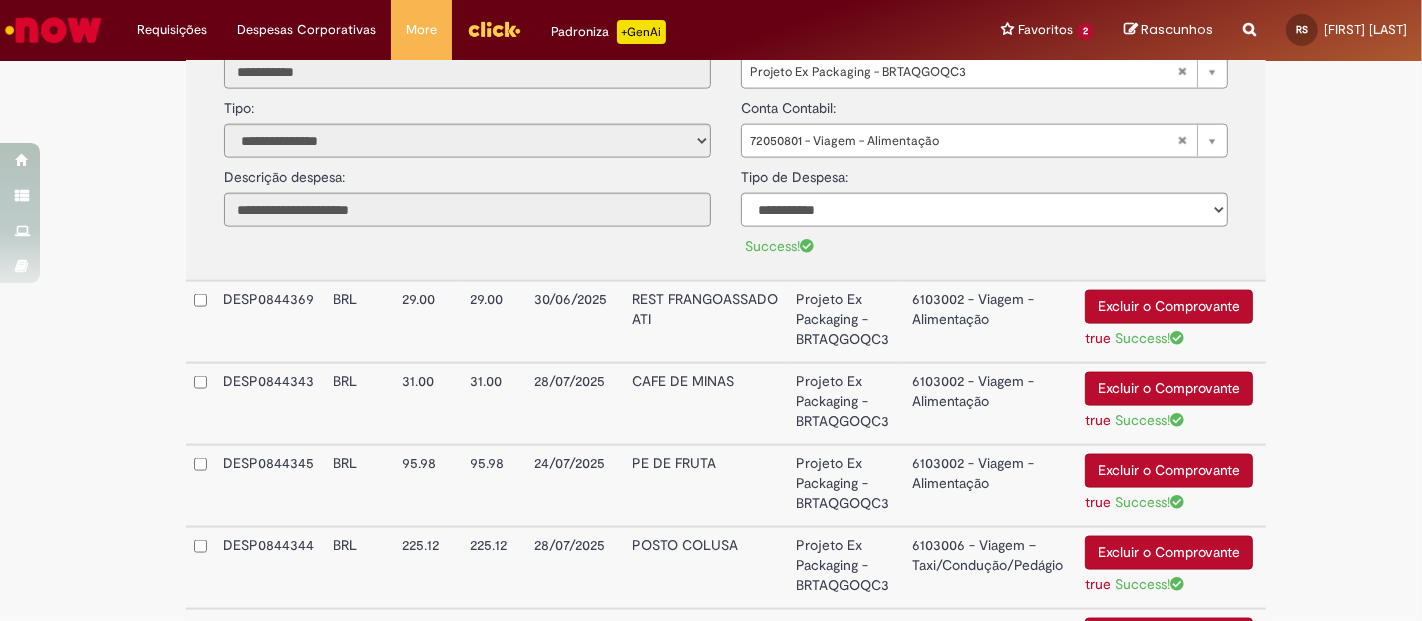 click on "Projeto Ex Packaging - BRTAQGOQC3" at bounding box center (846, 322) 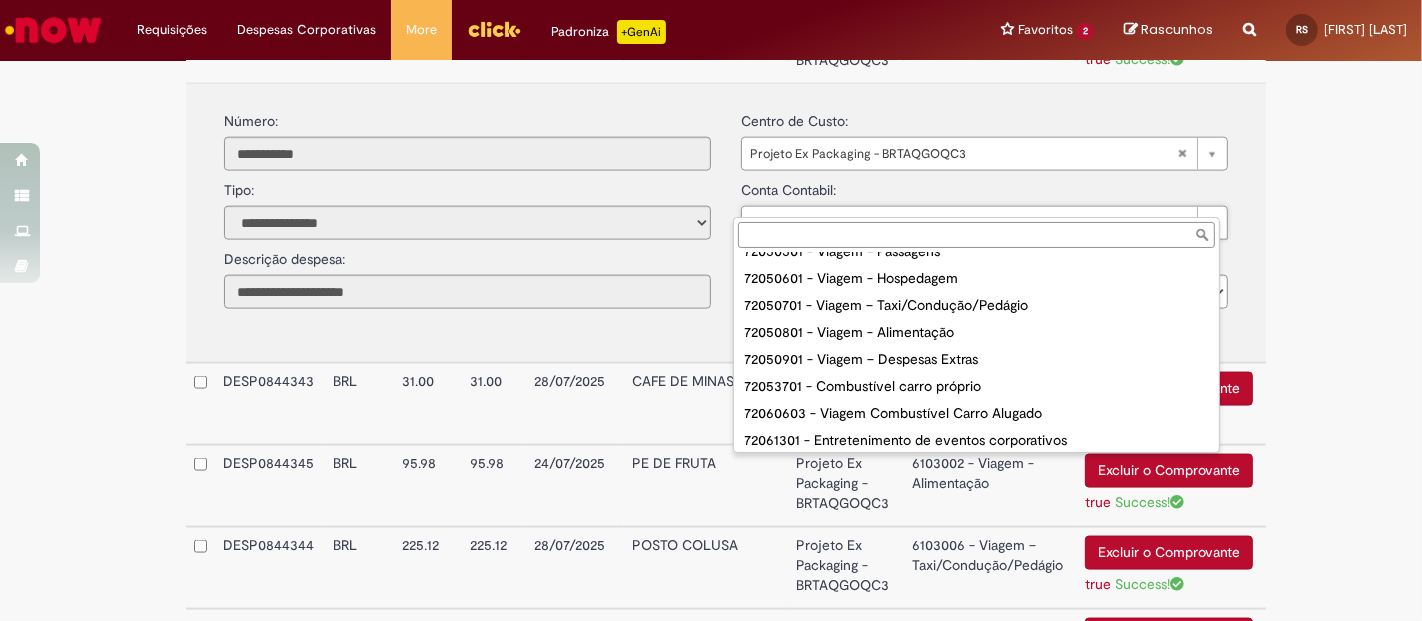 scroll, scrollTop: 110, scrollLeft: 0, axis: vertical 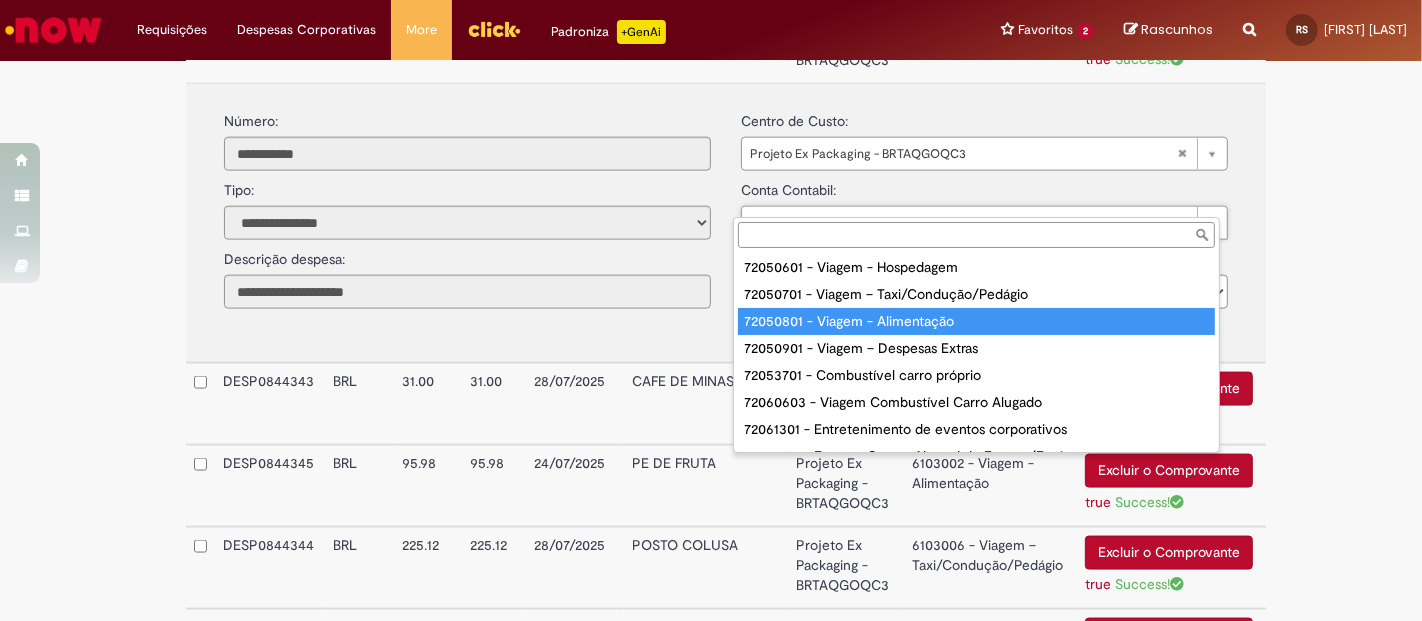 type on "**********" 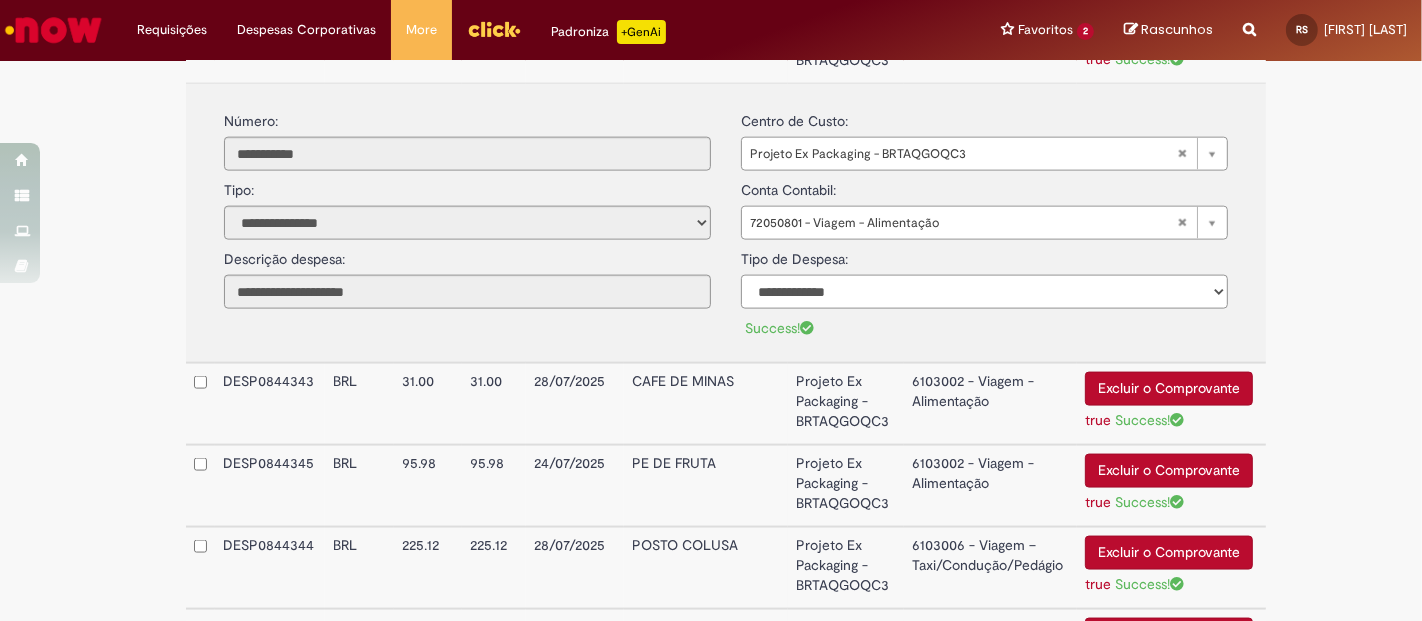 click on "**********" at bounding box center (984, 292) 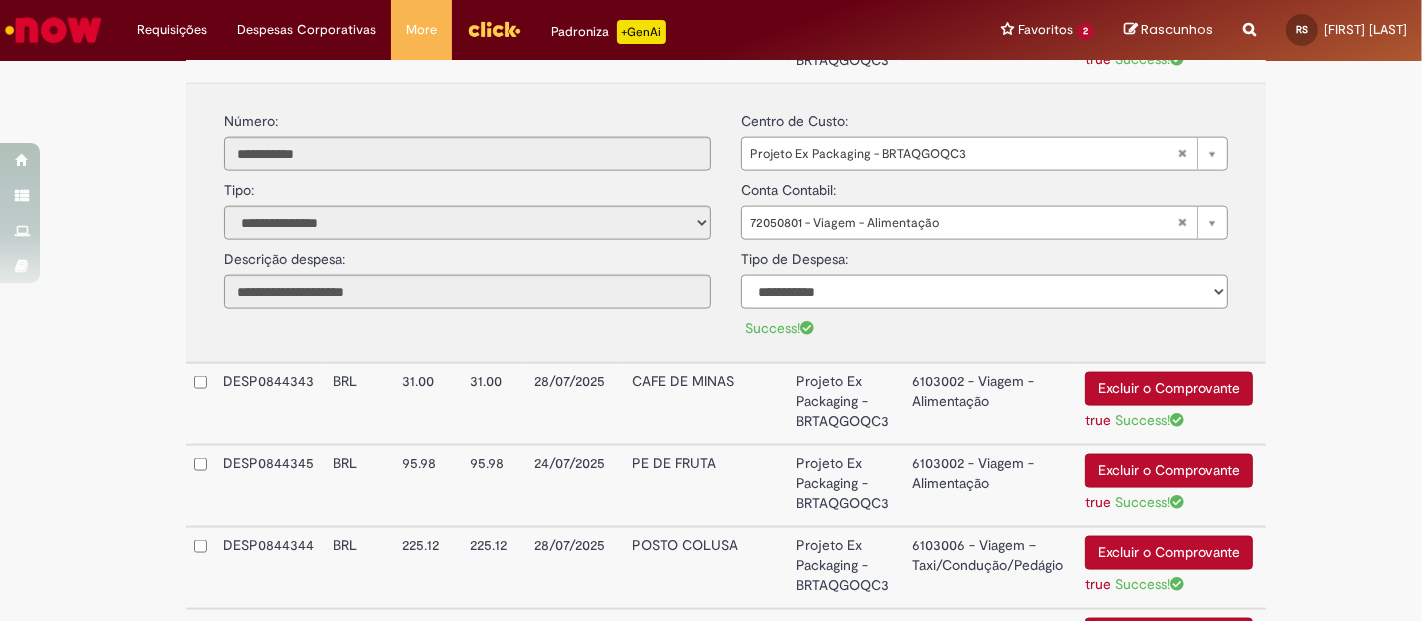 click on "**********" at bounding box center [984, 292] 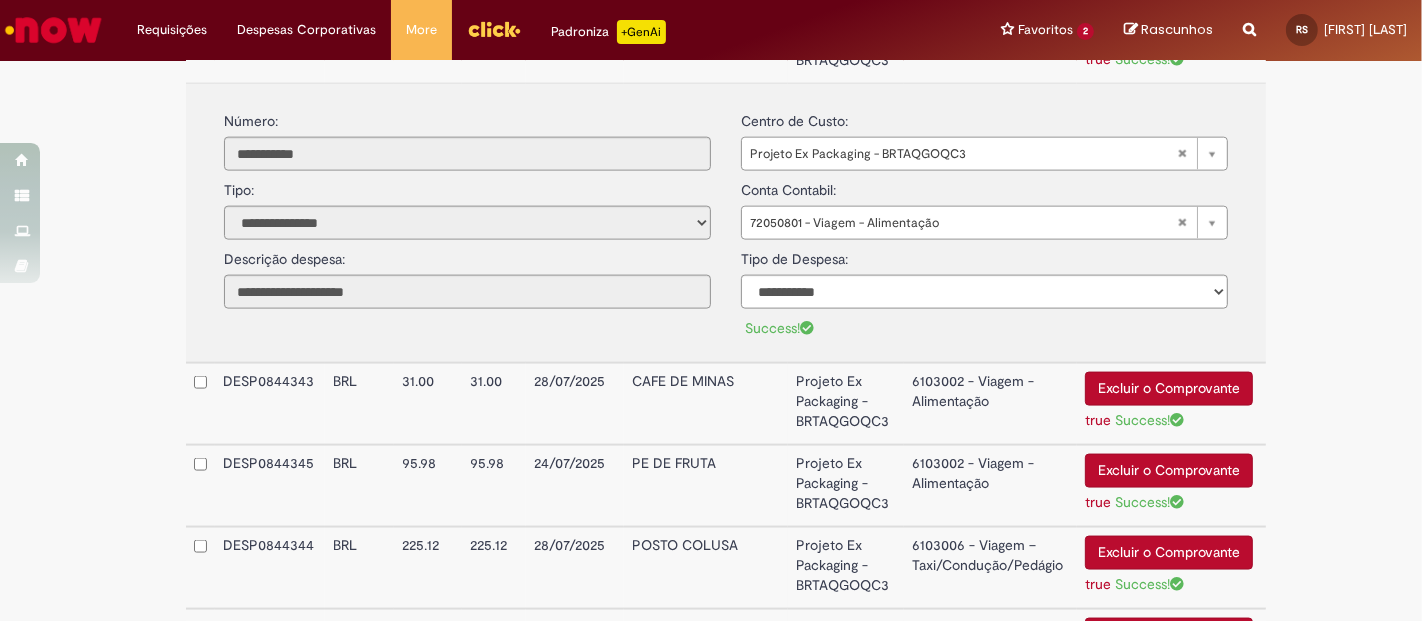 click on "6103002 - Viagem - Alimentação" at bounding box center (990, 404) 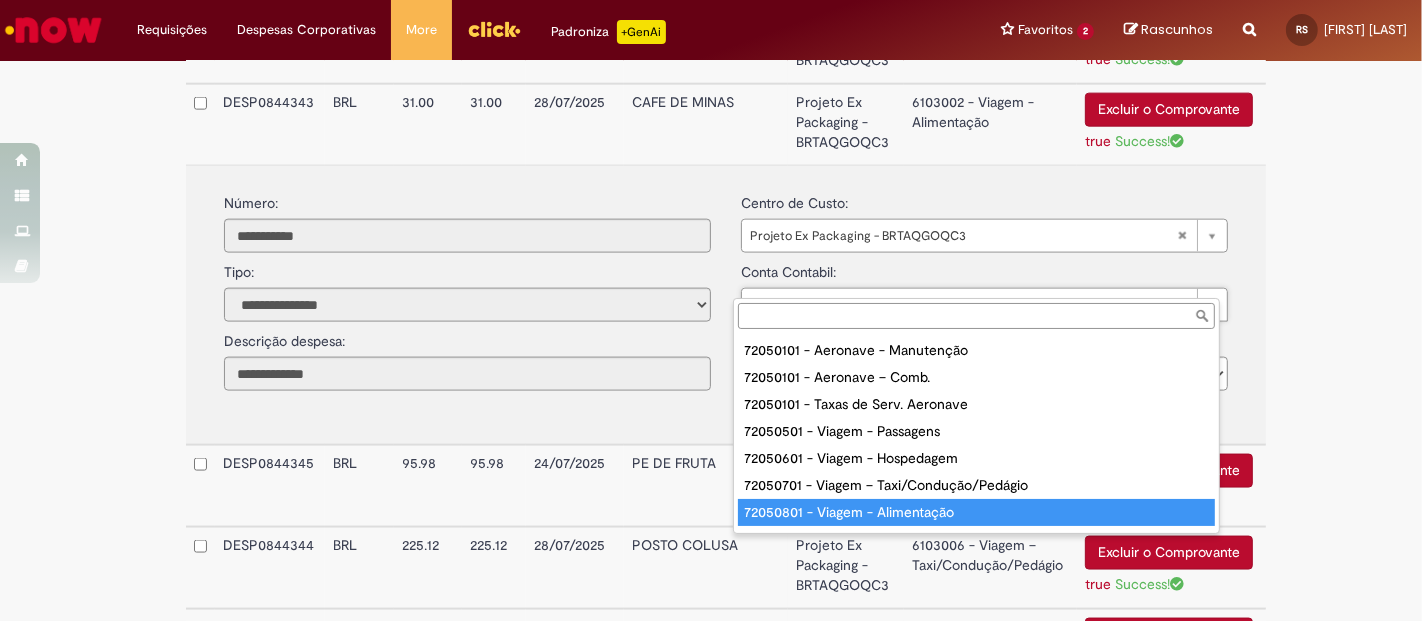 type on "**********" 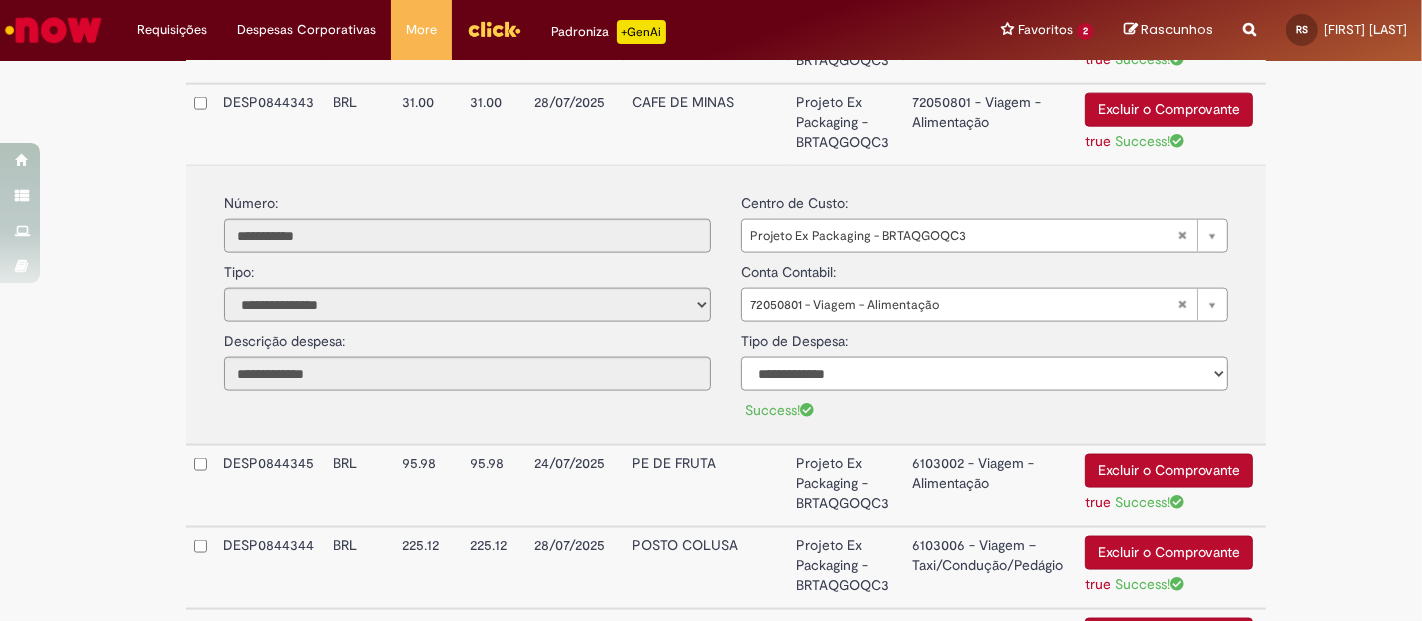 click on "**********" at bounding box center (984, 374) 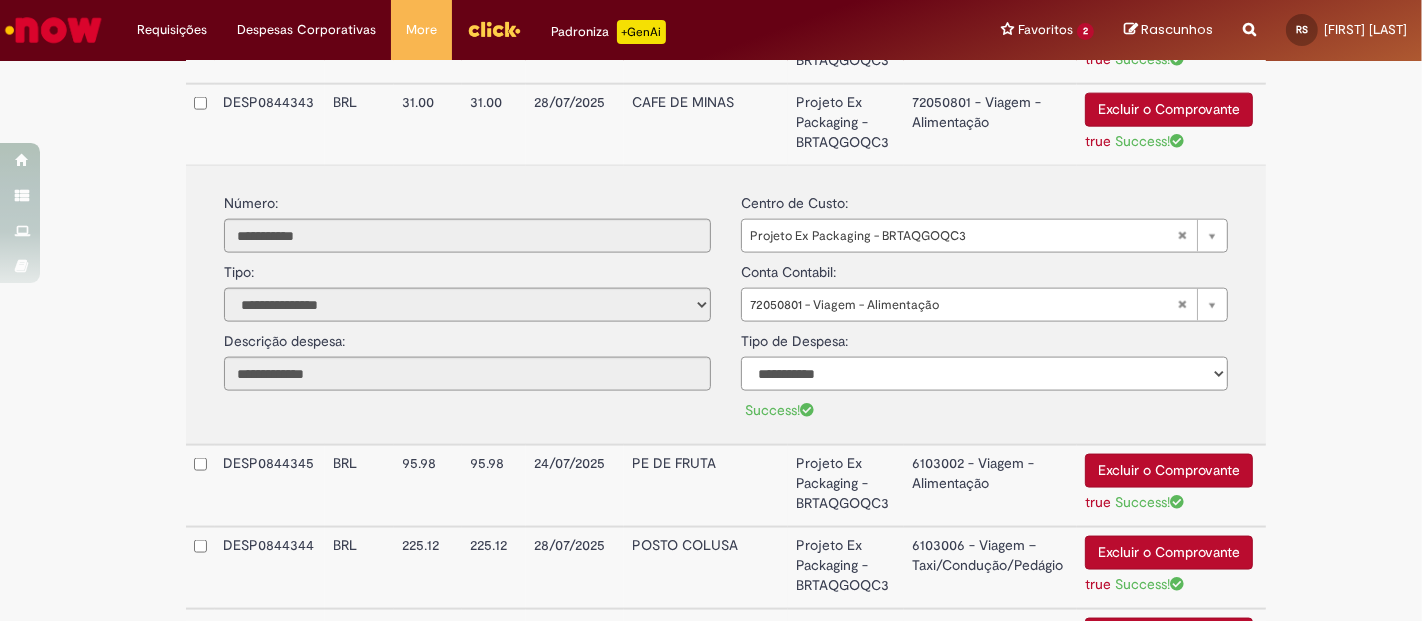 click on "**********" at bounding box center [984, 374] 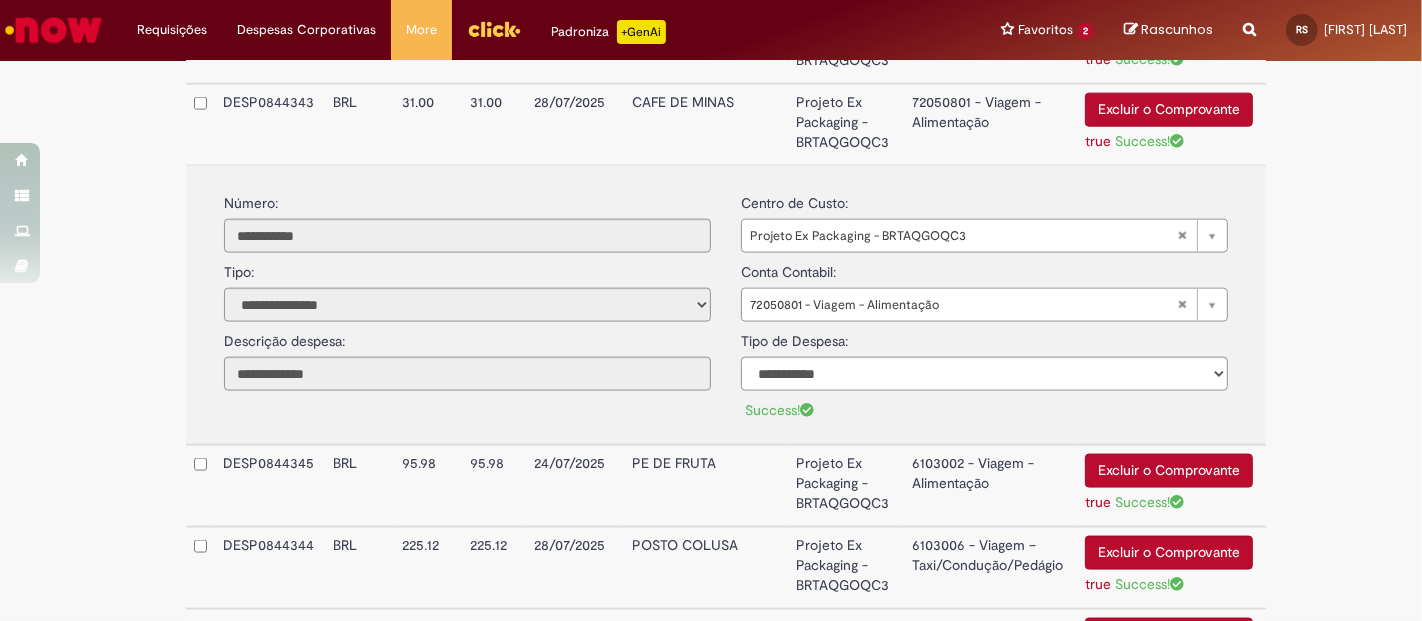 click on "6103002 - Viagem - Alimentação" at bounding box center (990, 486) 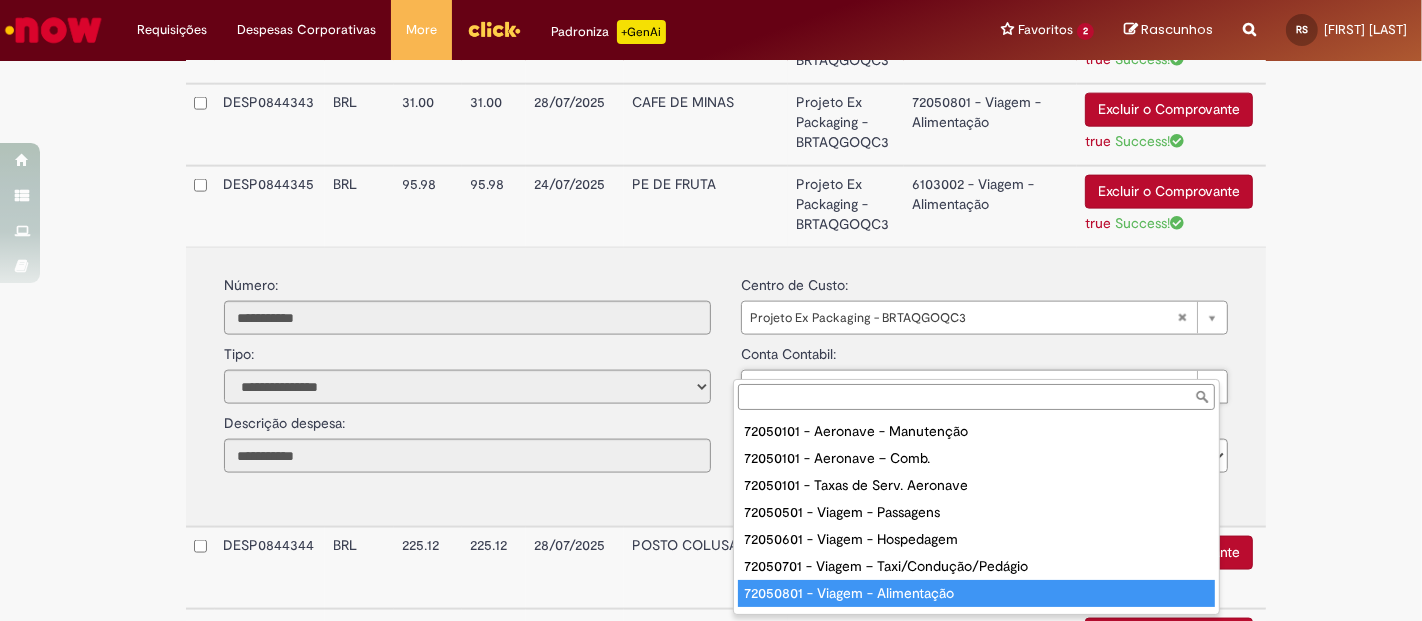 type on "**********" 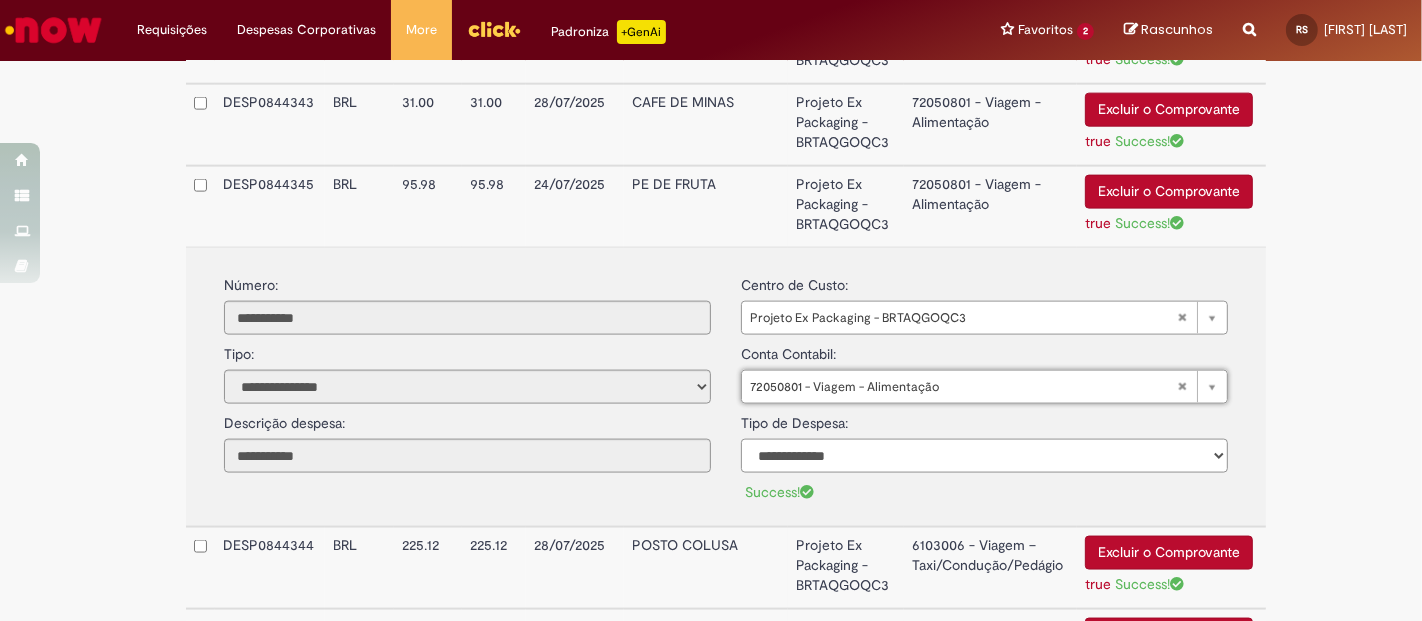 click on "**********" at bounding box center [984, 456] 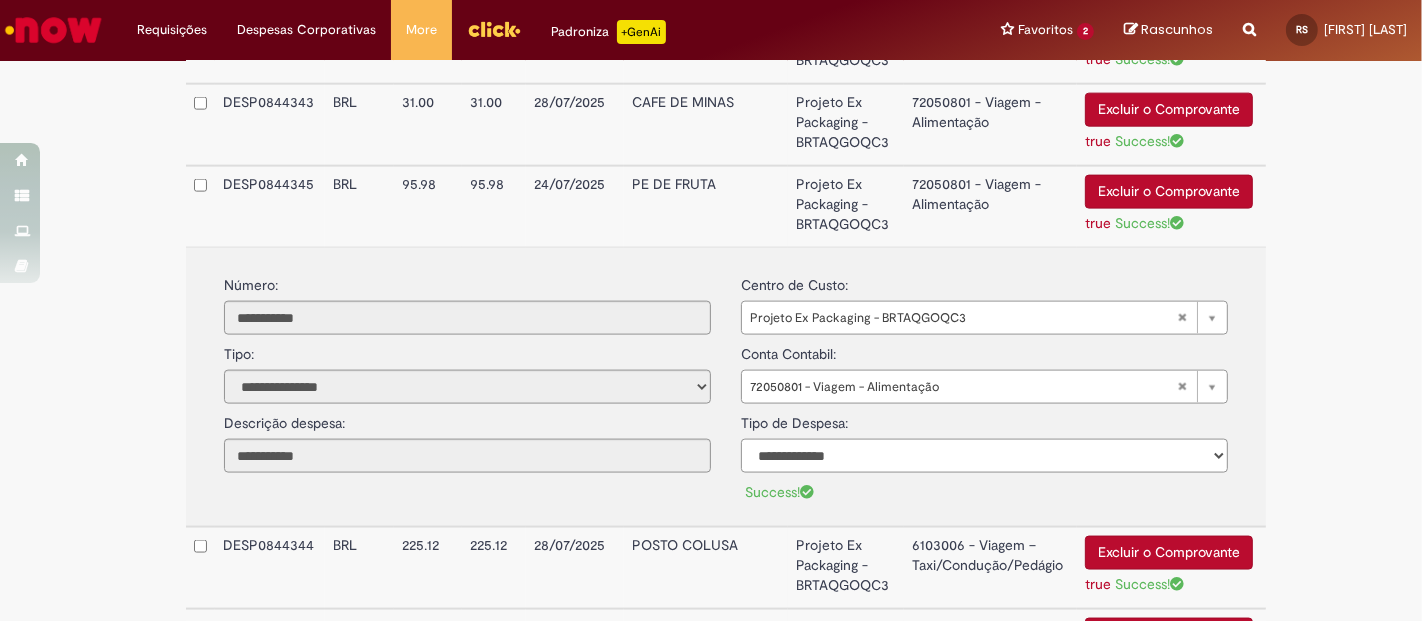 select on "*" 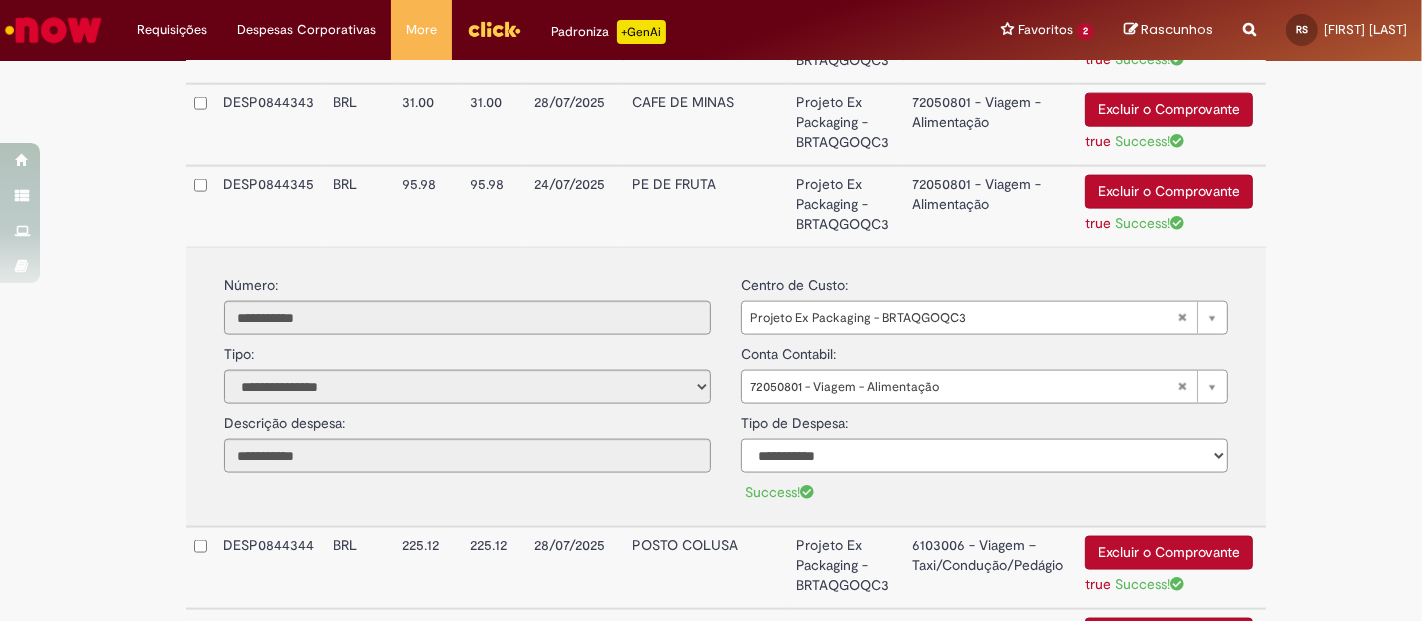 click on "**********" at bounding box center [984, 456] 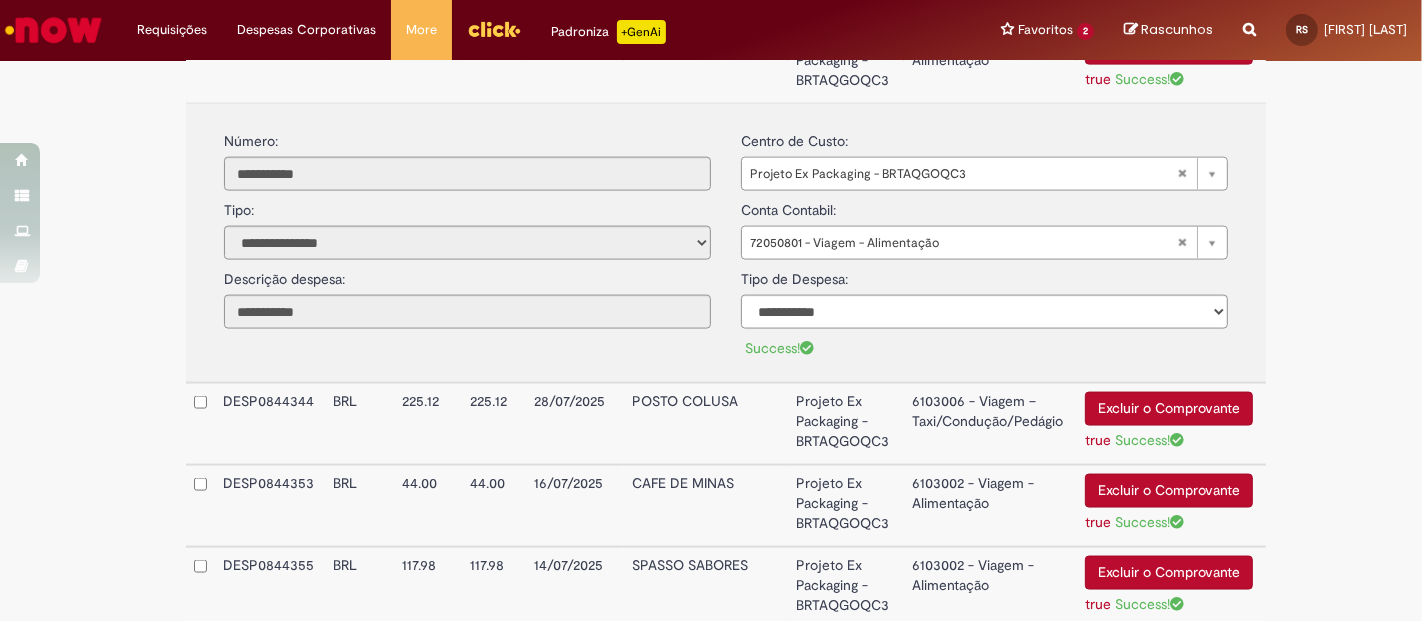 scroll, scrollTop: 2476, scrollLeft: 0, axis: vertical 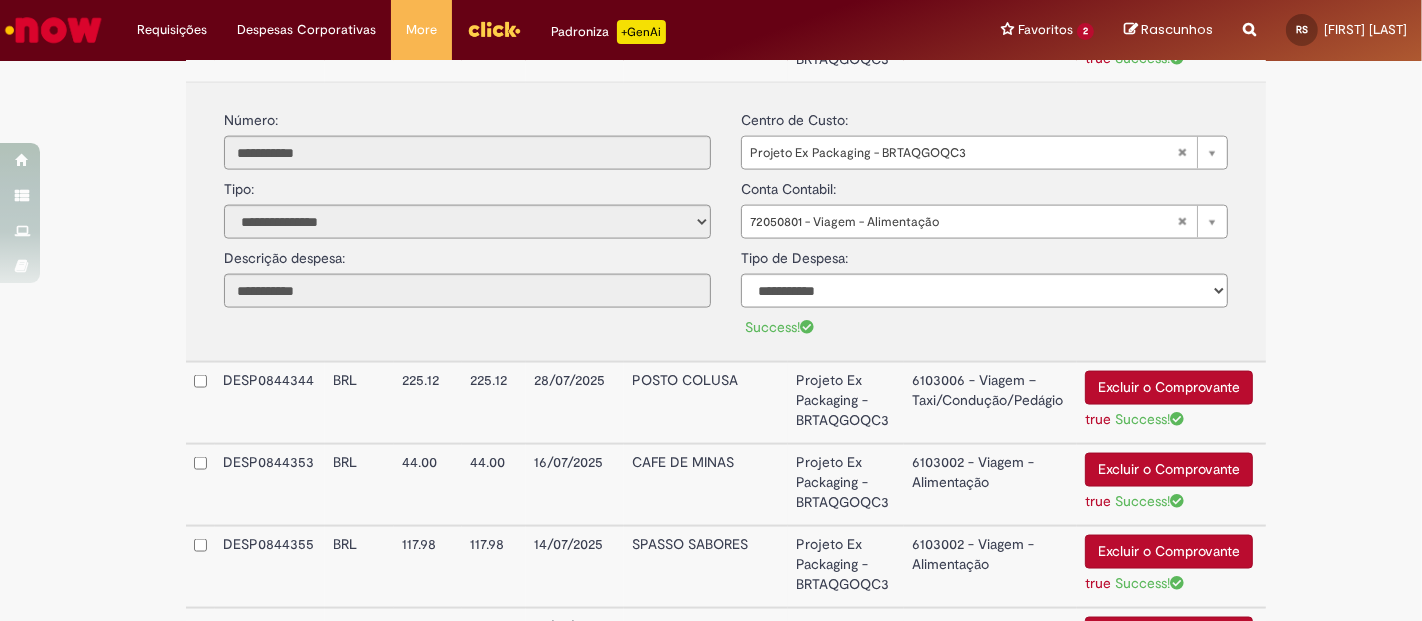 click on "6103006 - Viagem – Taxi/Condução/Pedágio" at bounding box center (990, 403) 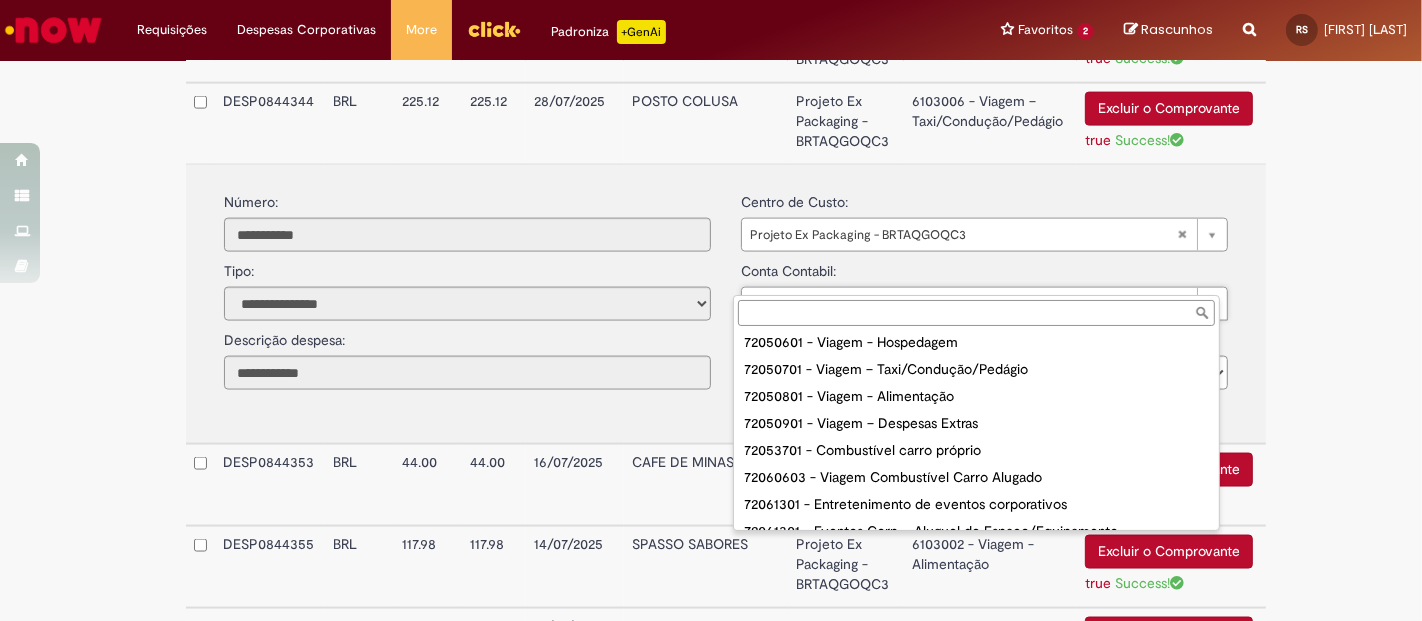 scroll, scrollTop: 118, scrollLeft: 0, axis: vertical 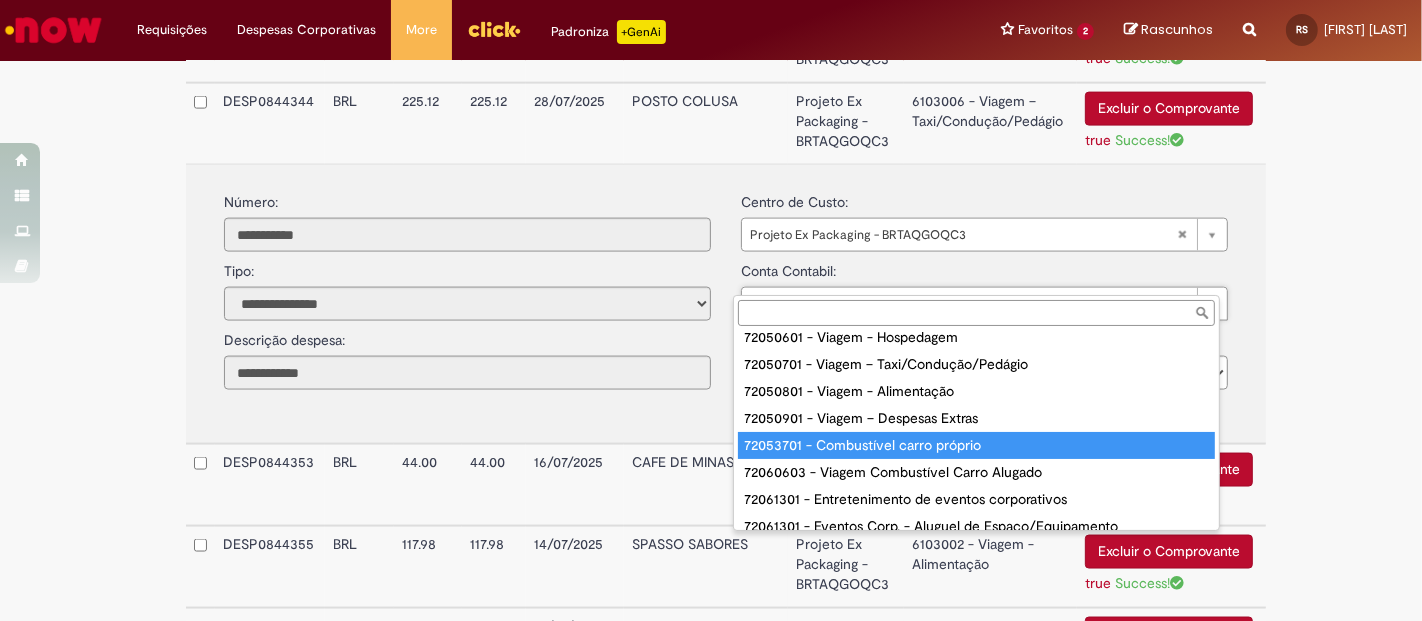 type on "**********" 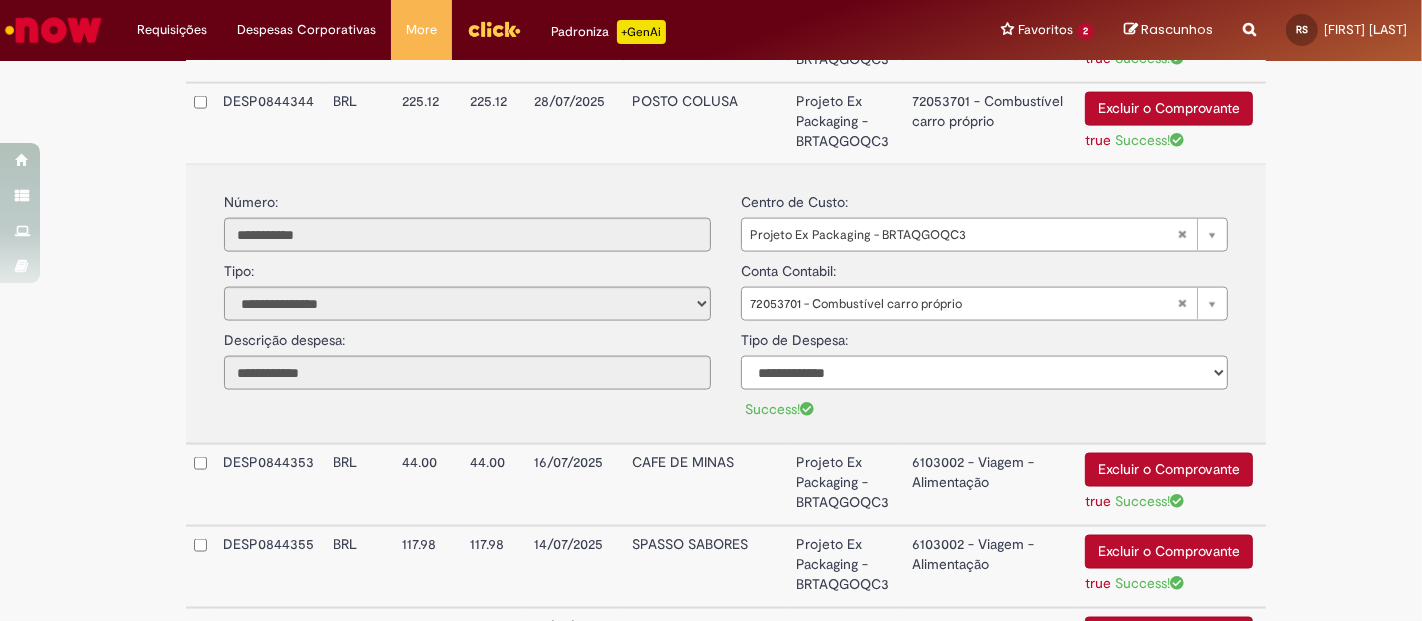 click on "**********" at bounding box center [984, 373] 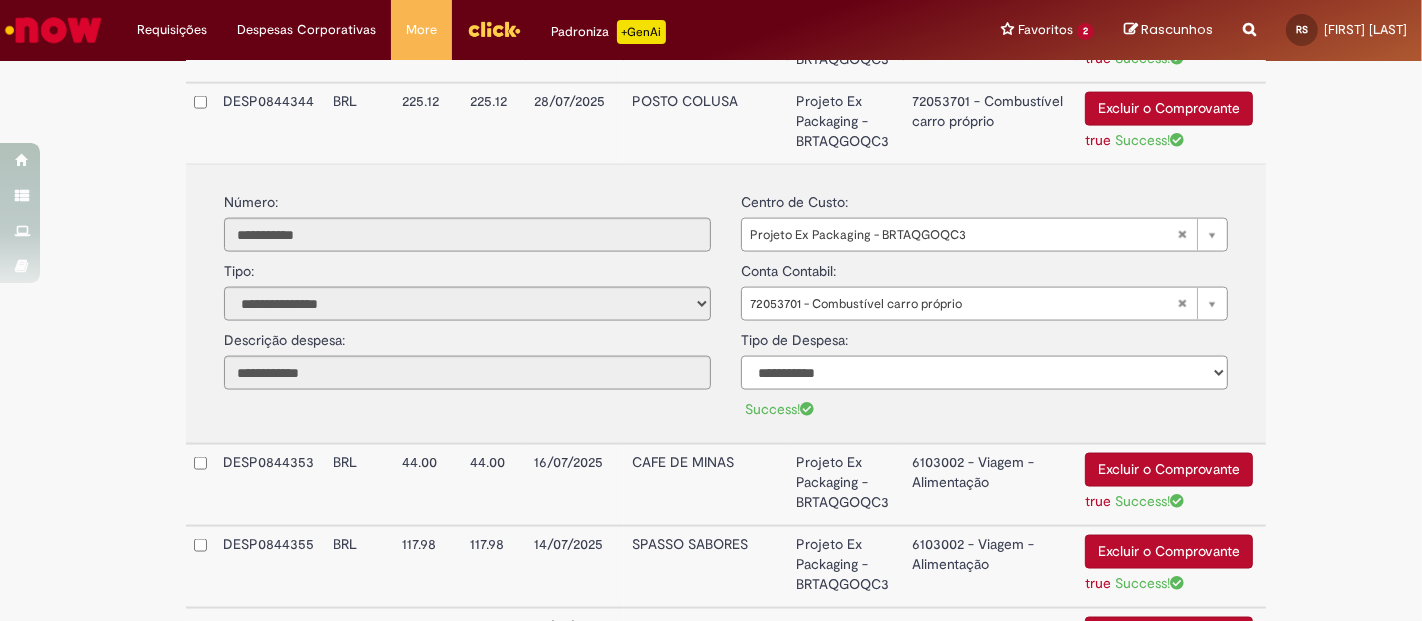 click on "**********" at bounding box center (984, 373) 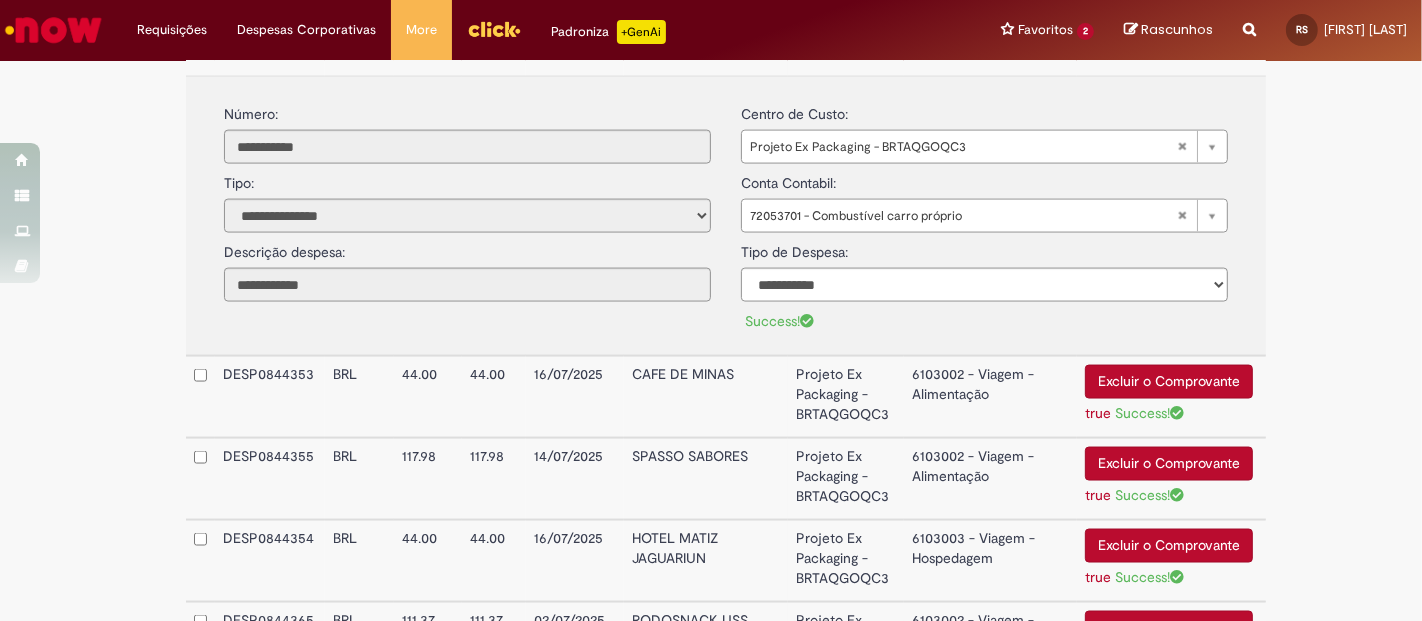 scroll, scrollTop: 2589, scrollLeft: 0, axis: vertical 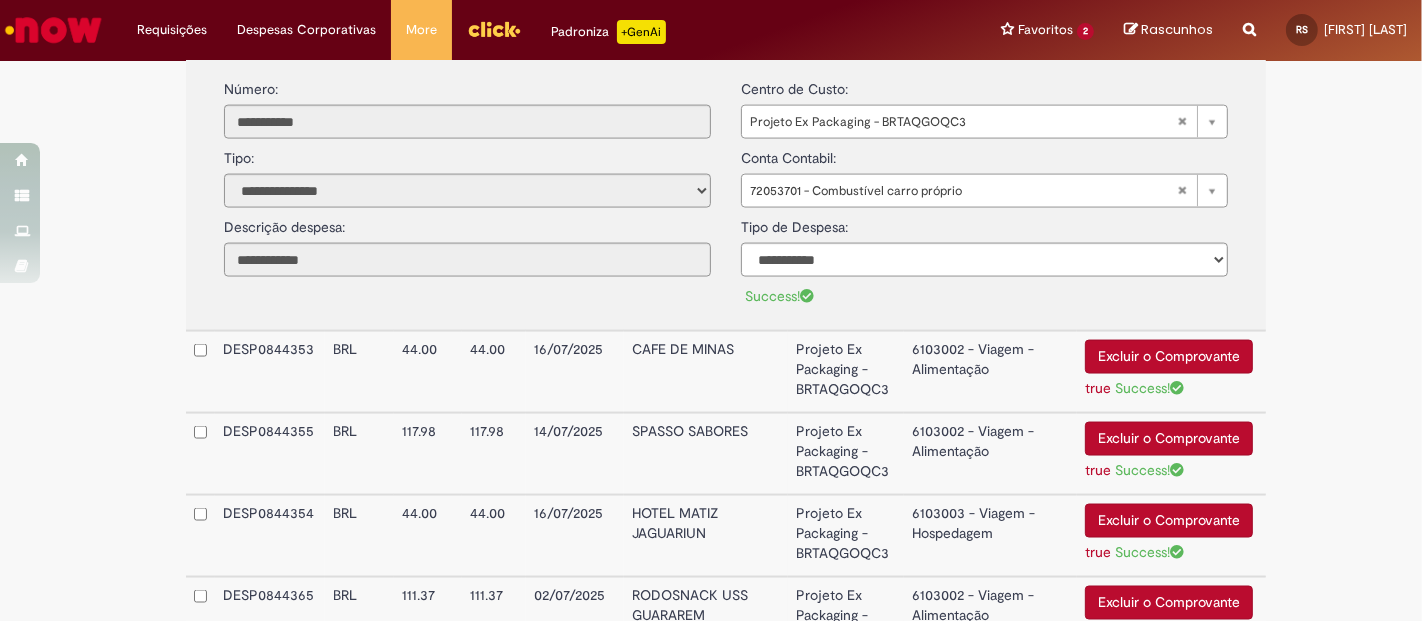 click on "6103002 - Viagem - Alimentação" at bounding box center [990, 372] 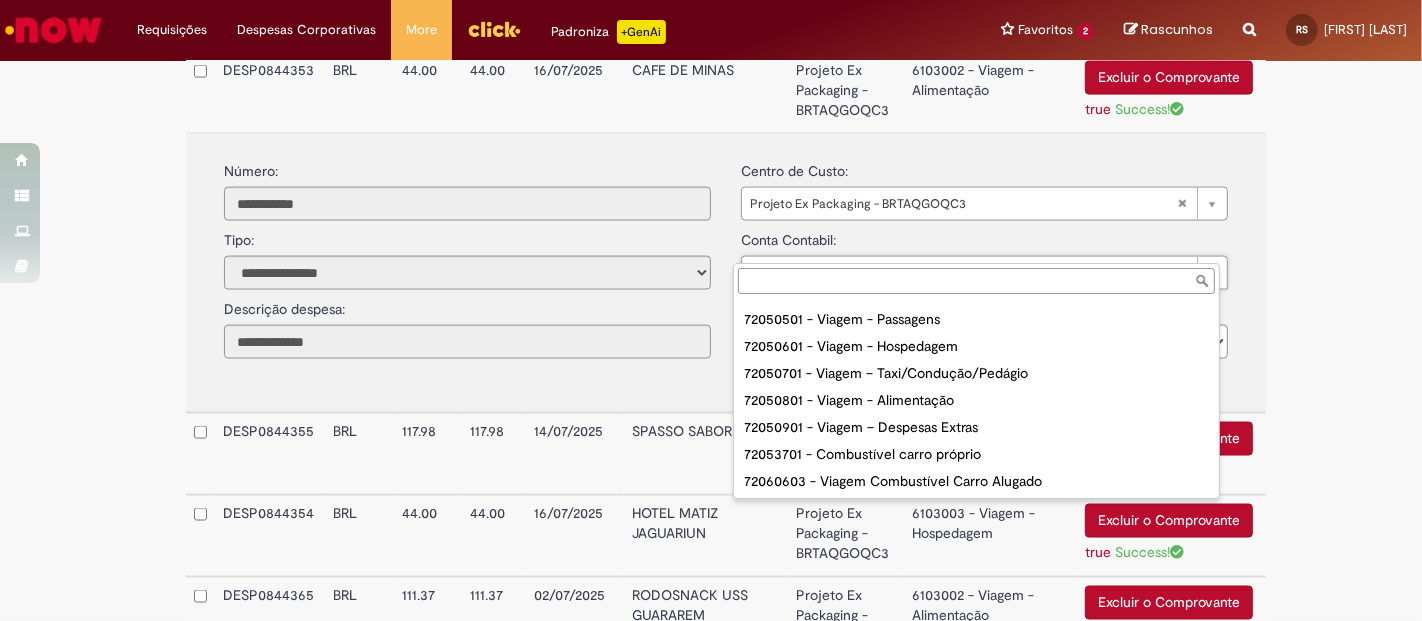 scroll, scrollTop: 79, scrollLeft: 0, axis: vertical 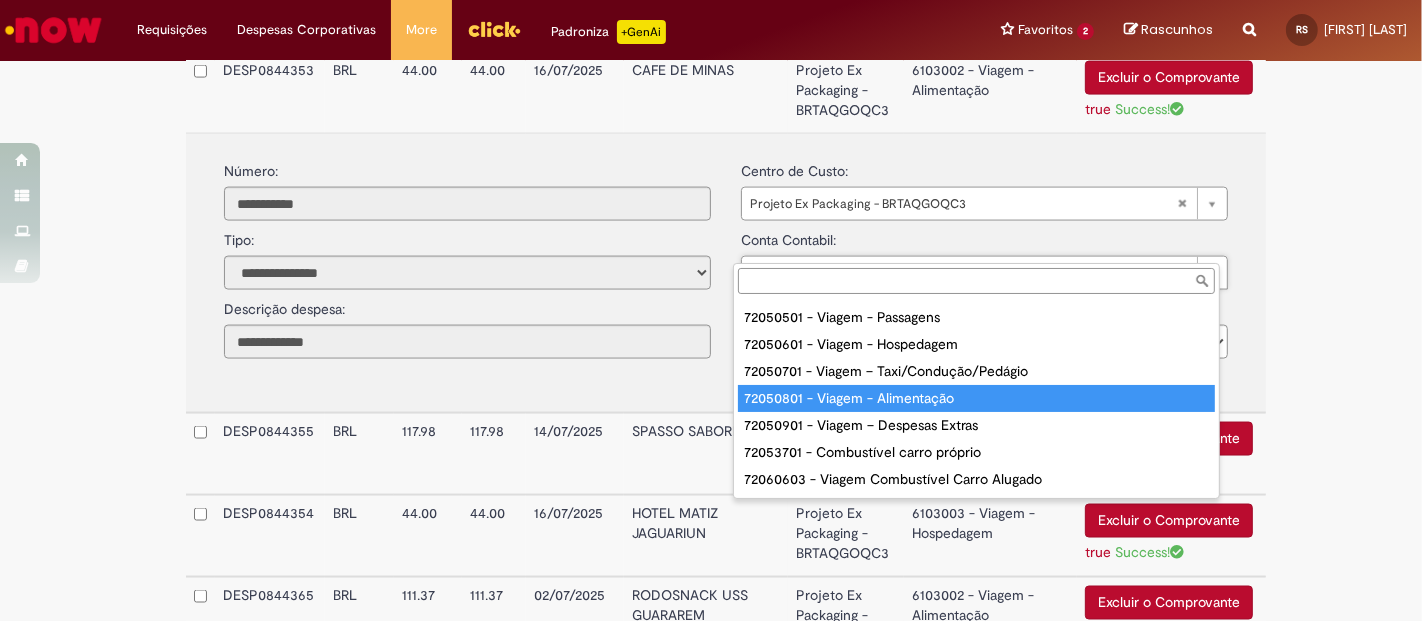 type on "**********" 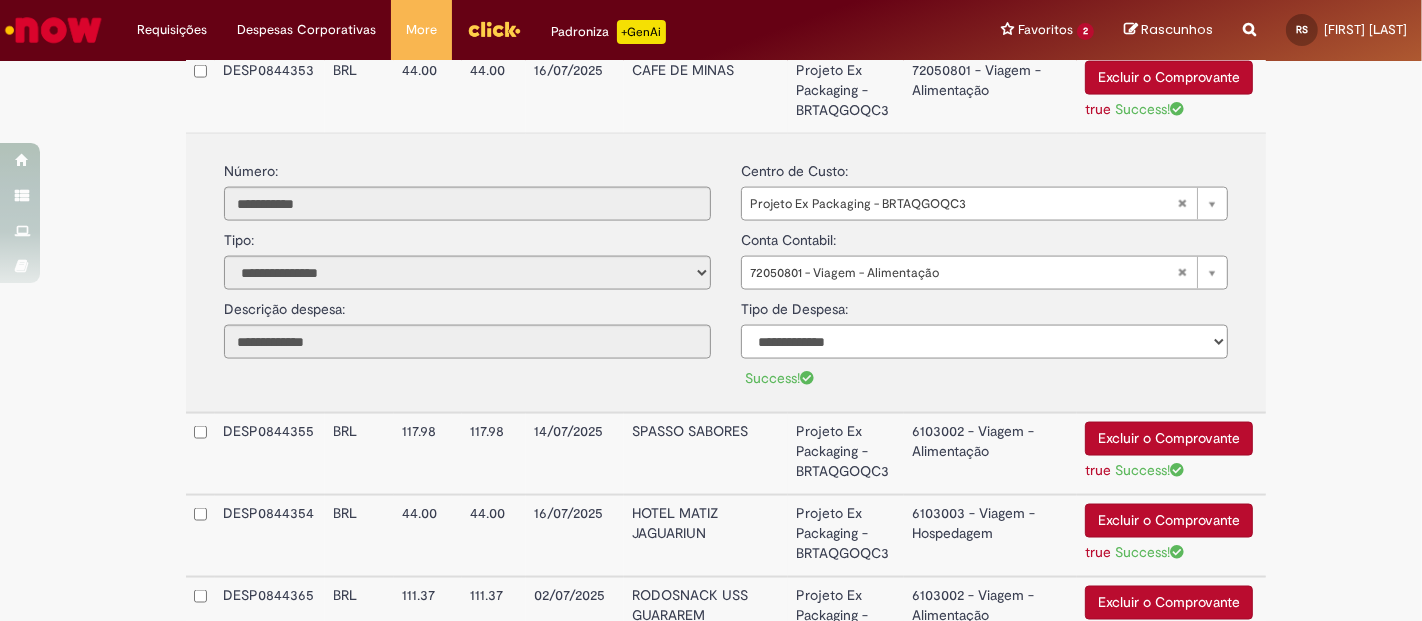 click on "**********" at bounding box center (984, 342) 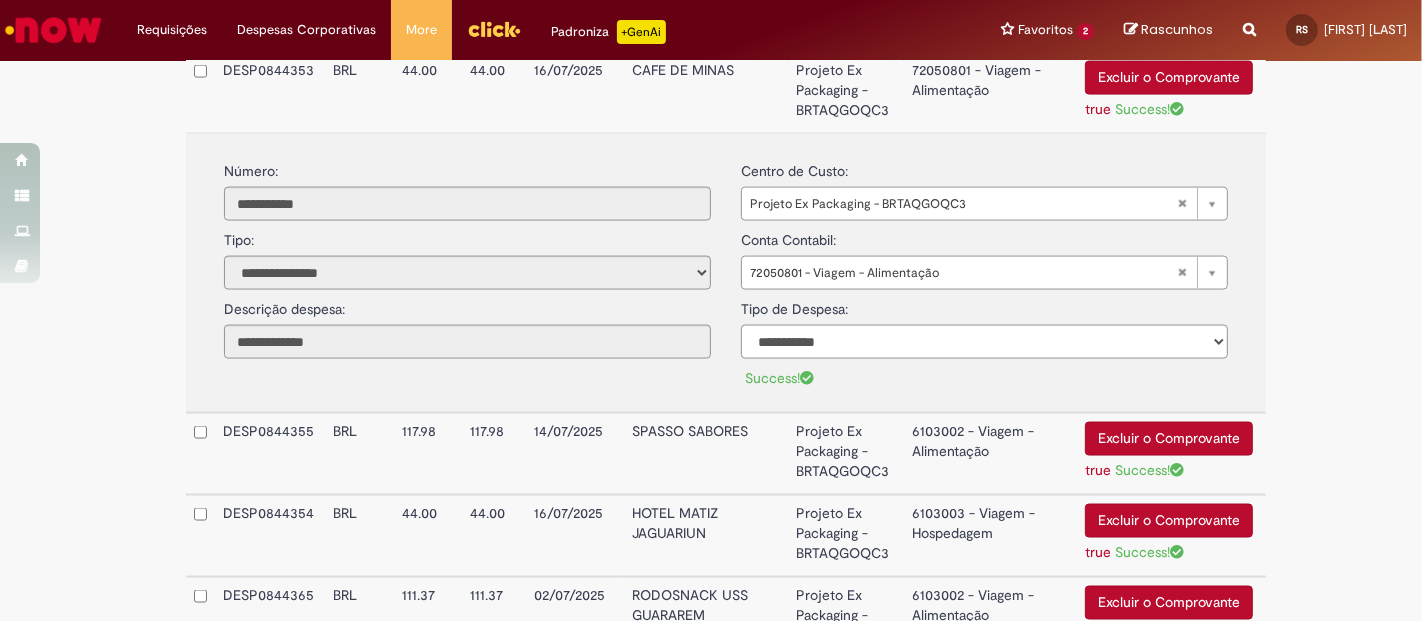 click on "**********" at bounding box center [984, 342] 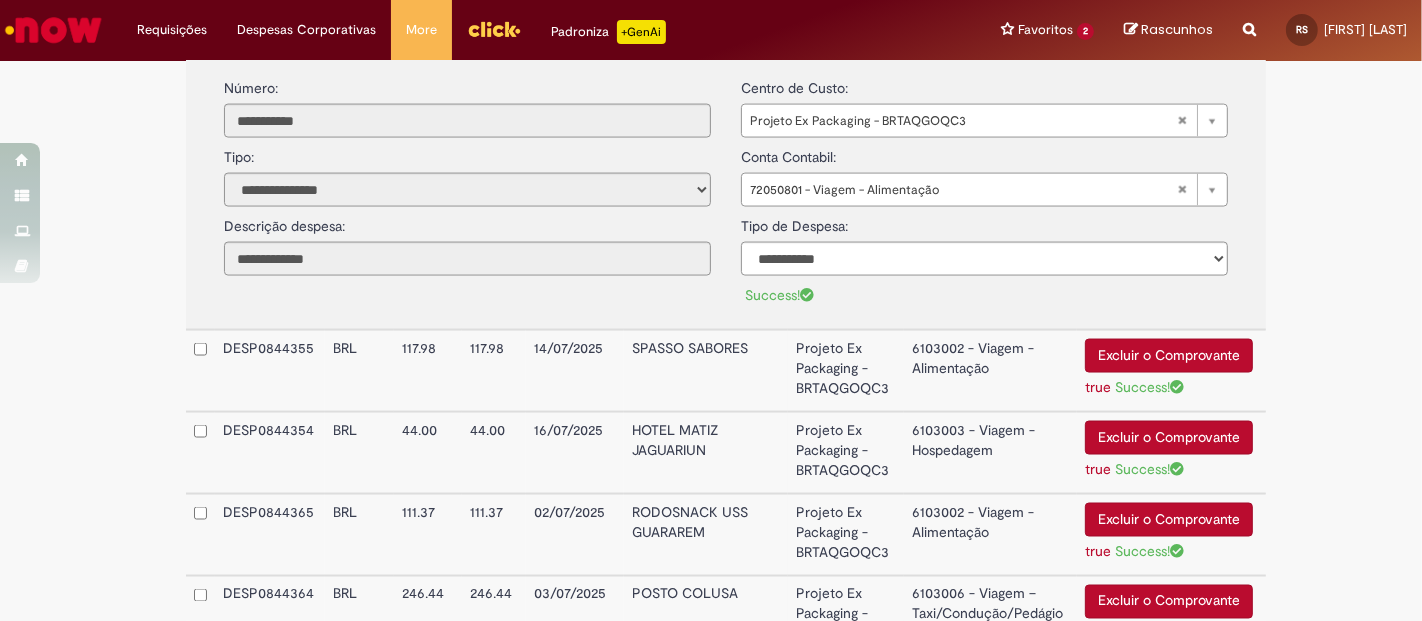 scroll, scrollTop: 2717, scrollLeft: 0, axis: vertical 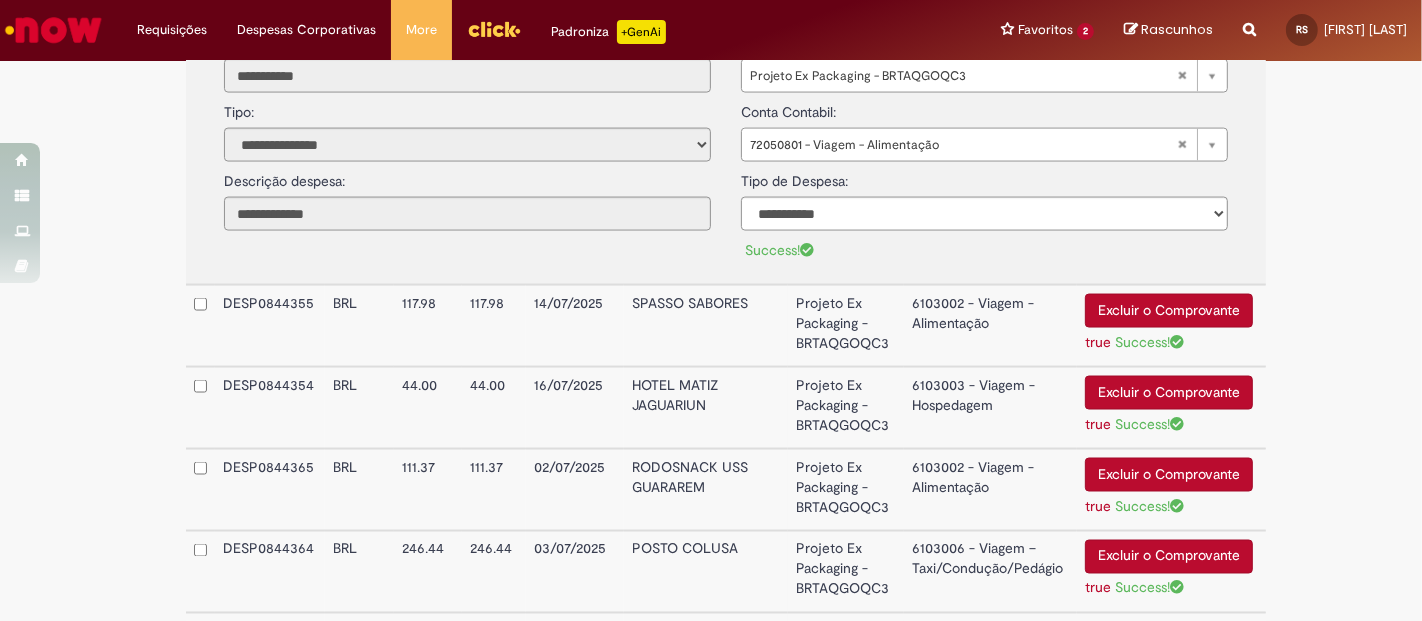 click on "6103002 - Viagem - Alimentação" at bounding box center (990, 326) 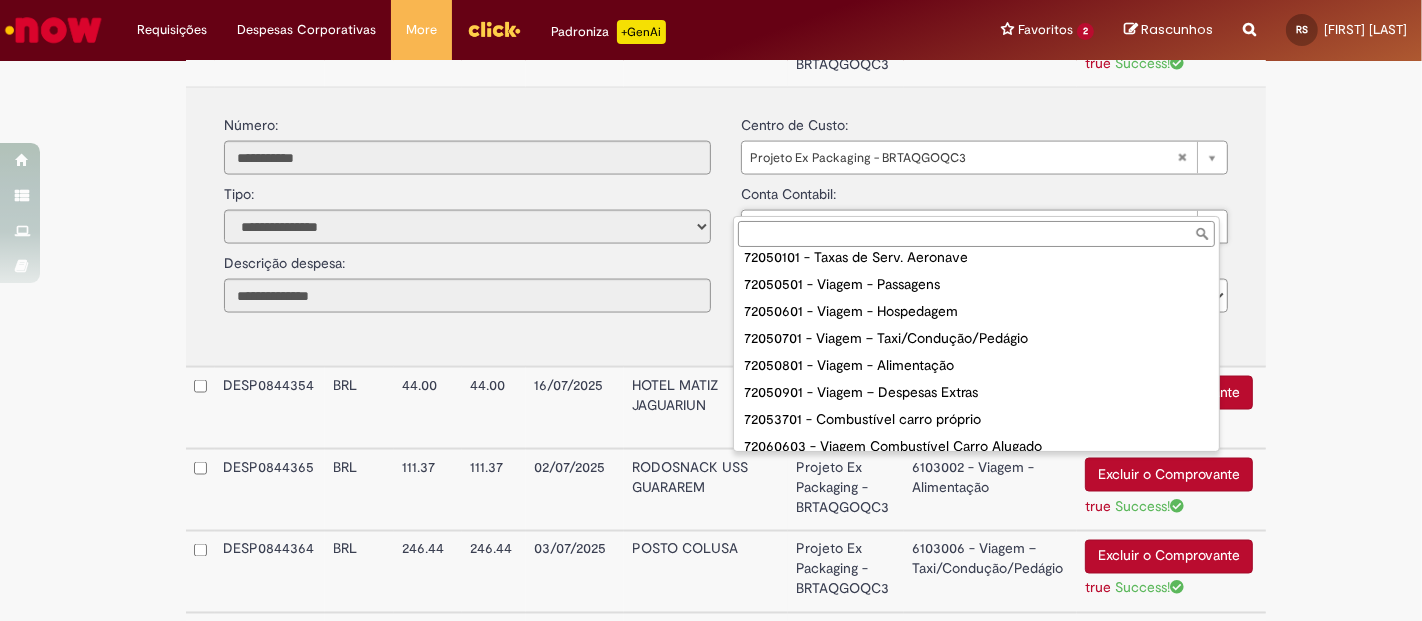 scroll, scrollTop: 54, scrollLeft: 0, axis: vertical 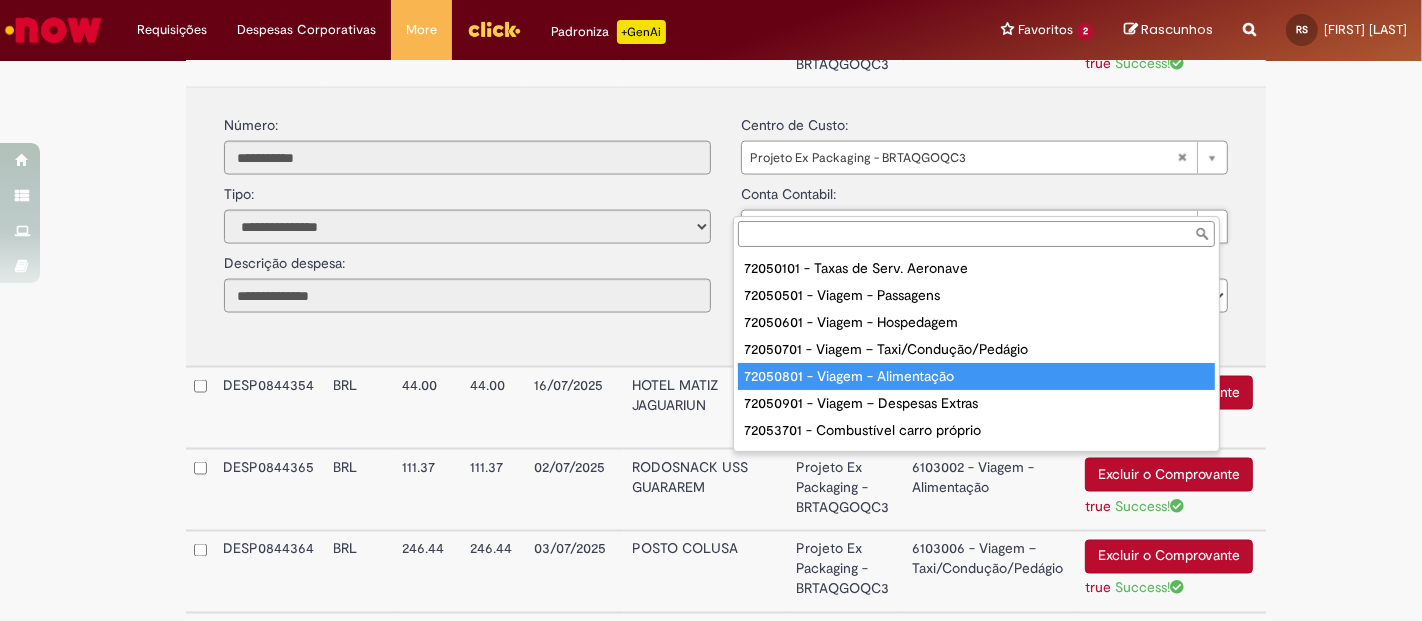 type on "**********" 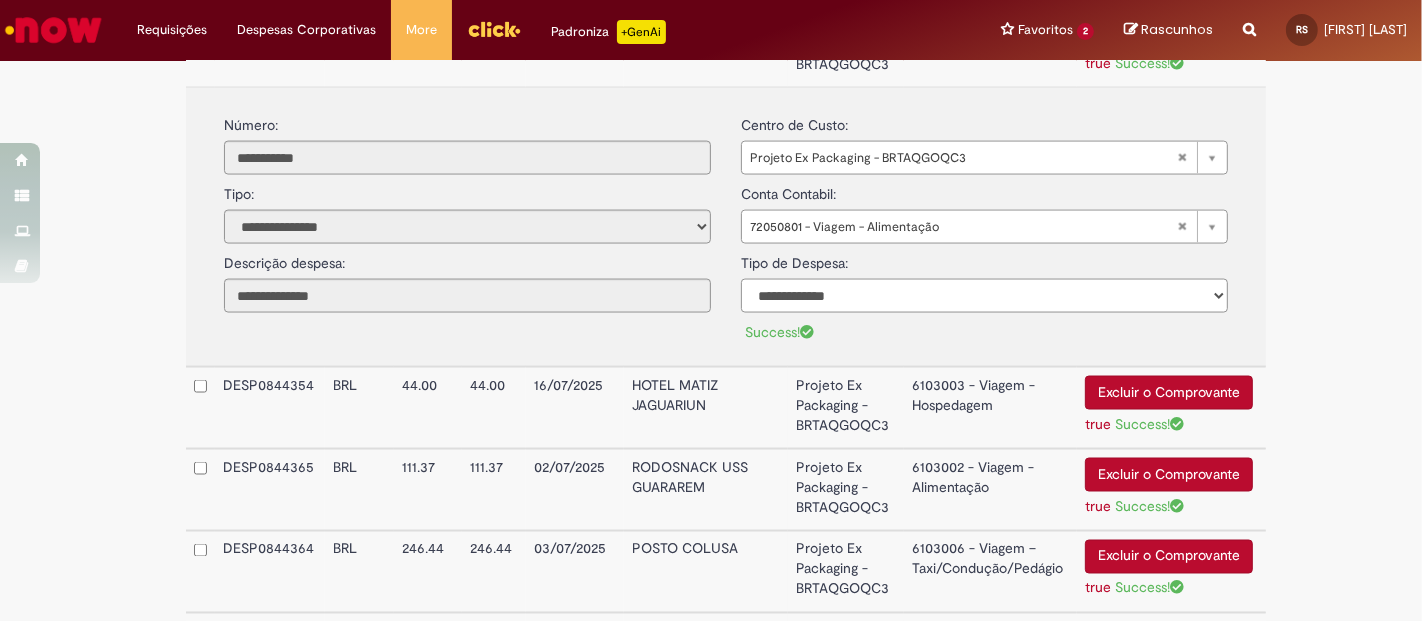 click on "**********" at bounding box center [984, 296] 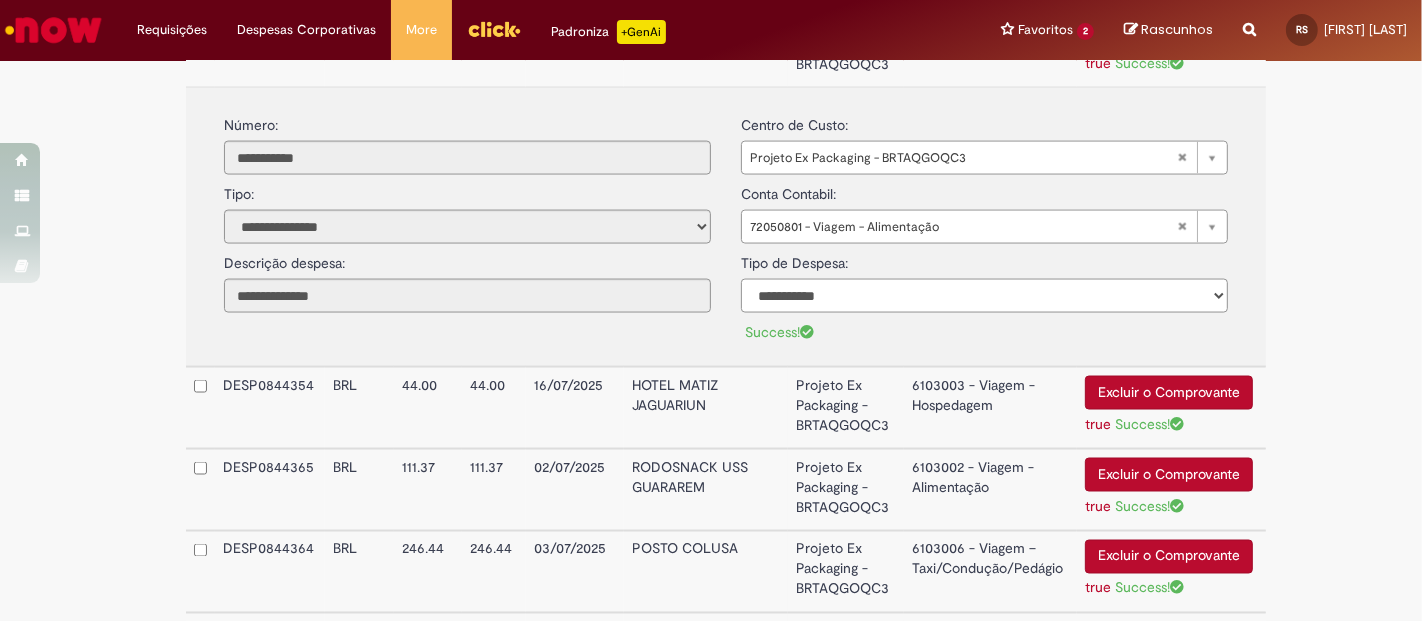 click on "**********" at bounding box center [984, 296] 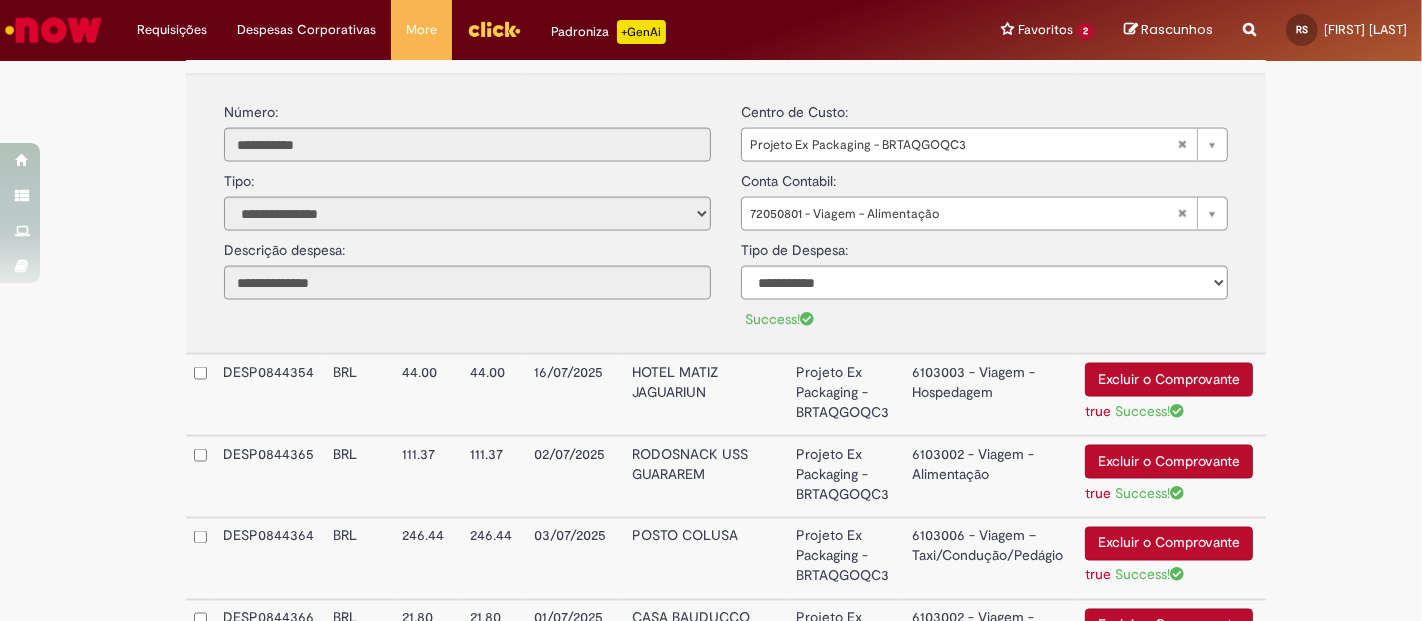 scroll, scrollTop: 2745, scrollLeft: 0, axis: vertical 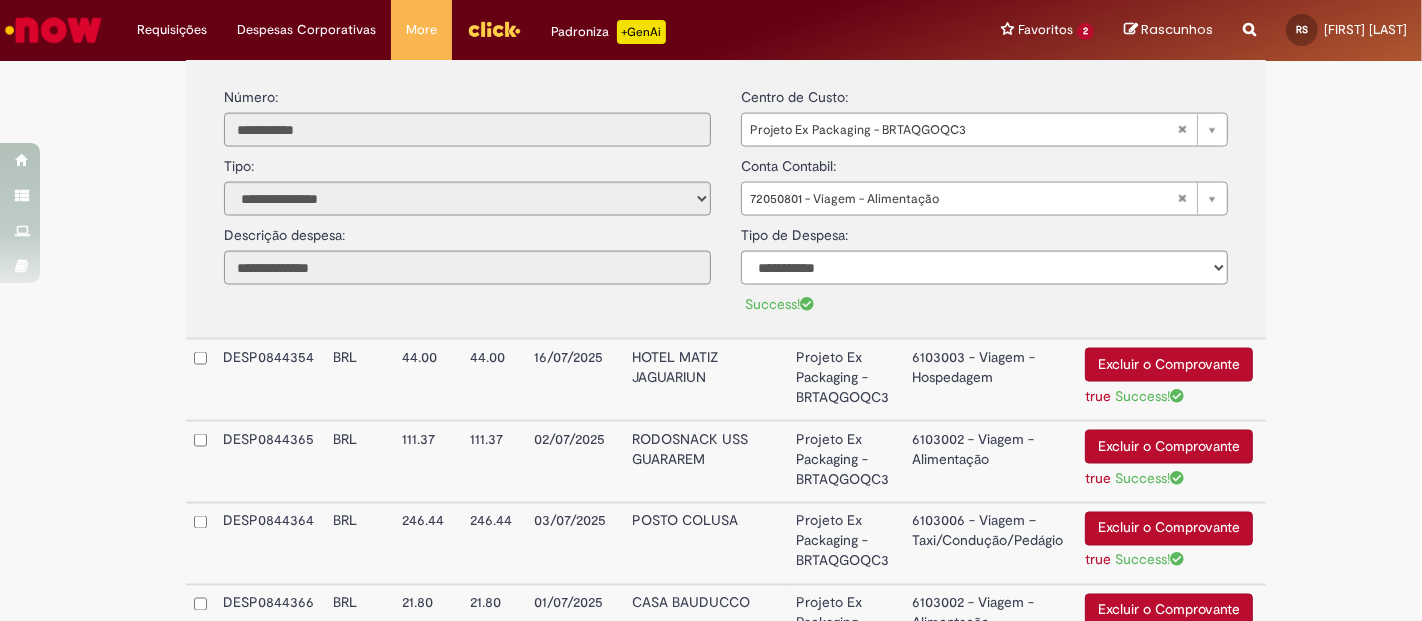 click on "6103003 - Viagem - Hospedagem" at bounding box center [990, 380] 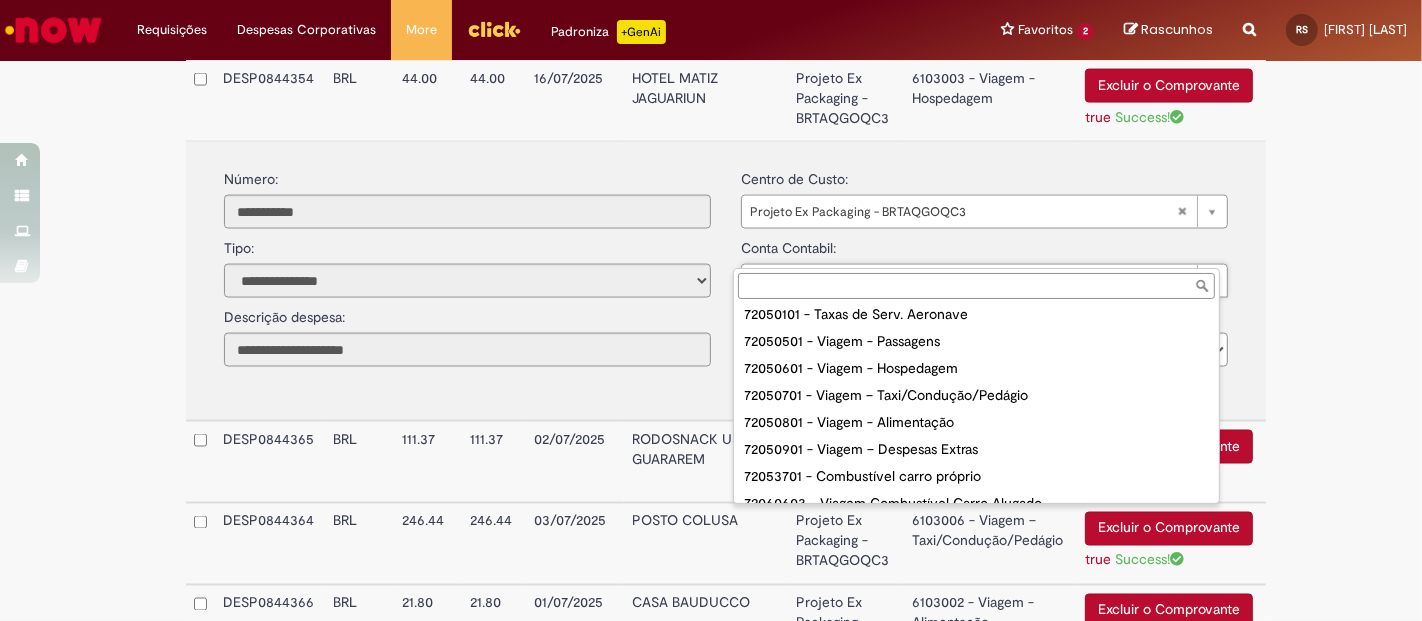 scroll, scrollTop: 65, scrollLeft: 0, axis: vertical 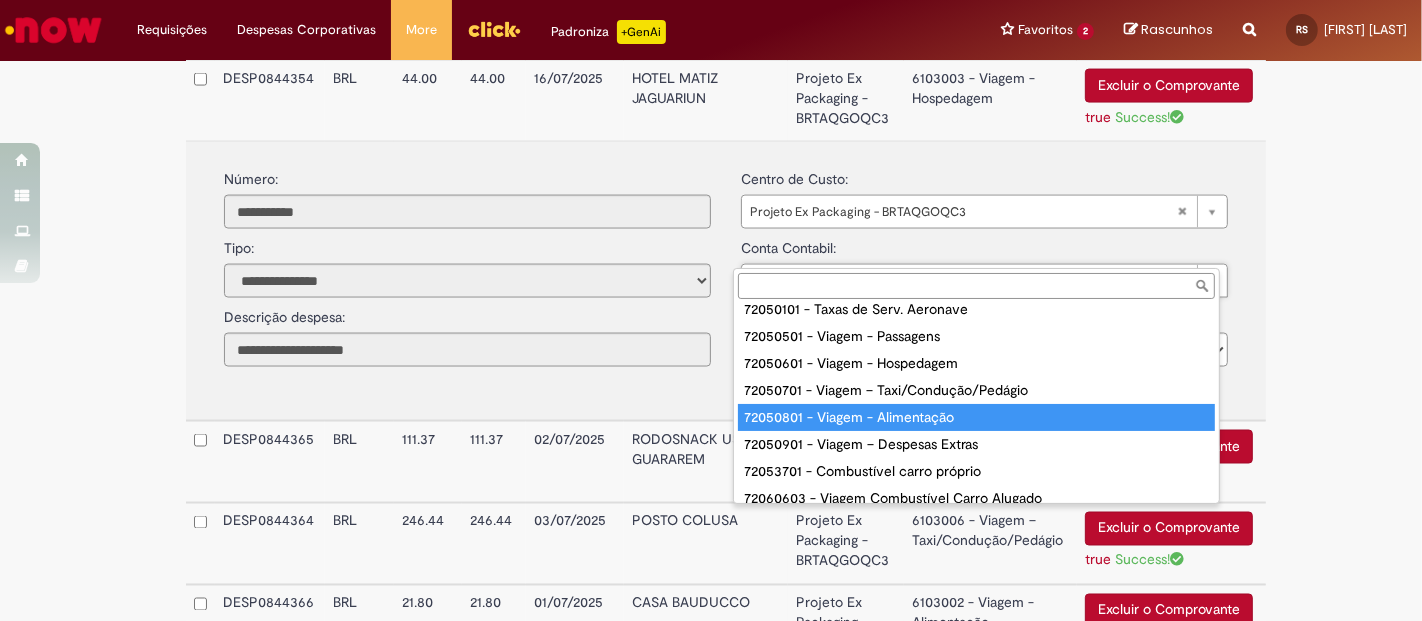 type on "**********" 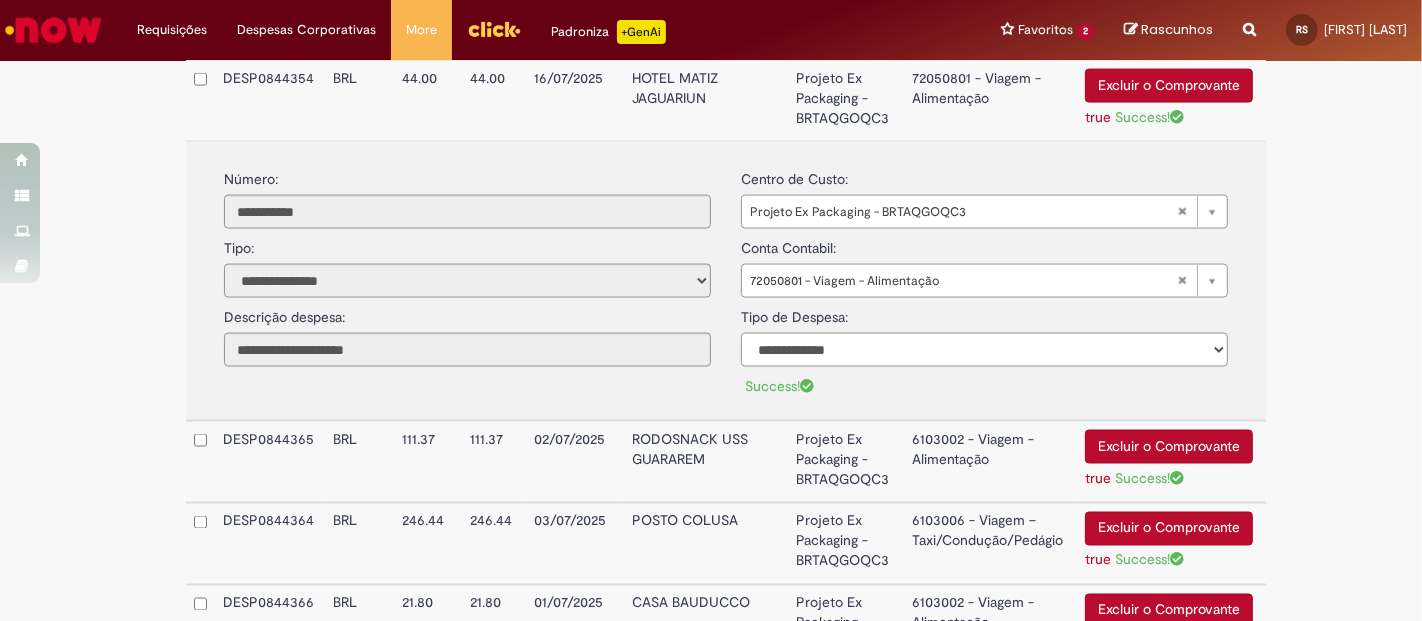 click on "**********" at bounding box center (984, 350) 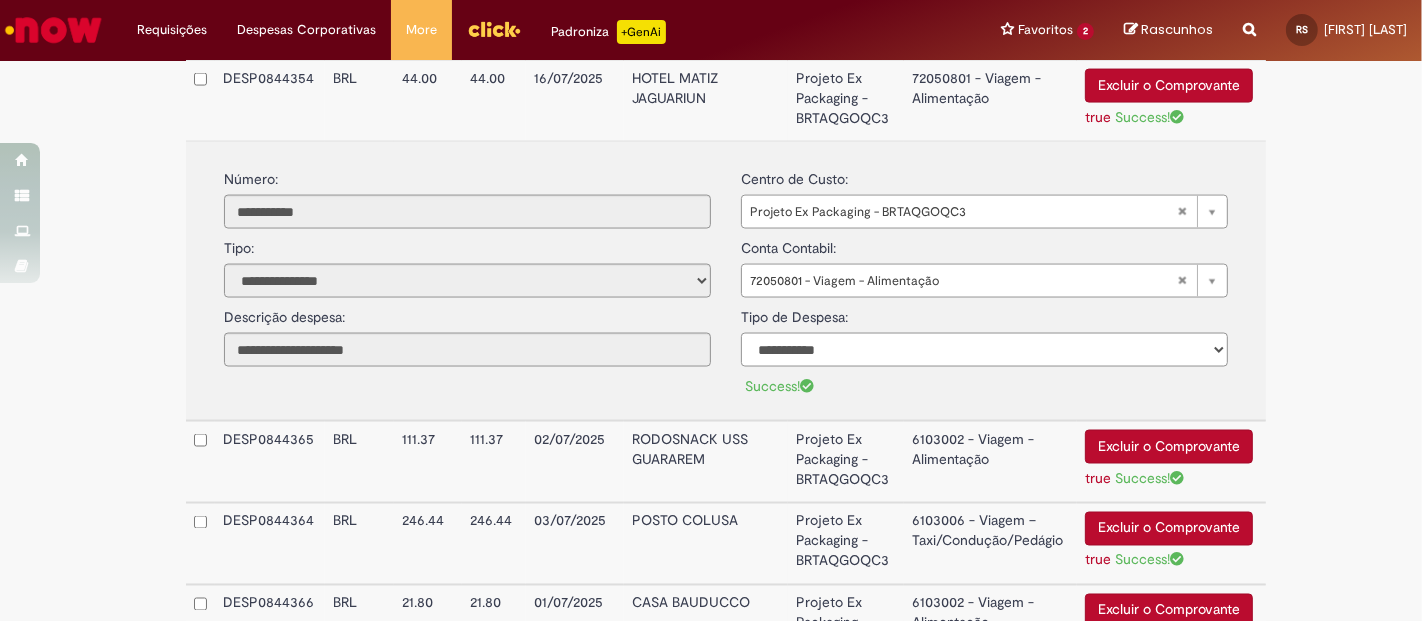 click on "**********" at bounding box center (984, 350) 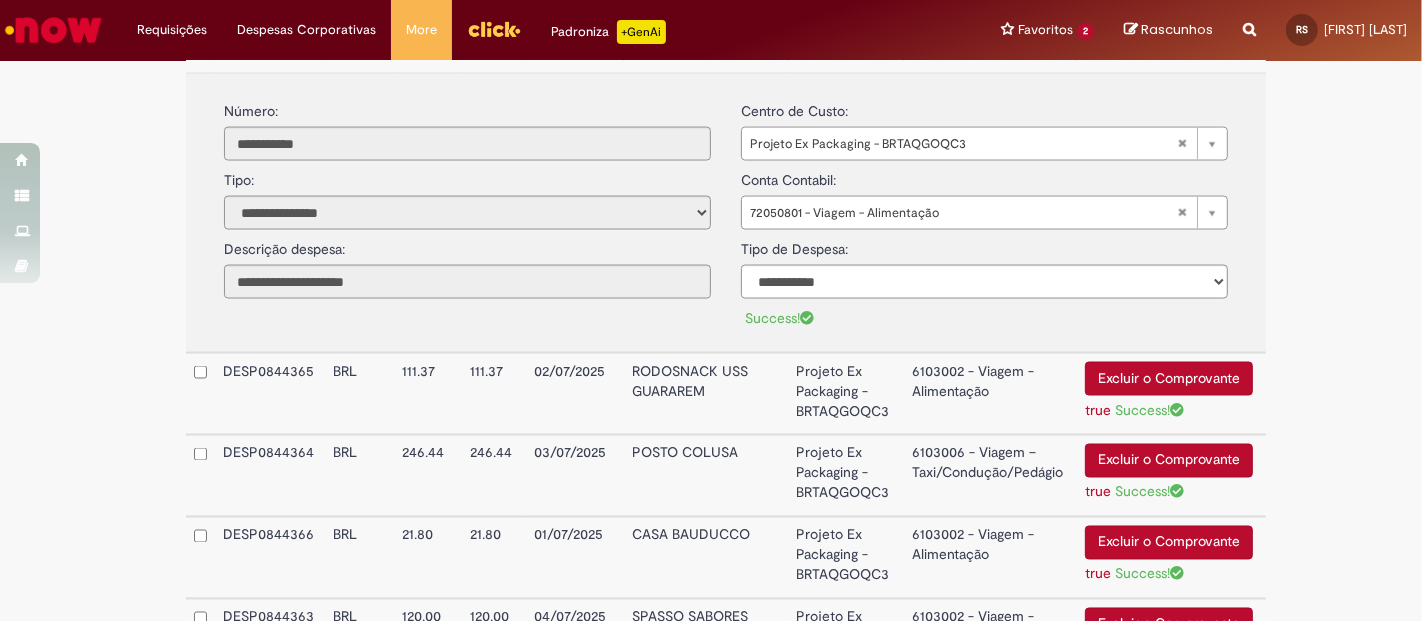 scroll, scrollTop: 2894, scrollLeft: 0, axis: vertical 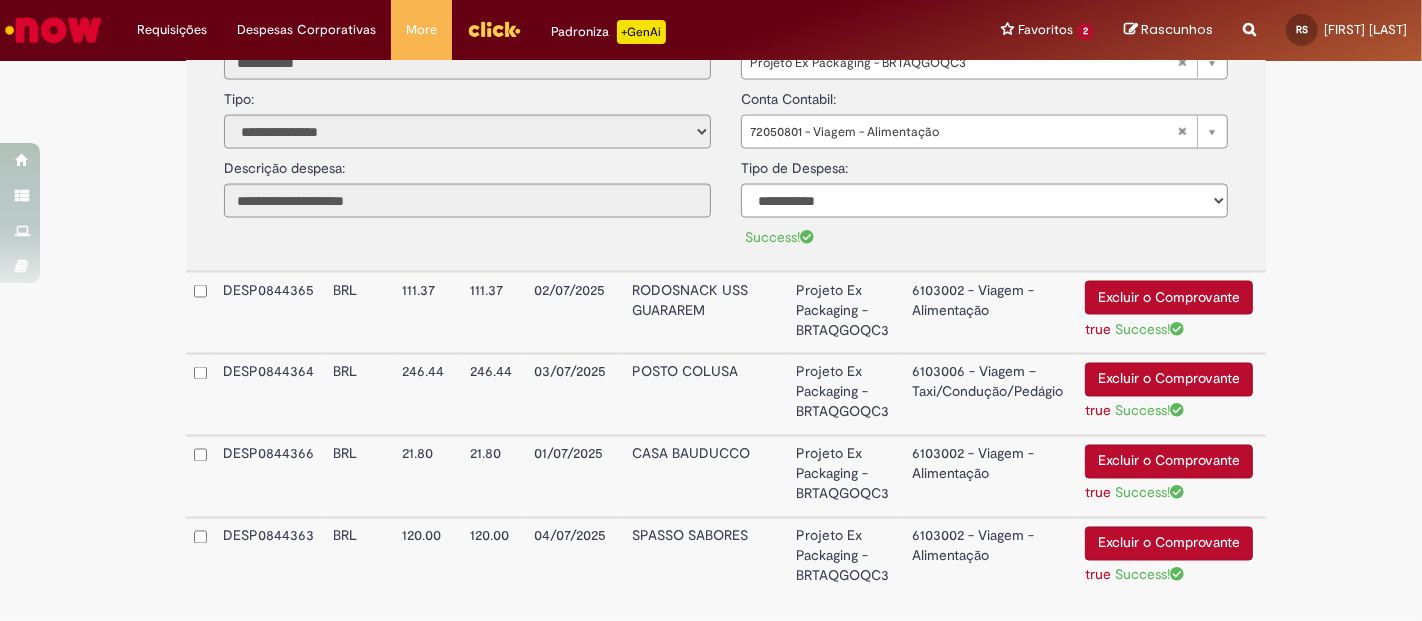 click on "6103002 - Viagem - Alimentação" at bounding box center (990, 313) 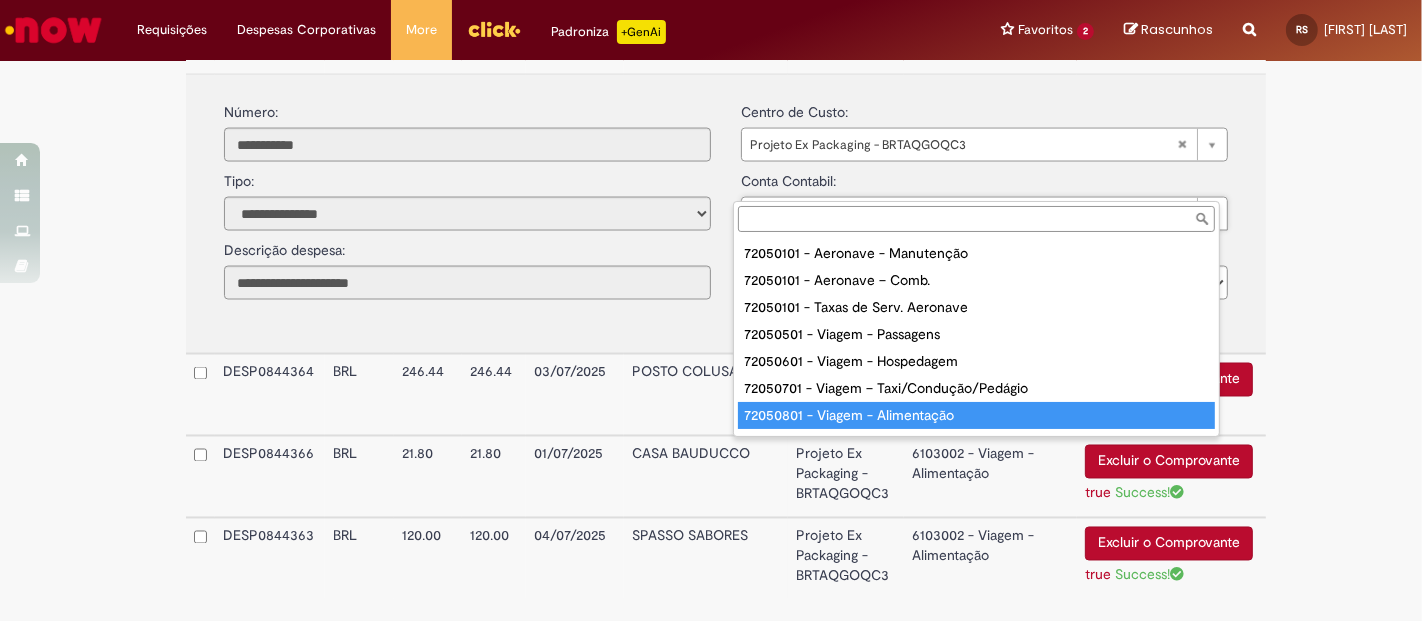 type on "**********" 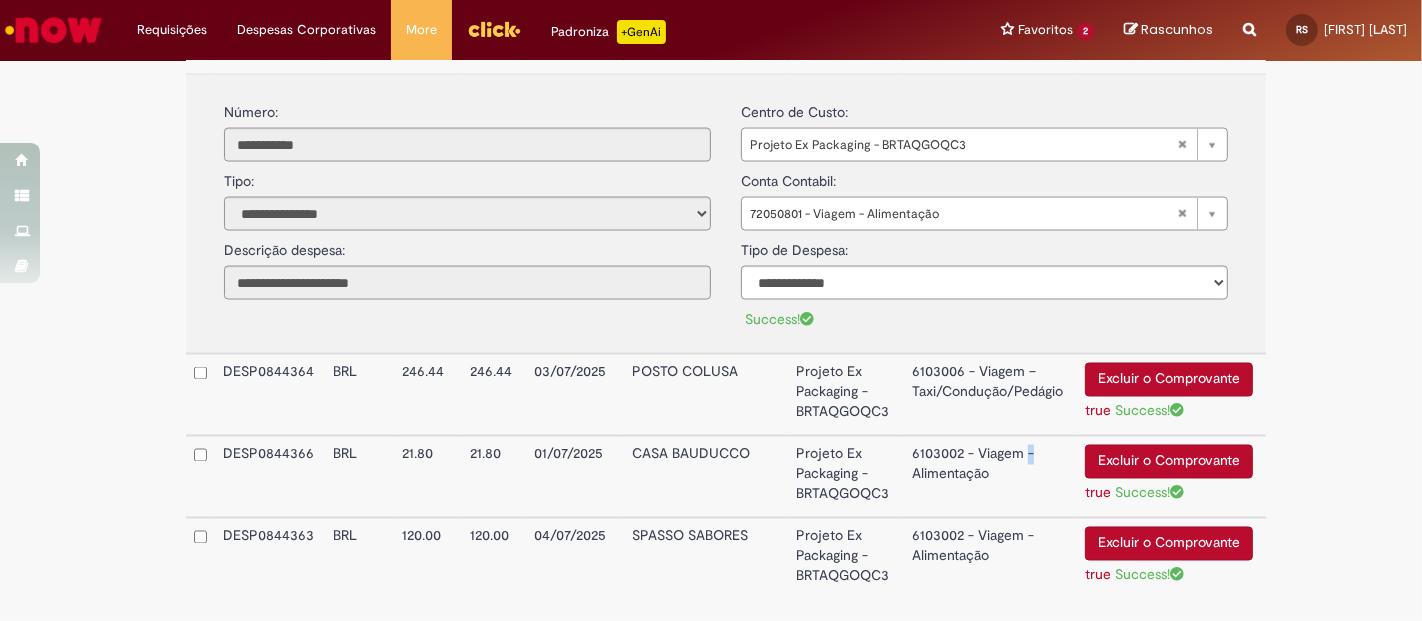 click on "6103002 - Viagem - Alimentação" at bounding box center [990, 477] 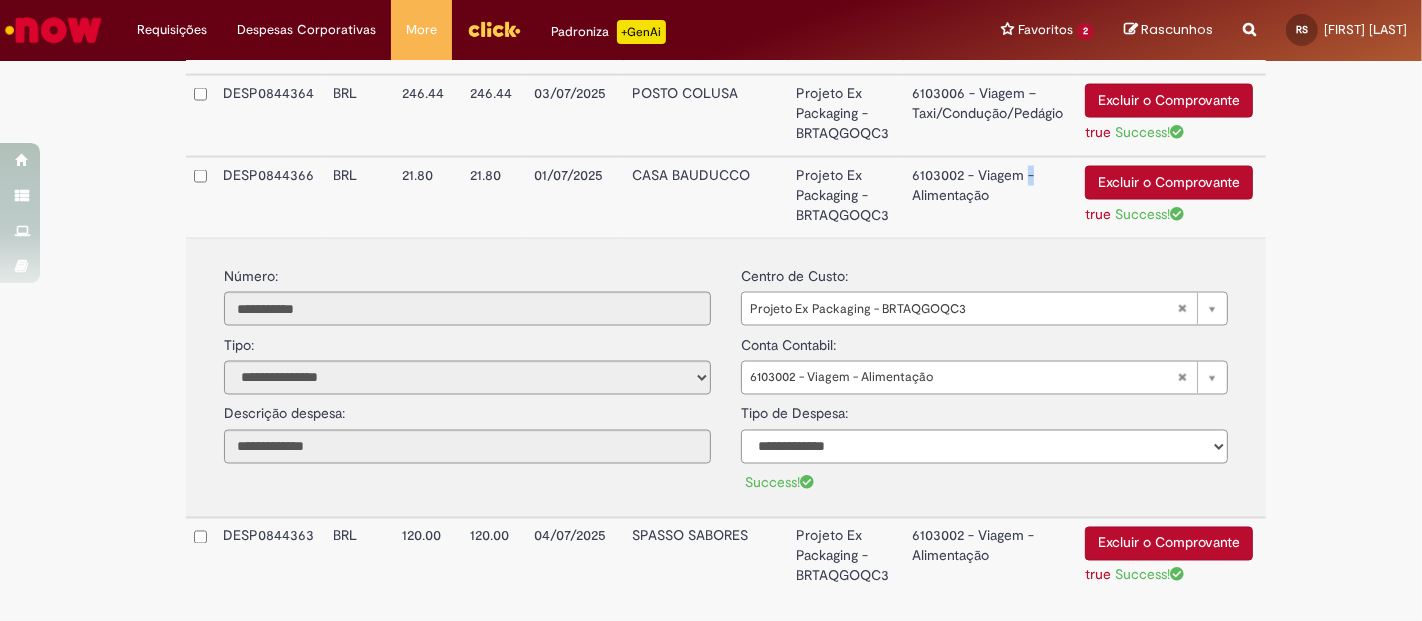 click on "**********" at bounding box center [984, 447] 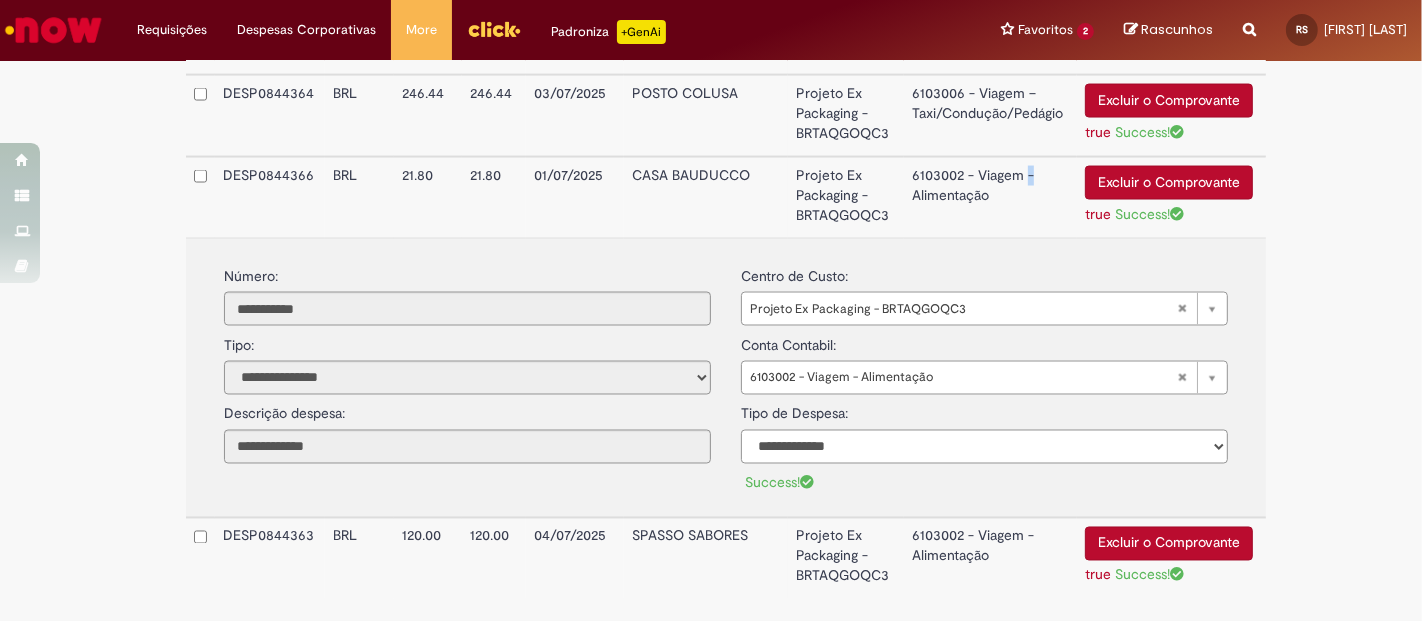 select on "*" 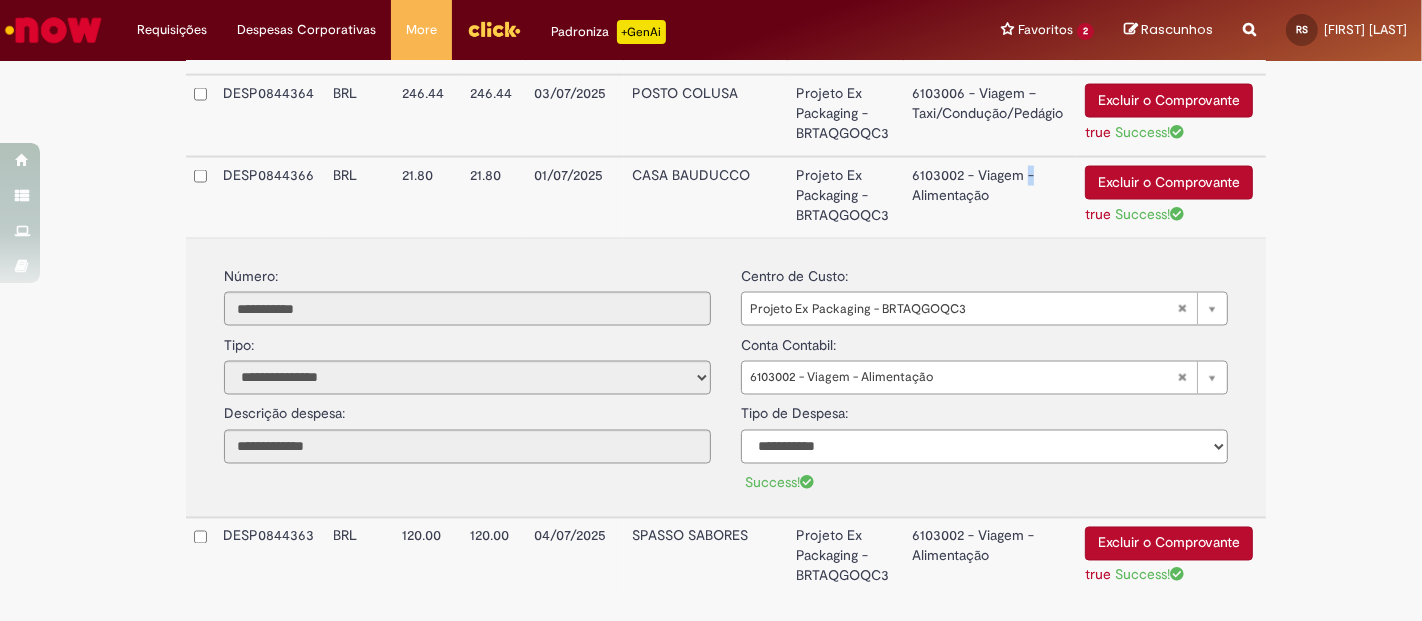 click on "**********" at bounding box center (984, 447) 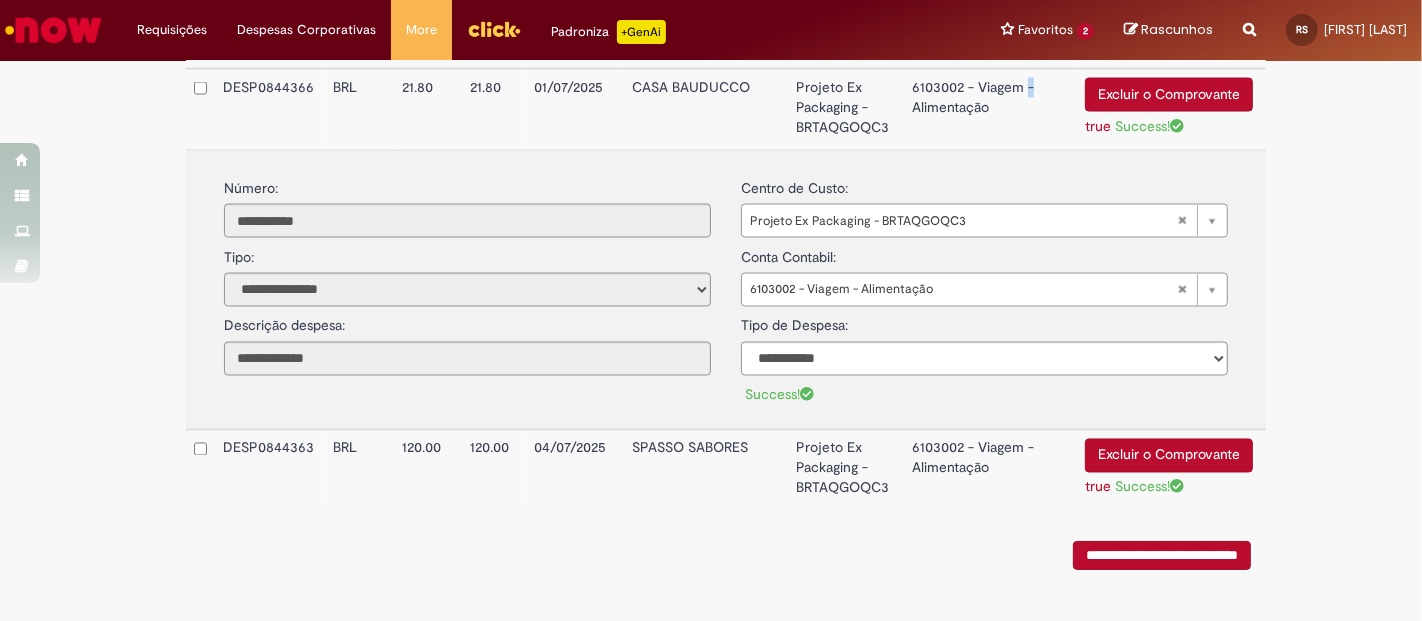 scroll, scrollTop: 2983, scrollLeft: 0, axis: vertical 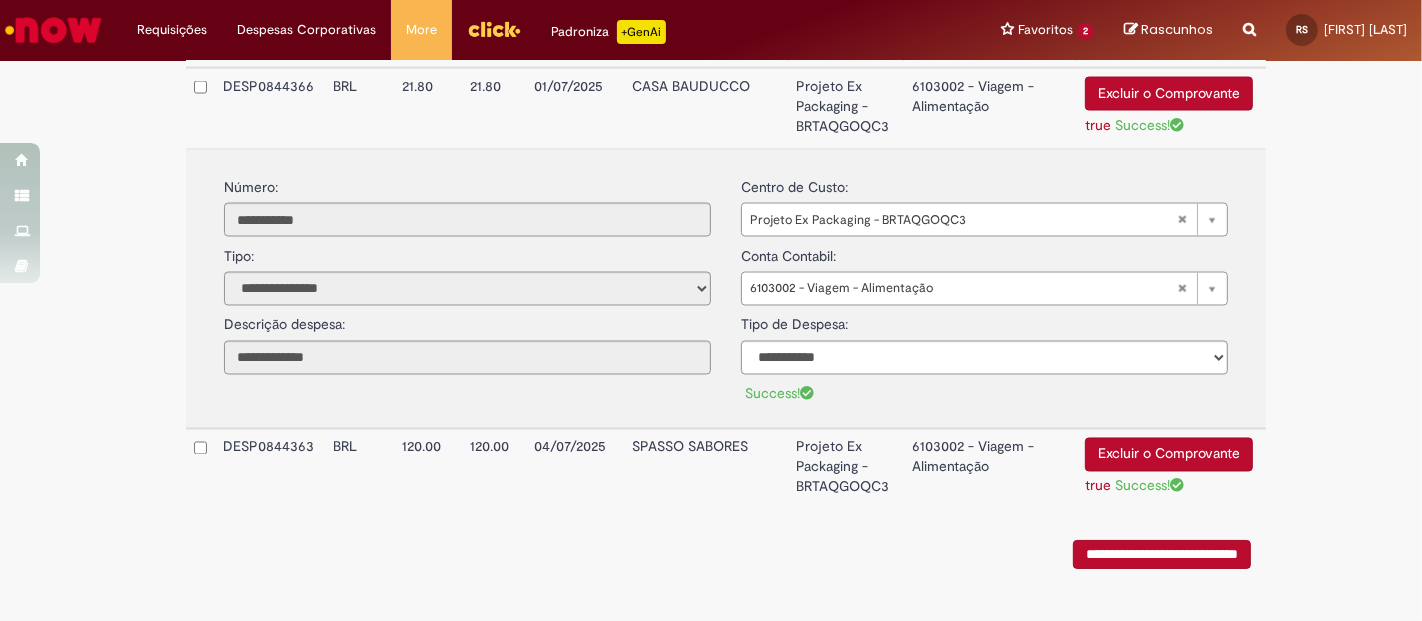 click on "6103002 - Viagem - Alimentação" at bounding box center [990, 469] 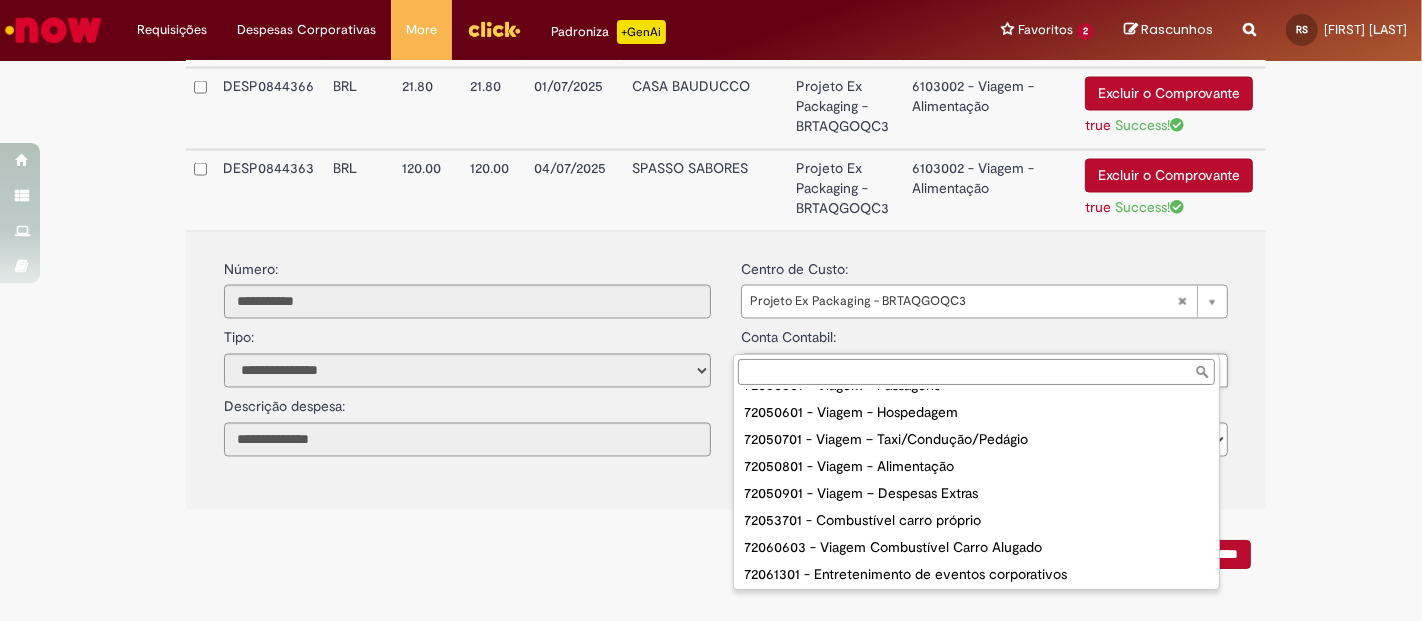 scroll, scrollTop: 113, scrollLeft: 0, axis: vertical 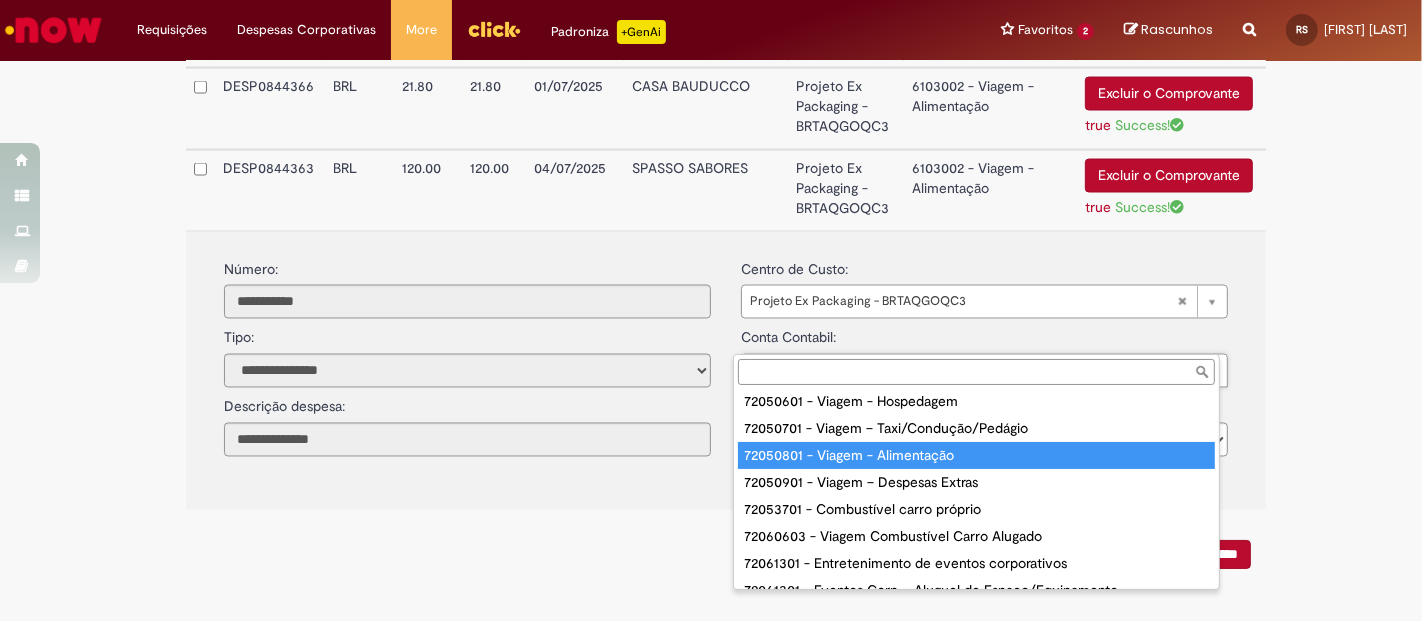 type on "**********" 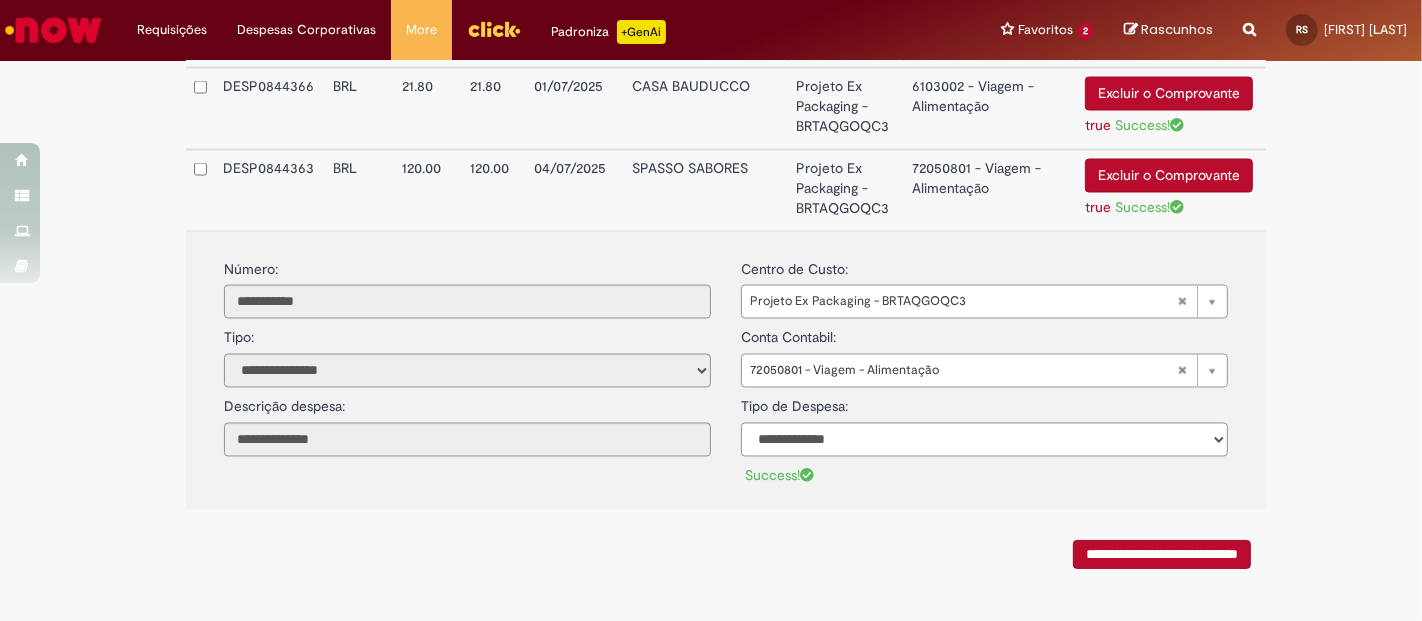 click on "**********" at bounding box center (984, 440) 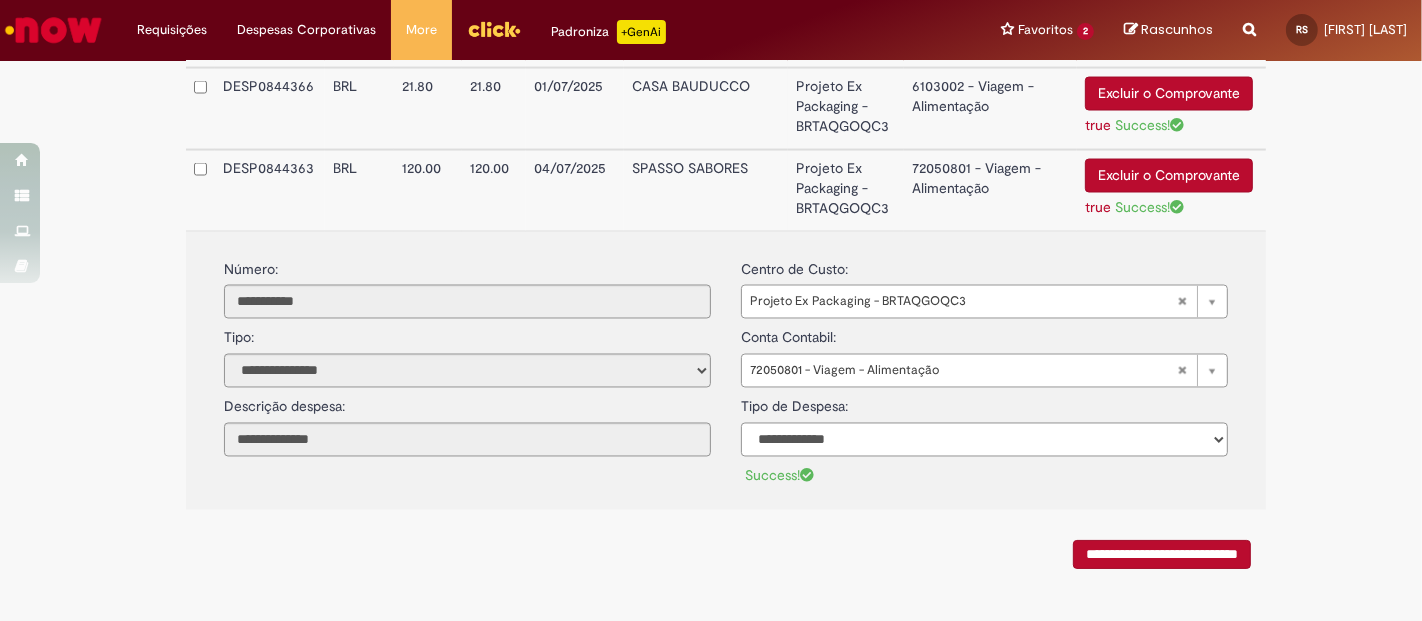 select on "*" 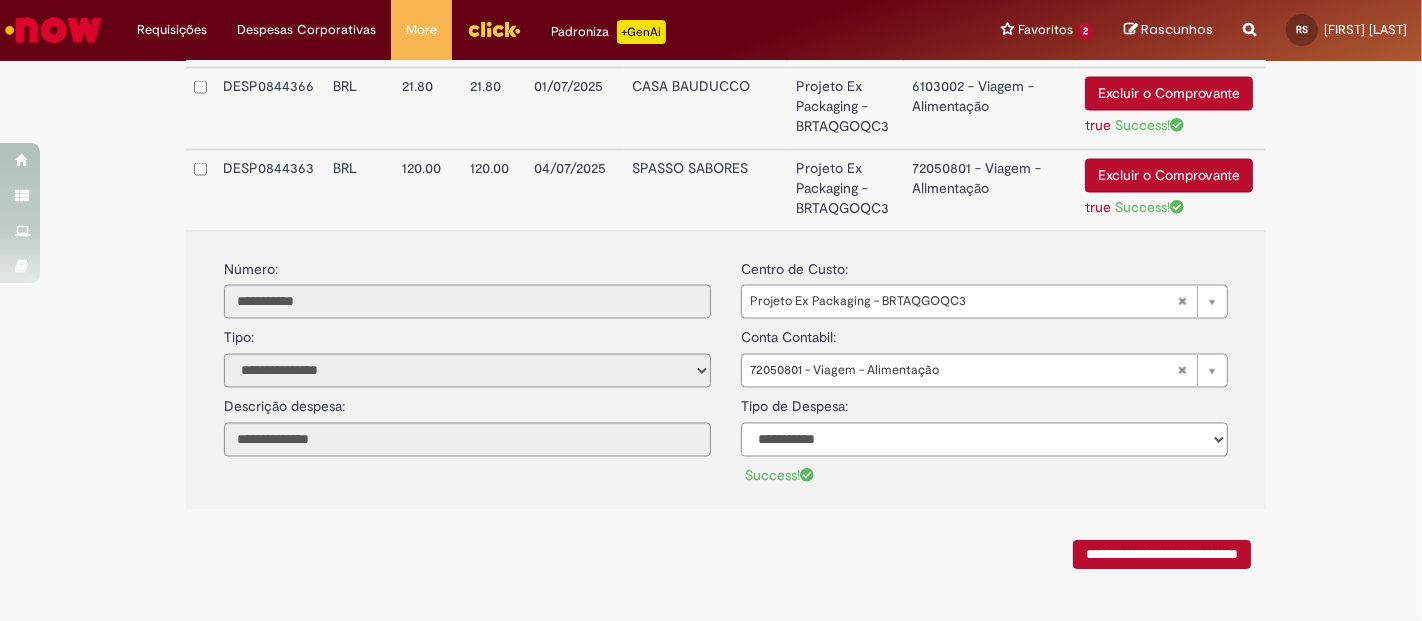 click on "**********" at bounding box center (984, 440) 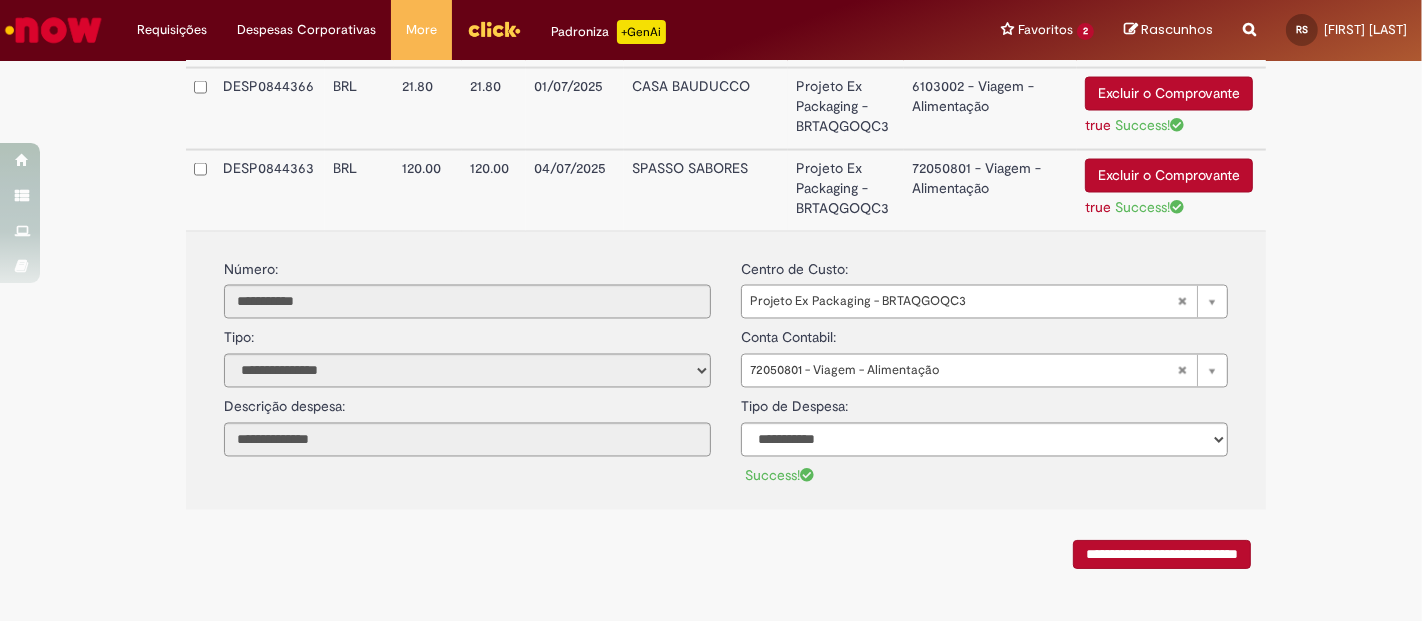 click on "**********" at bounding box center [711, -1126] 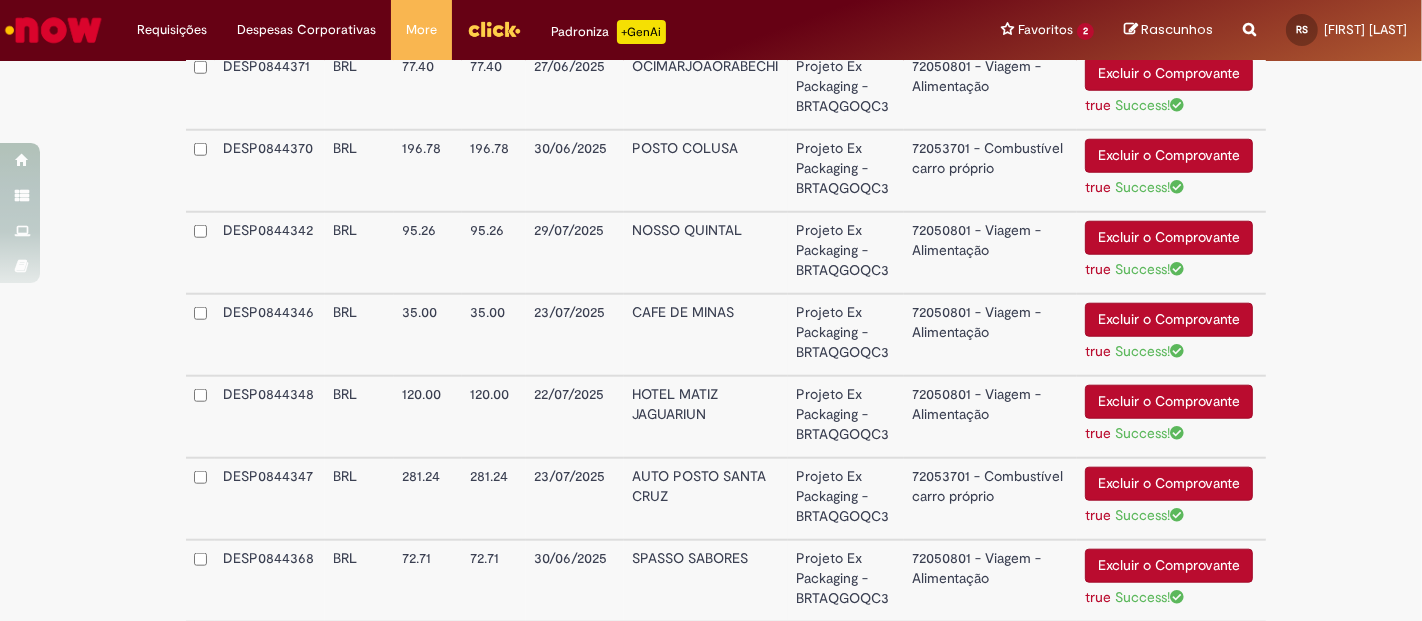 scroll, scrollTop: 1620, scrollLeft: 0, axis: vertical 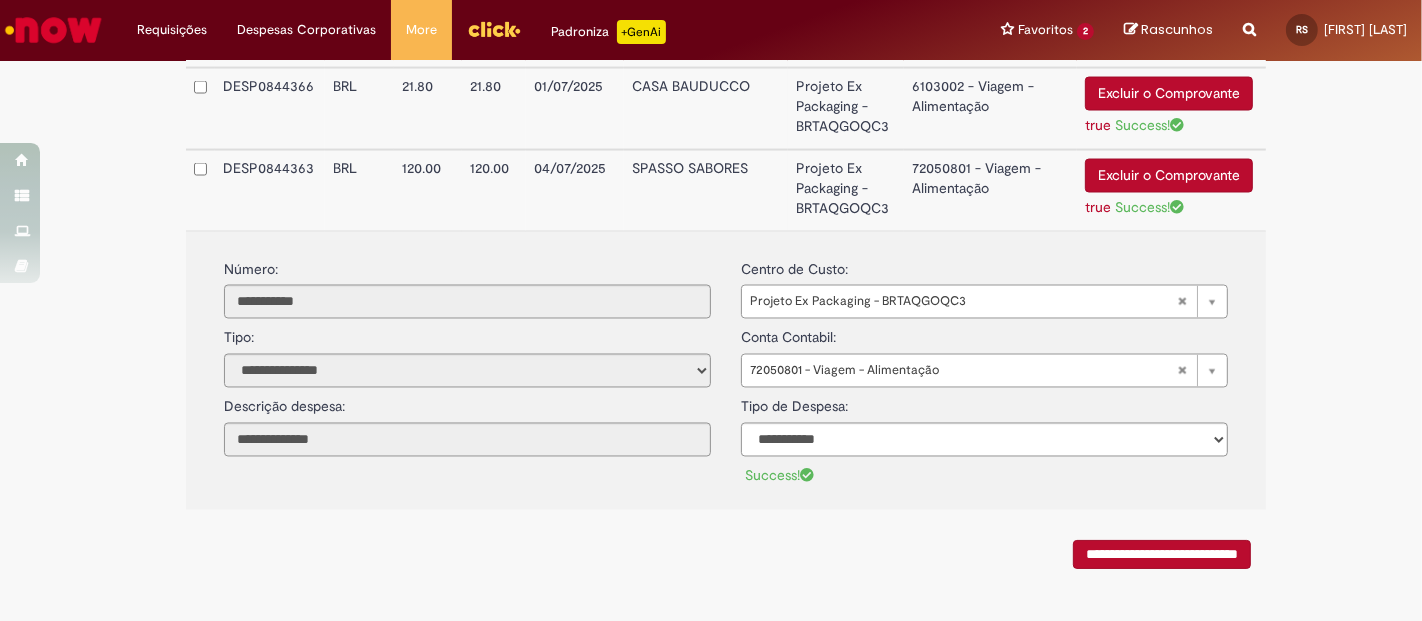 click on "**********" at bounding box center [1162, 554] 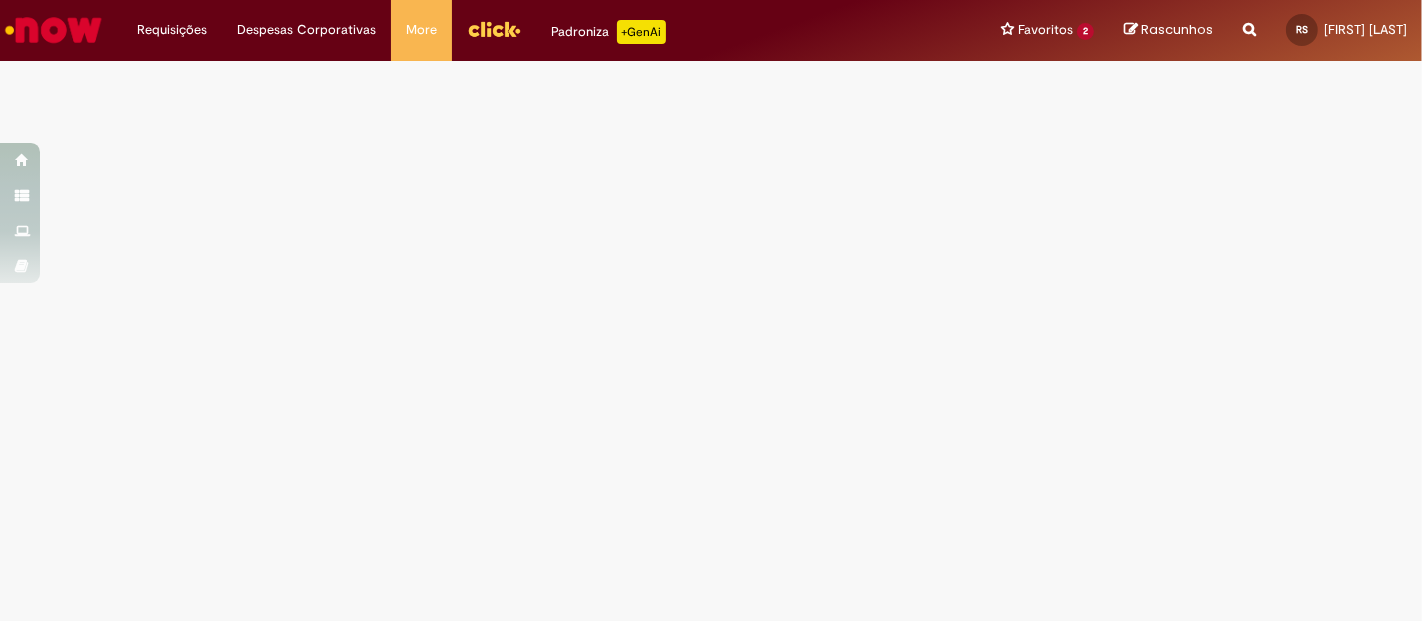 scroll, scrollTop: 0, scrollLeft: 0, axis: both 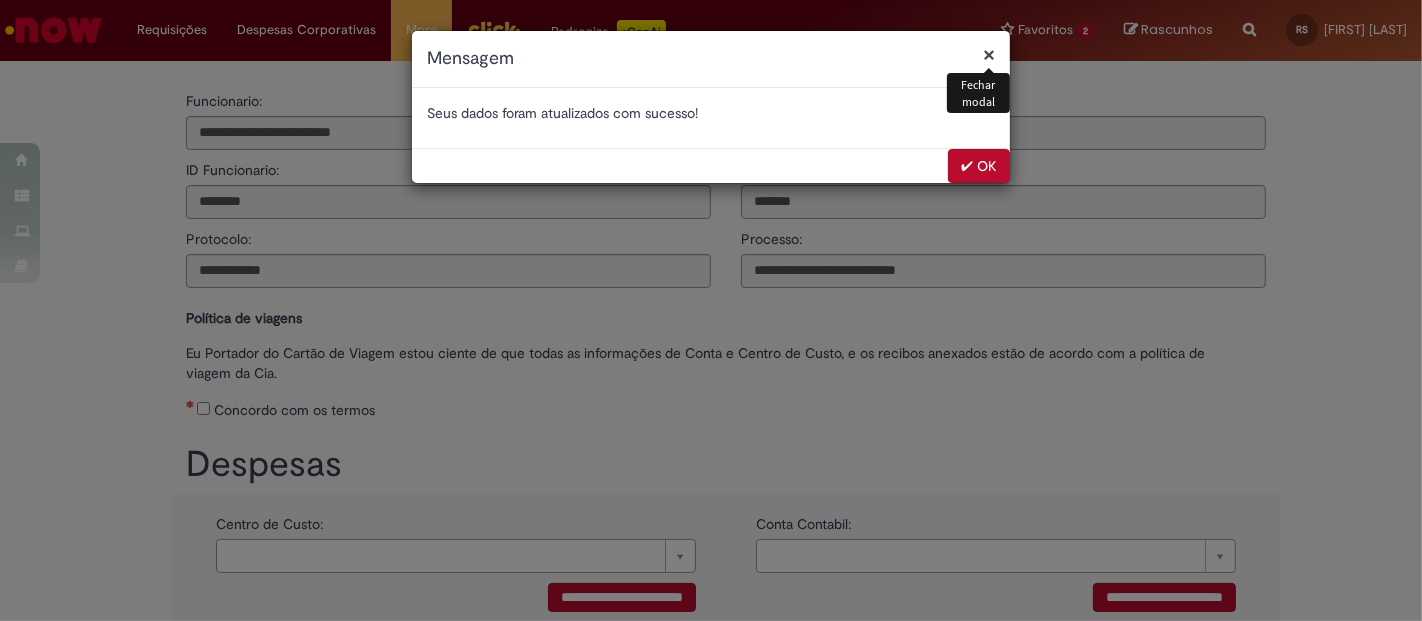 select on "*" 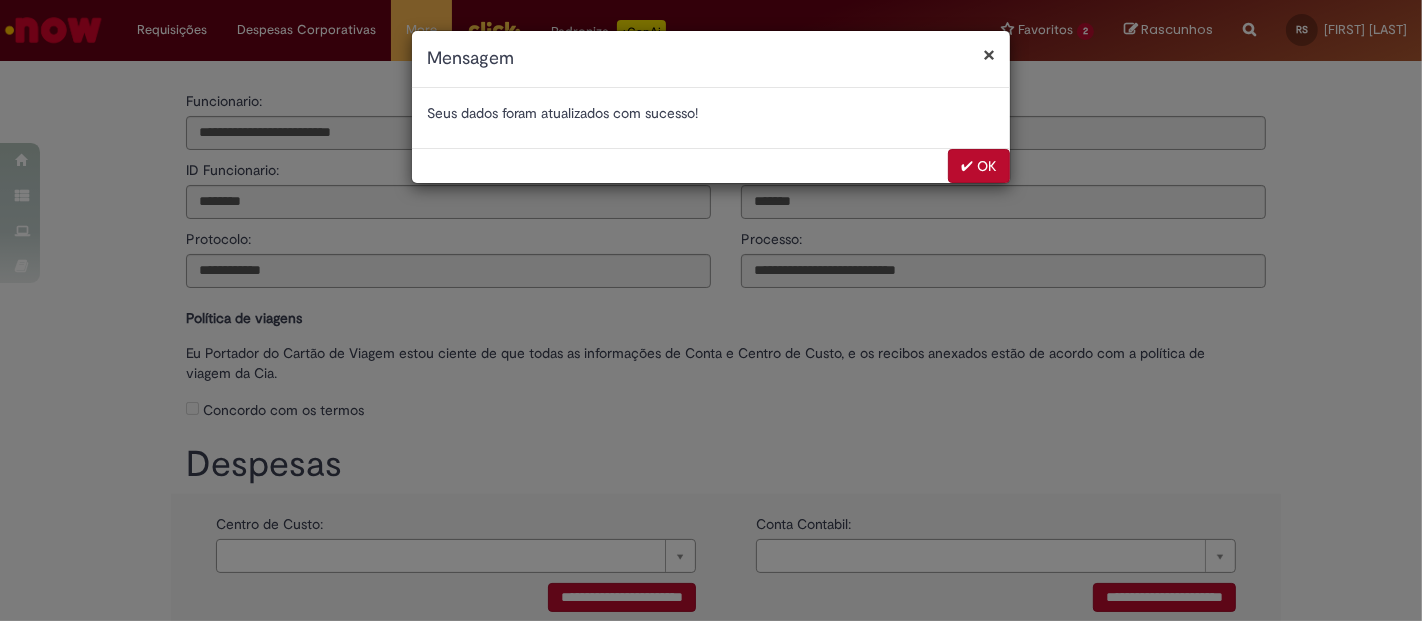 click on "✔ OK" at bounding box center [979, 166] 